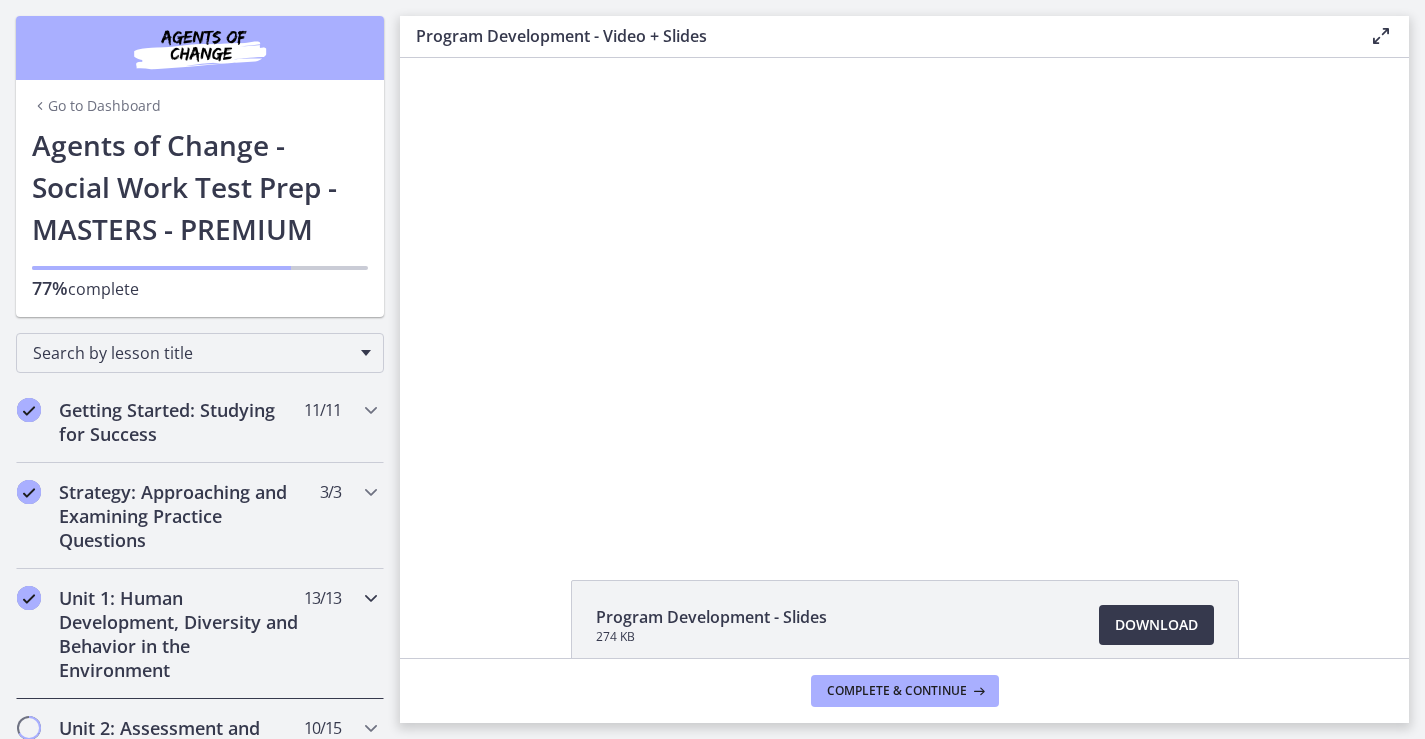 scroll, scrollTop: 0, scrollLeft: 0, axis: both 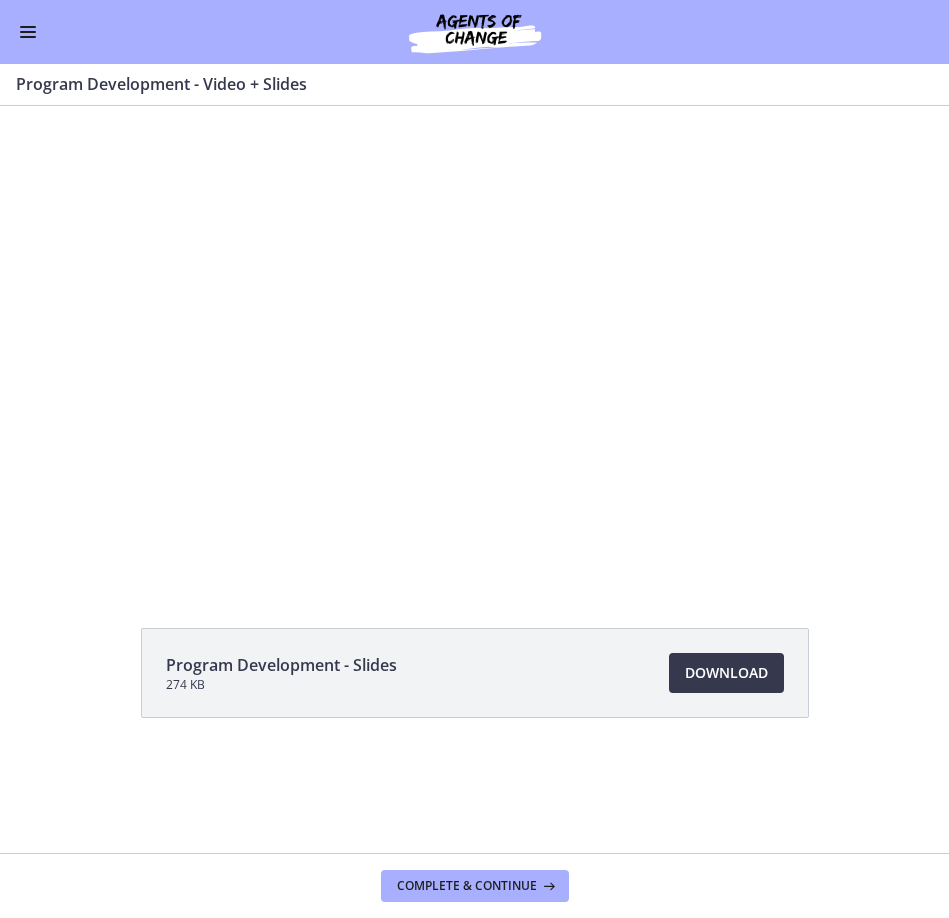 click at bounding box center (28, 32) 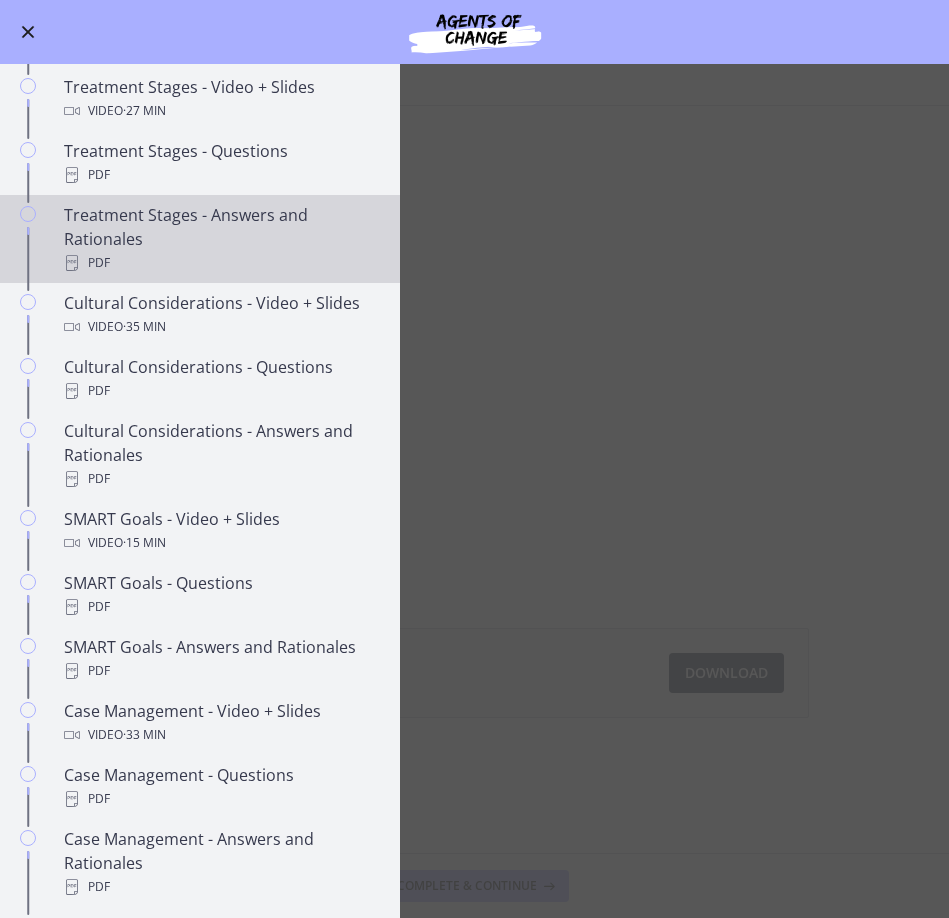 scroll, scrollTop: 764, scrollLeft: 0, axis: vertical 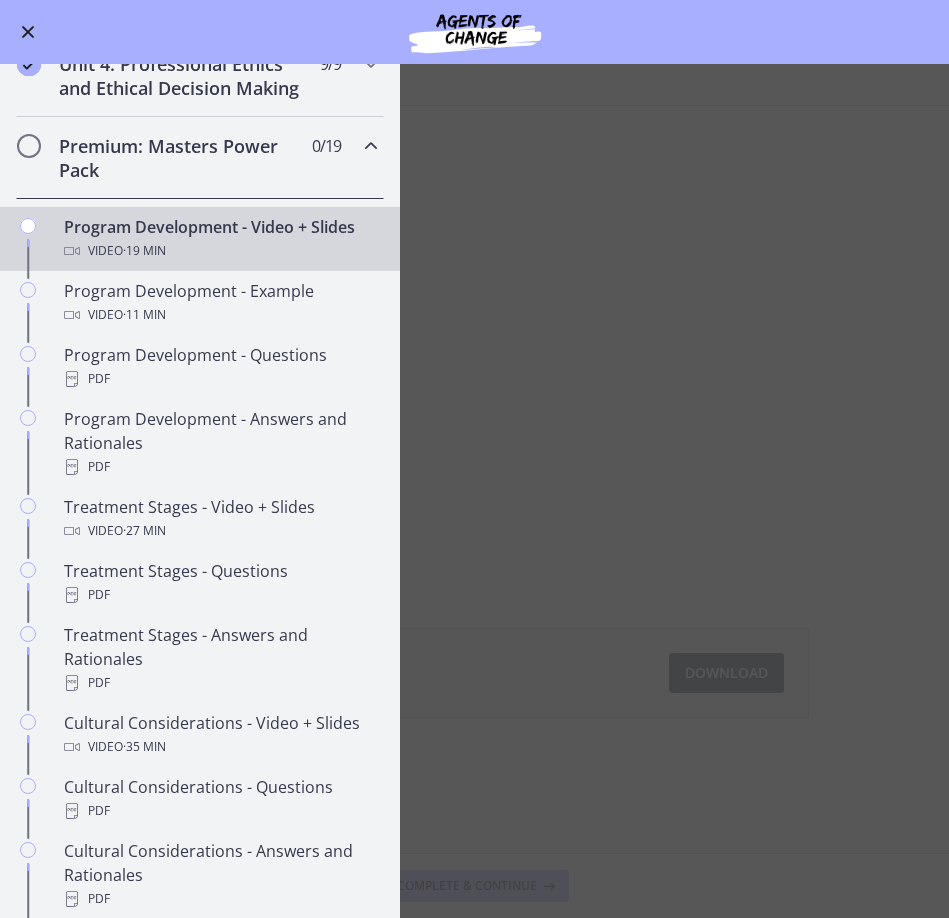click on "Program Development - Video + Slides
Enable fullscreen
Program Development - Slides
274 KB
Download
Opens in a new window
Complete & continue" at bounding box center [474, 491] 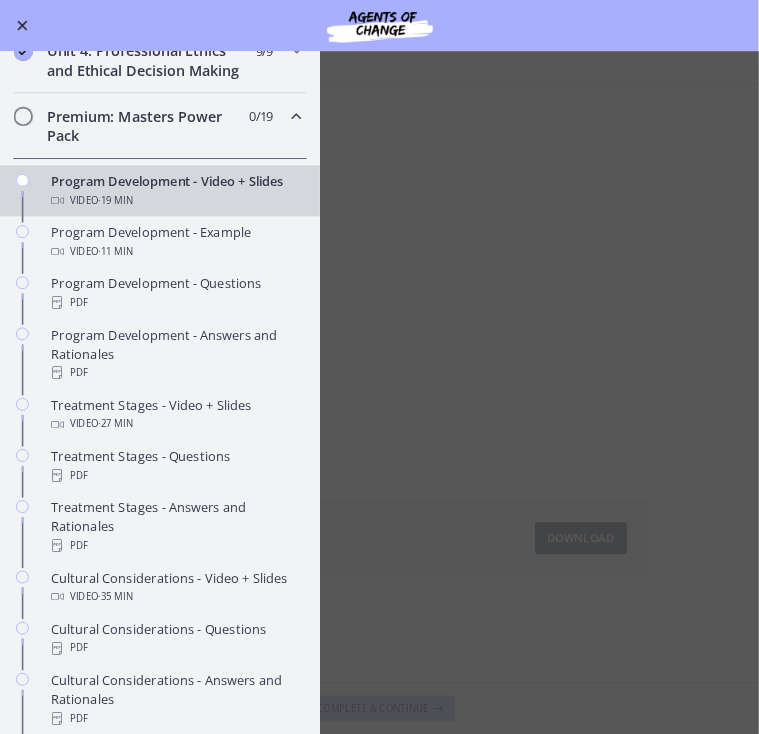 scroll, scrollTop: 0, scrollLeft: 0, axis: both 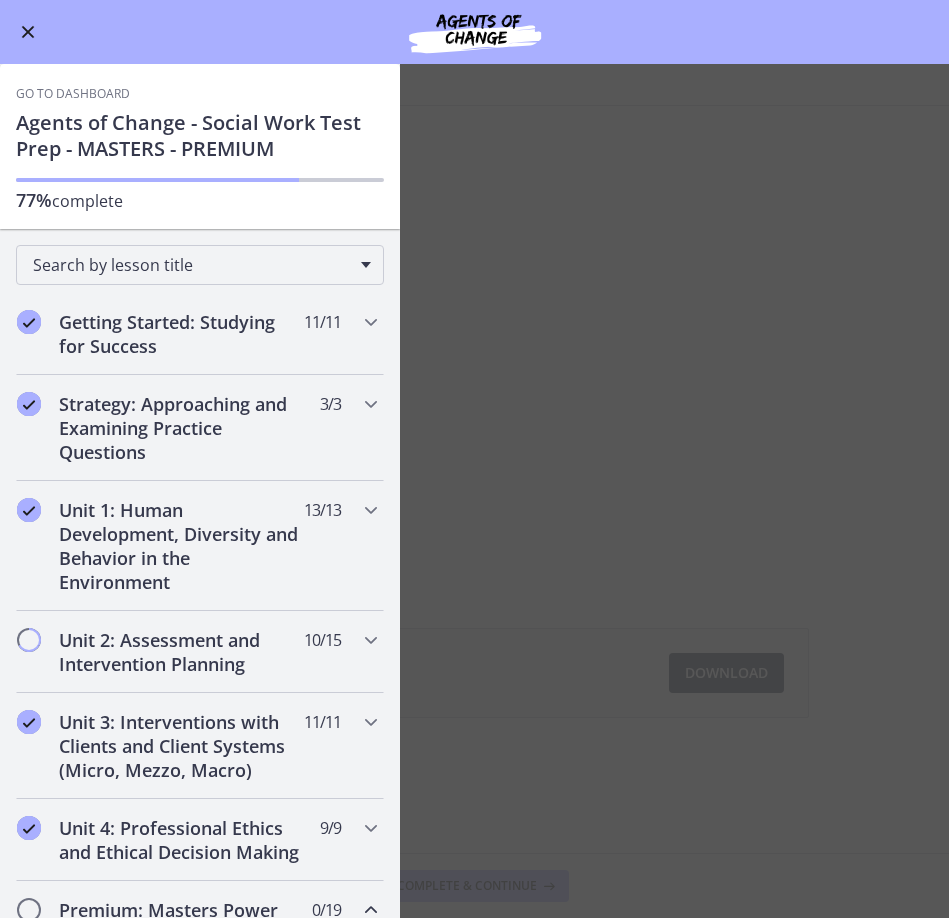 click on "Program Development - Video + Slides
Enable fullscreen
Program Development - Slides
274 KB
Download
Opens in a new window
Complete & continue" at bounding box center [474, 491] 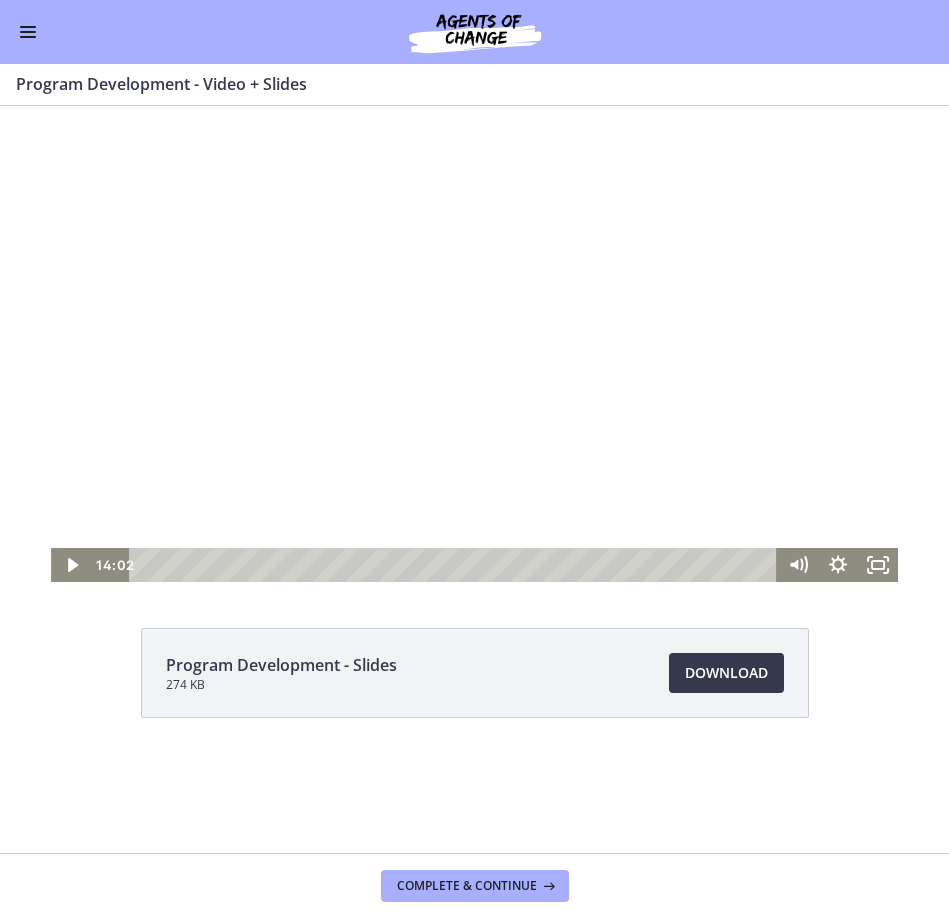 click at bounding box center (474, 344) 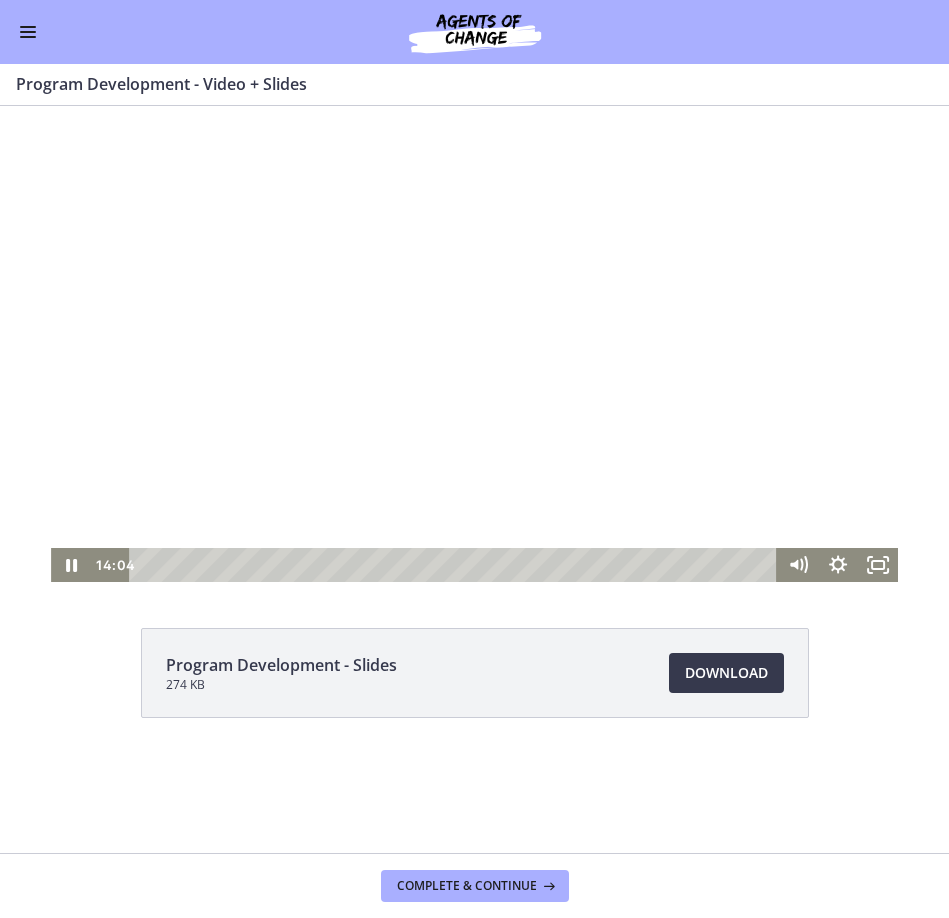 click at bounding box center (474, 344) 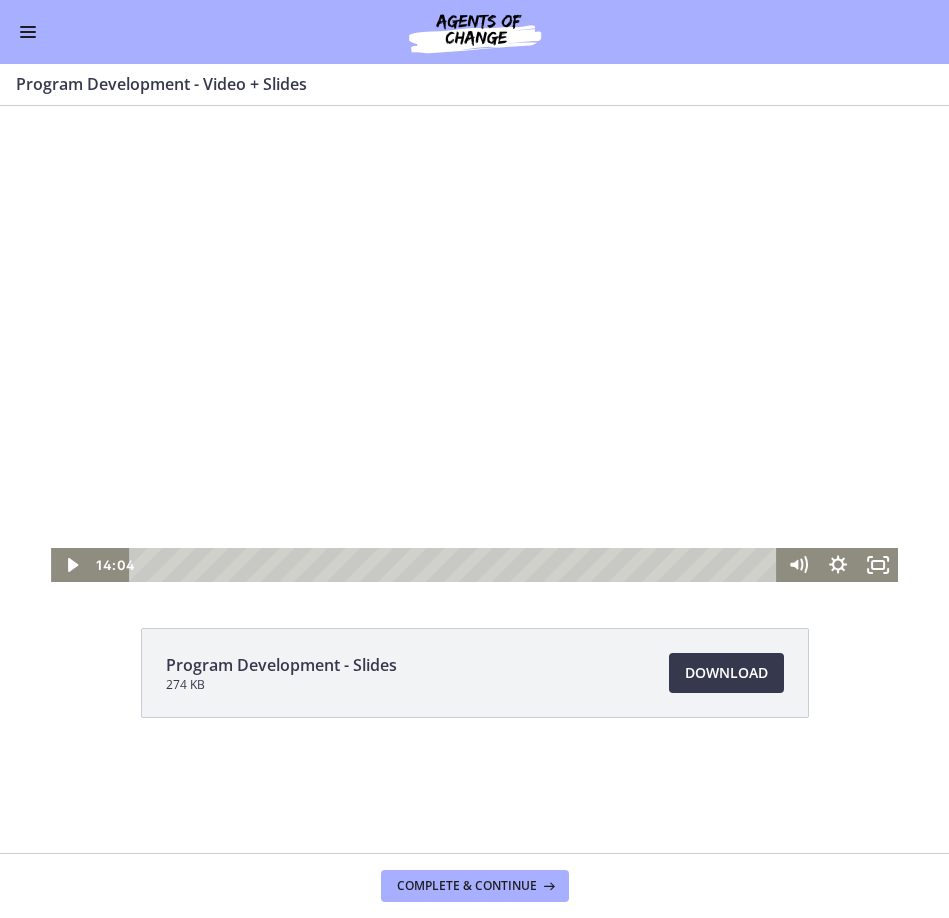 click at bounding box center (474, 344) 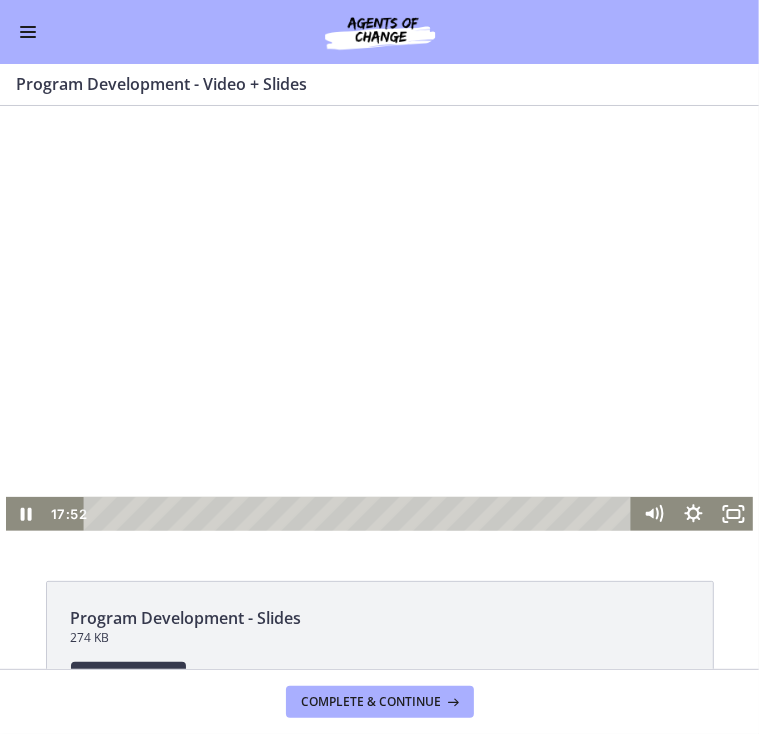 scroll, scrollTop: 0, scrollLeft: 0, axis: both 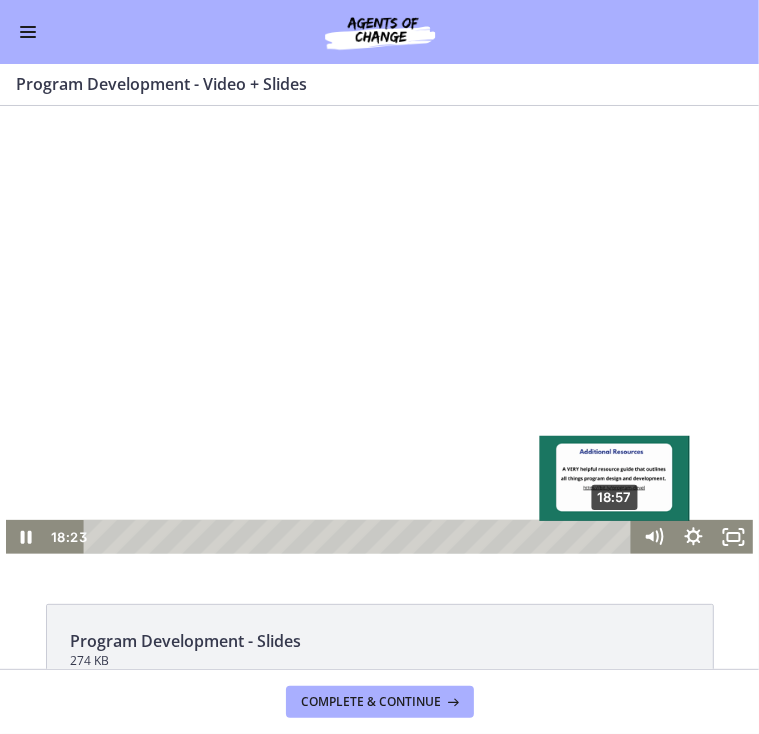 click on "18:57" at bounding box center (361, 536) 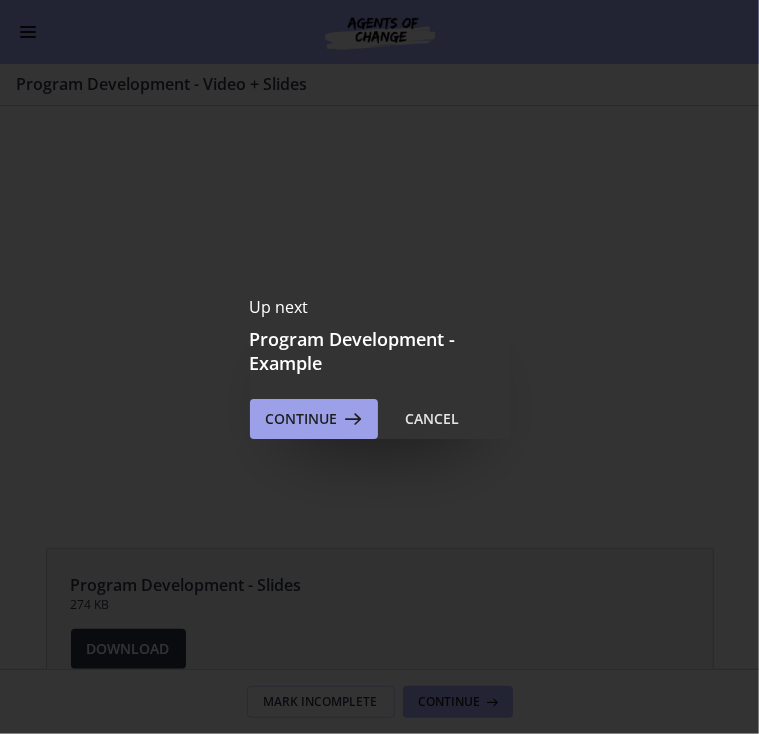 click on "Continue" at bounding box center (314, 419) 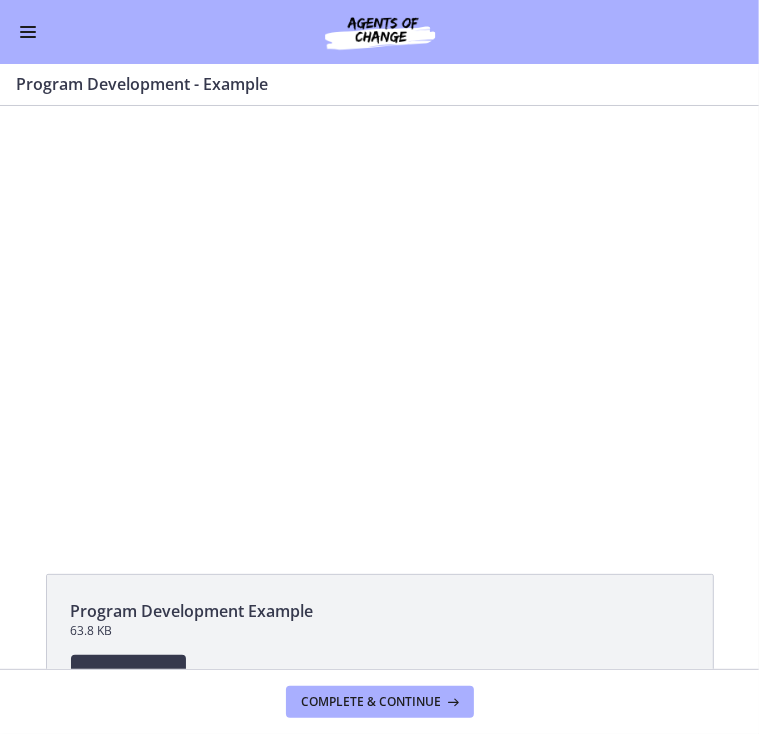 scroll, scrollTop: 0, scrollLeft: 0, axis: both 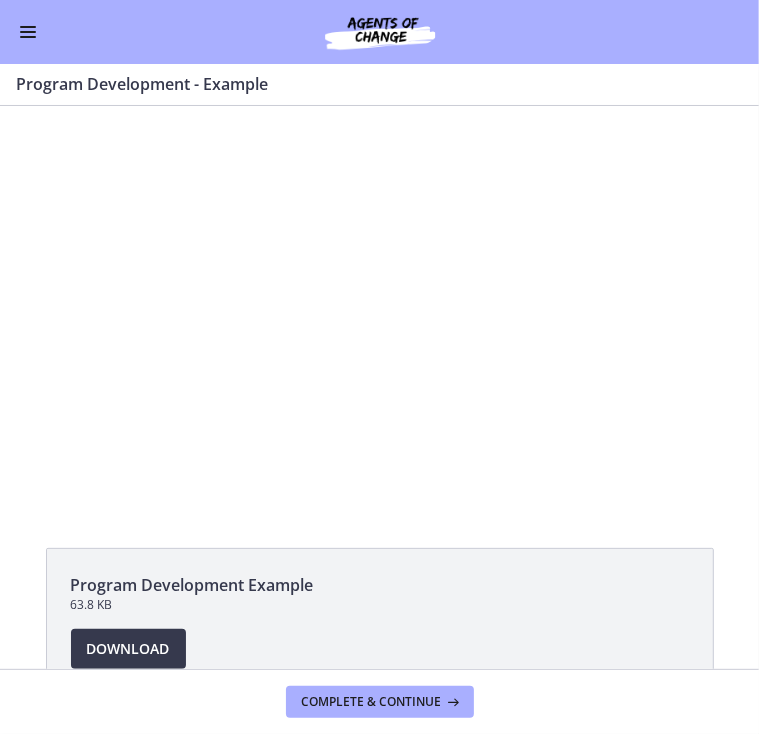 click on "Program Development Example
63.8 KB
Download
Opens in a new window" 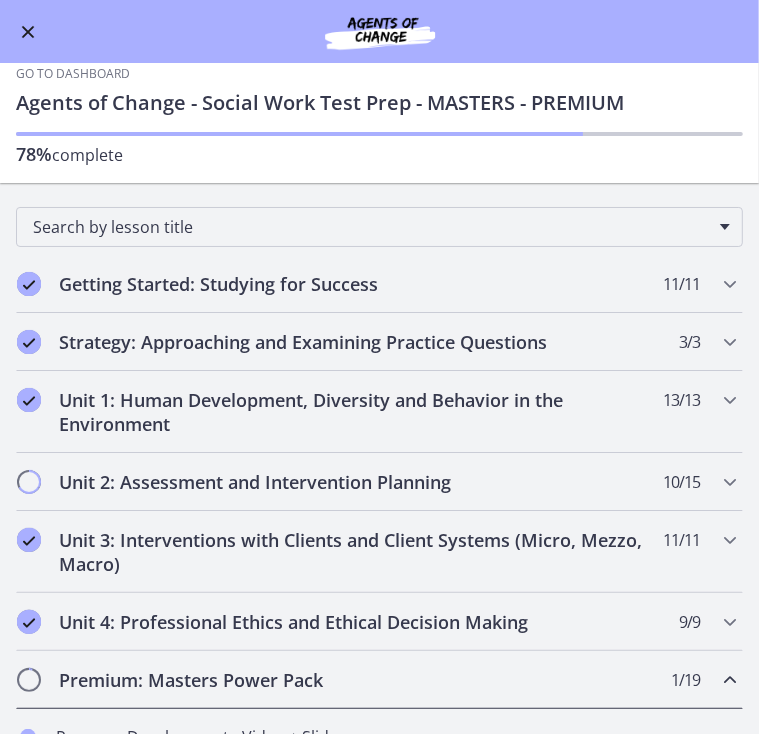 scroll, scrollTop: 40, scrollLeft: 0, axis: vertical 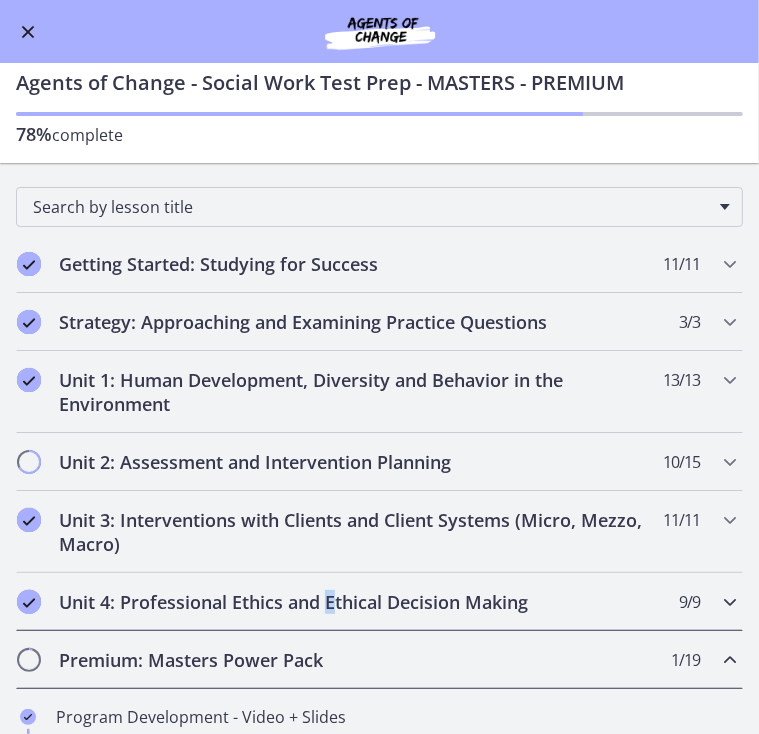 click on "Unit 4: Professional Ethics and Ethical Decision Making" at bounding box center [360, 602] 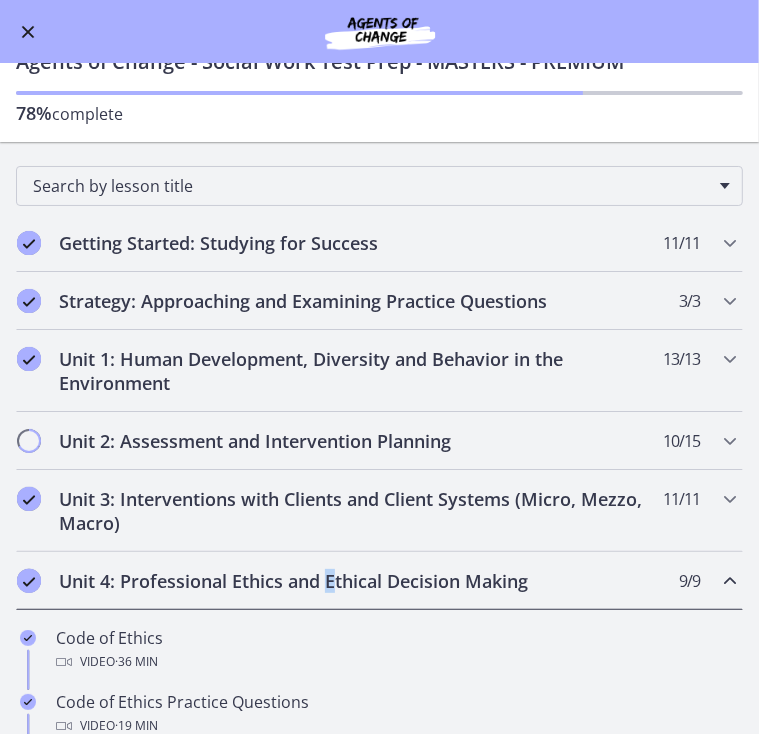 scroll, scrollTop: 128, scrollLeft: 0, axis: vertical 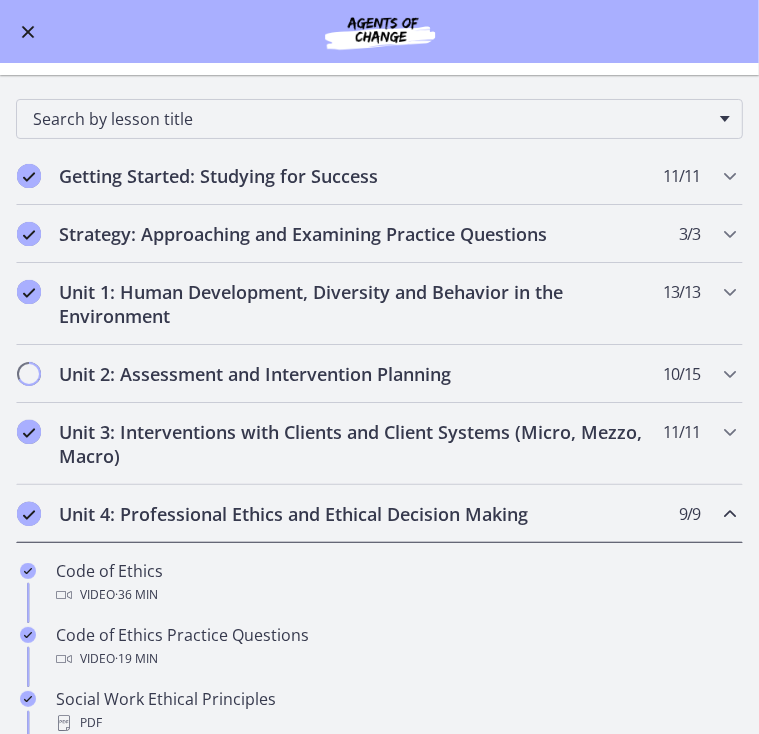 click on "Unit 4: Professional Ethics and Ethical Decision Making" at bounding box center (360, 514) 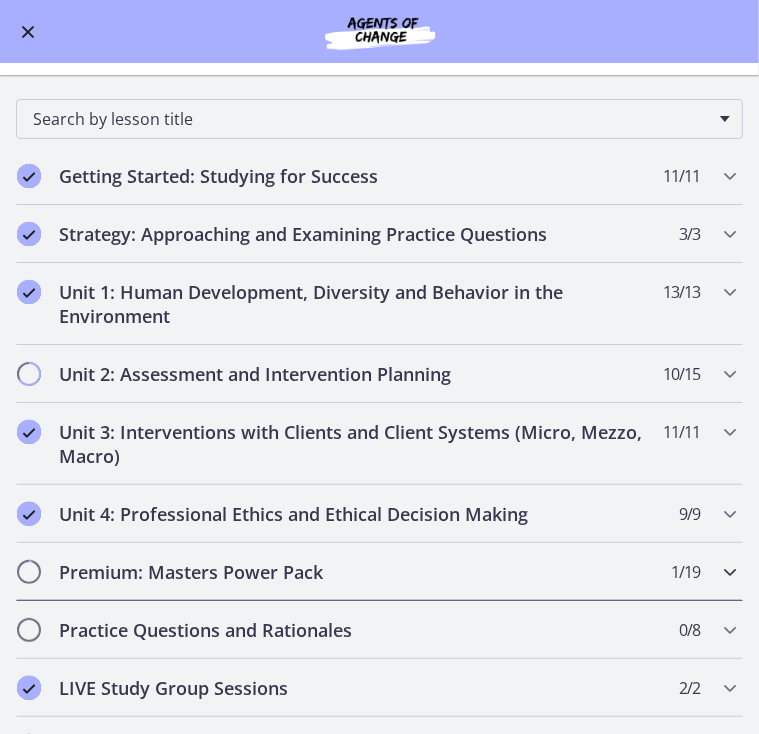 click on "Premium: Masters Power Pack" at bounding box center (360, 572) 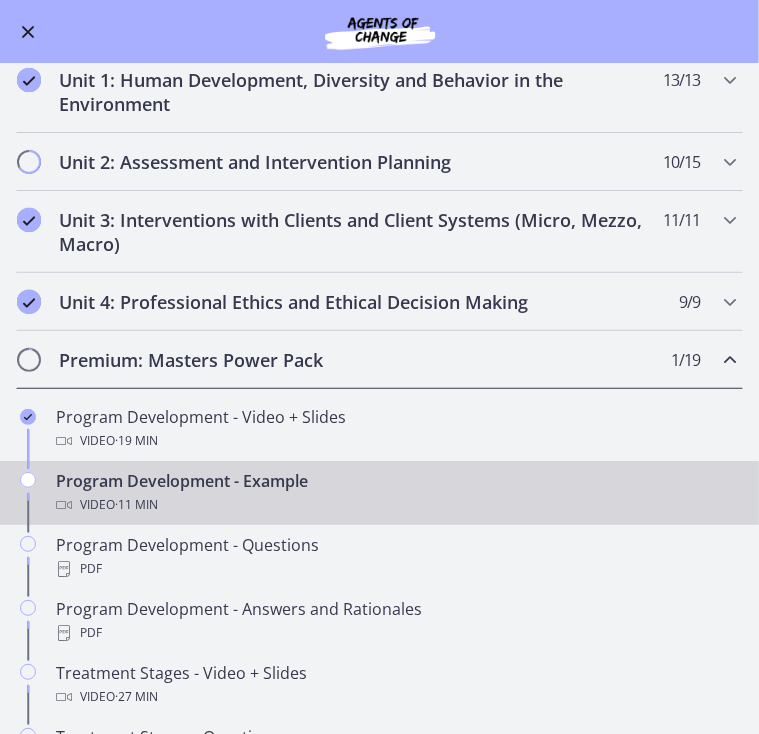scroll, scrollTop: 360, scrollLeft: 0, axis: vertical 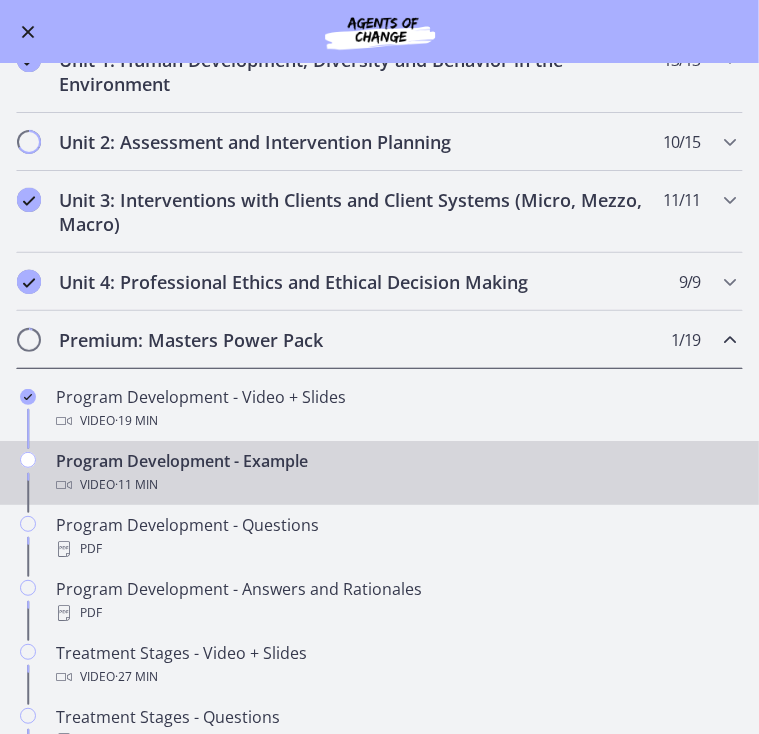 click at bounding box center (28, 32) 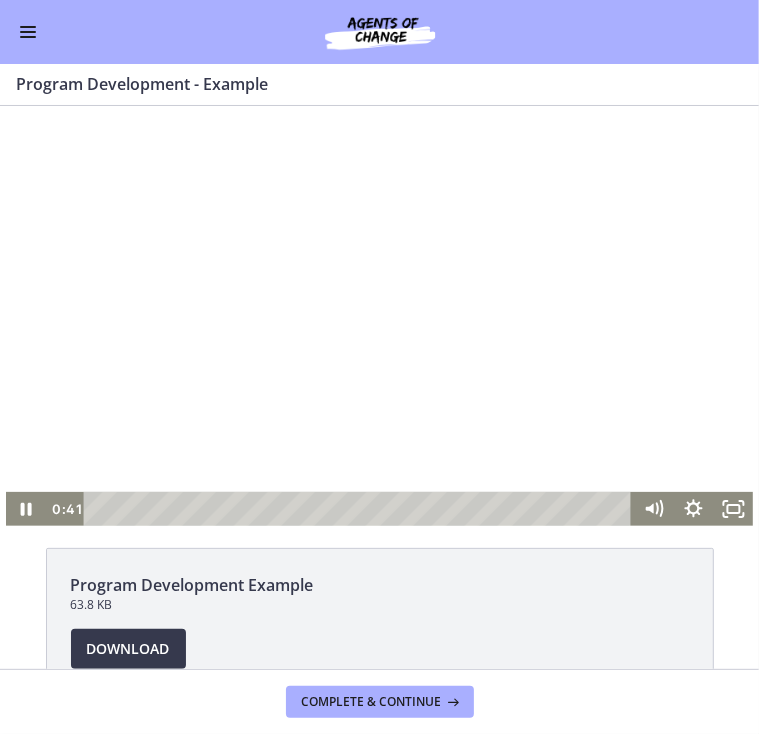 click at bounding box center [379, 315] 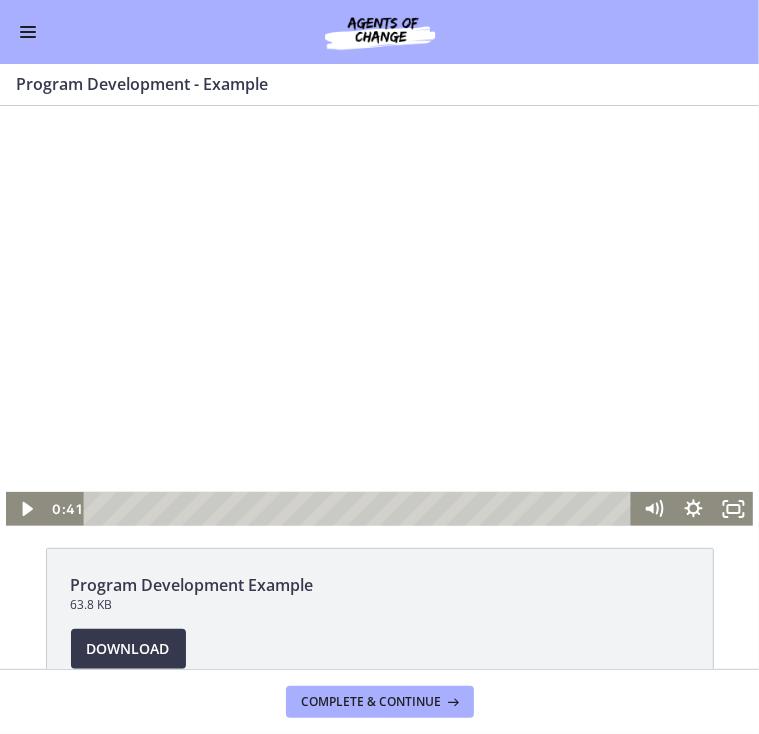 click at bounding box center (379, 315) 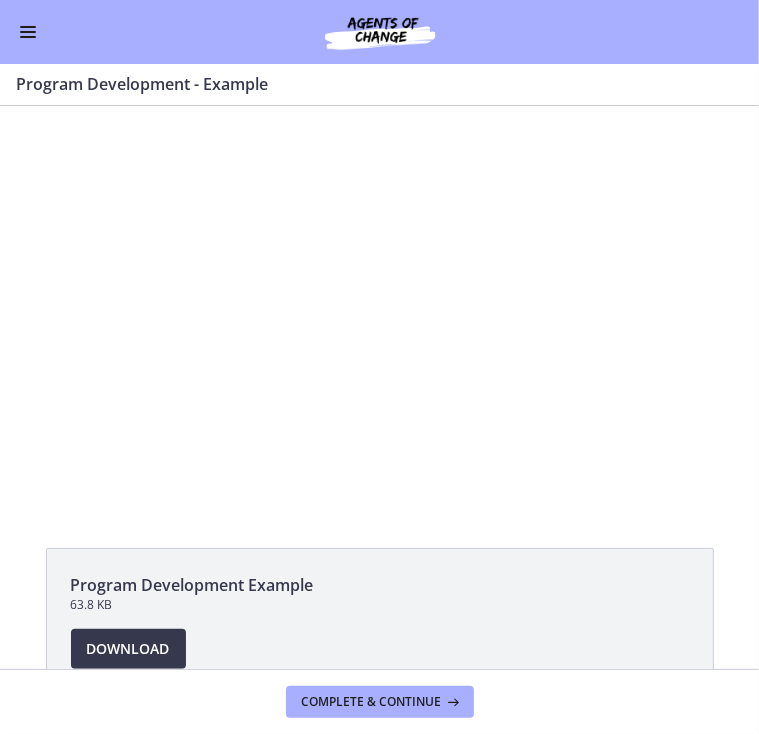 click at bounding box center (28, 32) 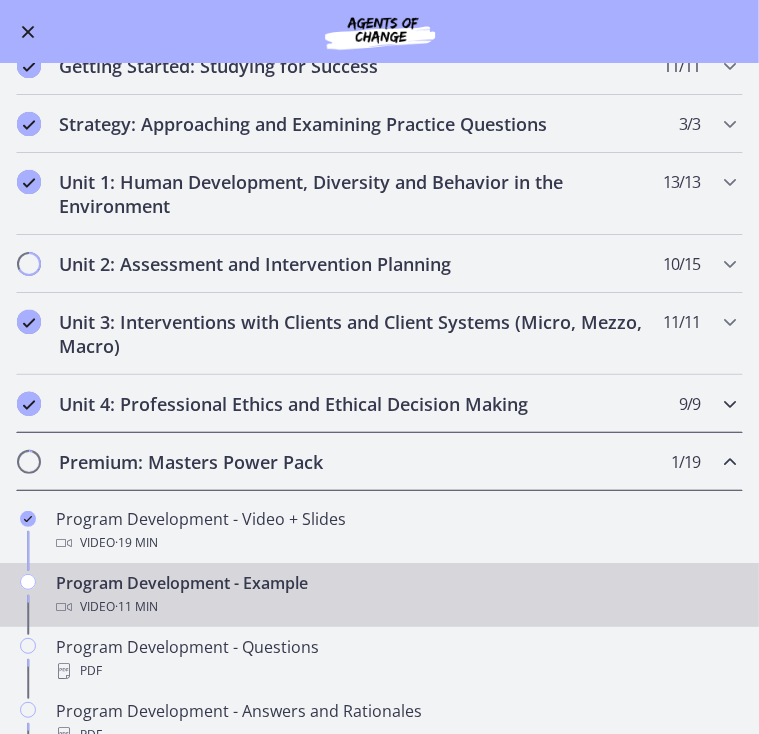 scroll, scrollTop: 73, scrollLeft: 0, axis: vertical 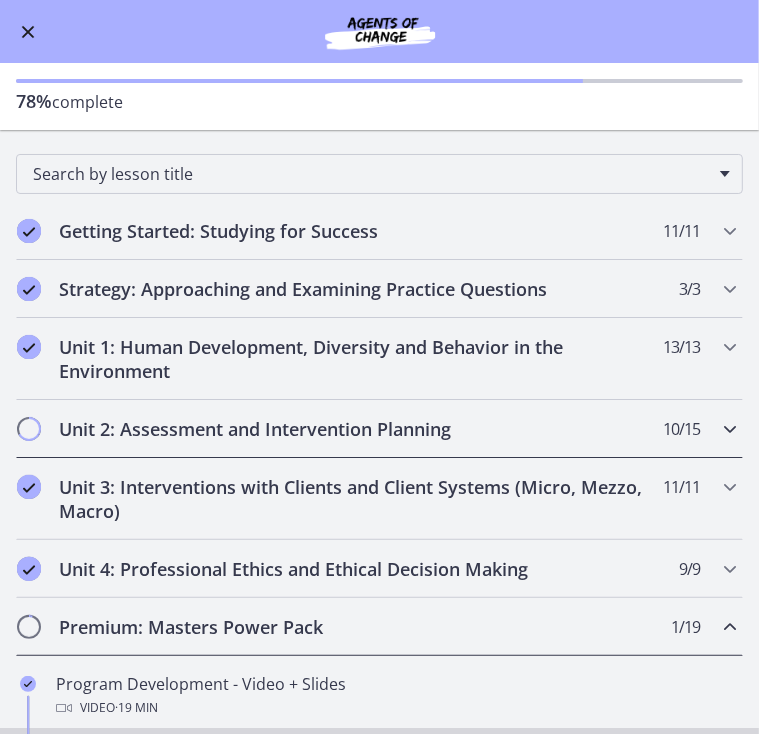 click on "Unit 2: Assessment and Intervention Planning" at bounding box center (360, 429) 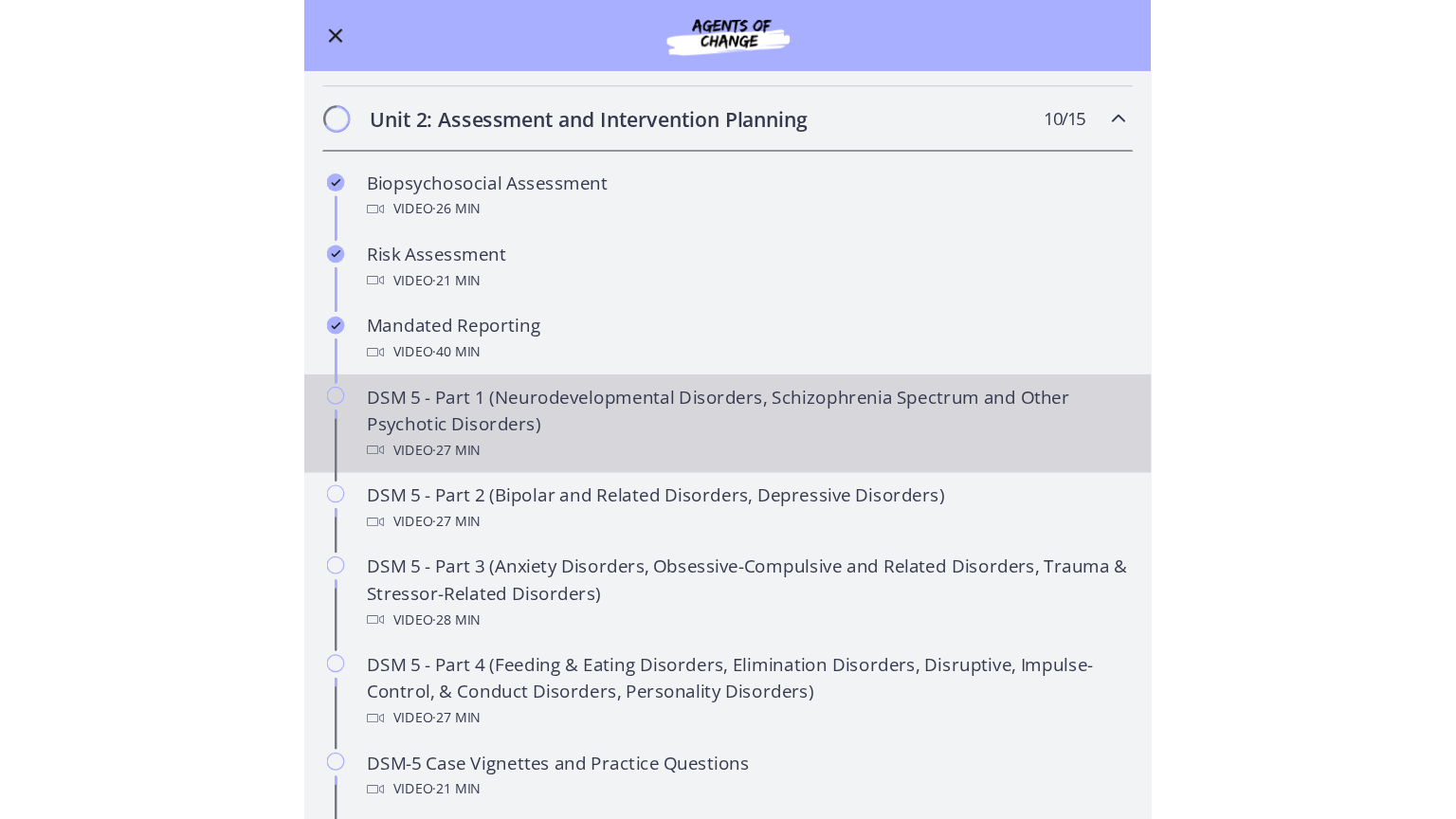 scroll, scrollTop: 591, scrollLeft: 0, axis: vertical 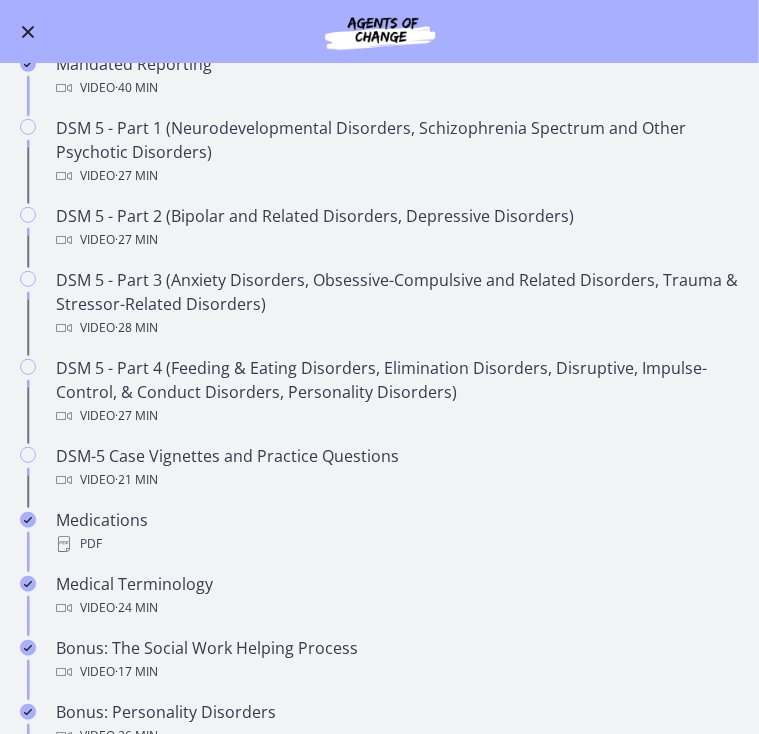 click at bounding box center (28, 32) 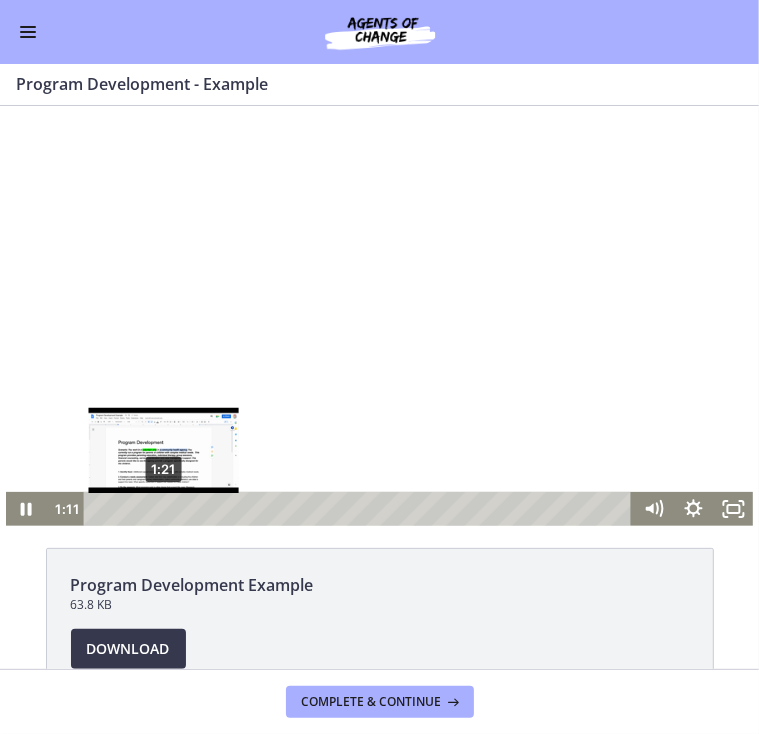 click on "1:21" at bounding box center [361, 508] 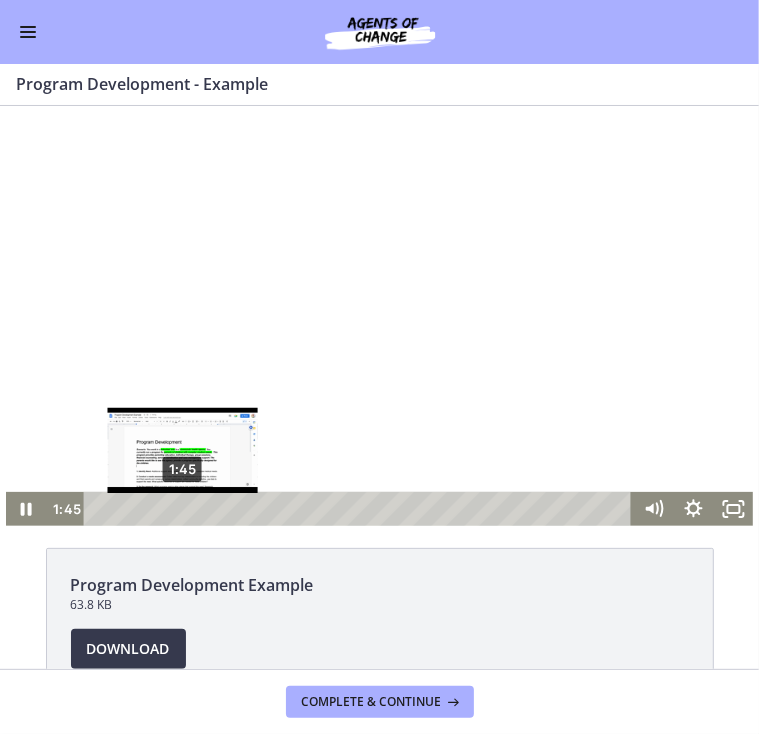 click on "1:45" at bounding box center [361, 508] 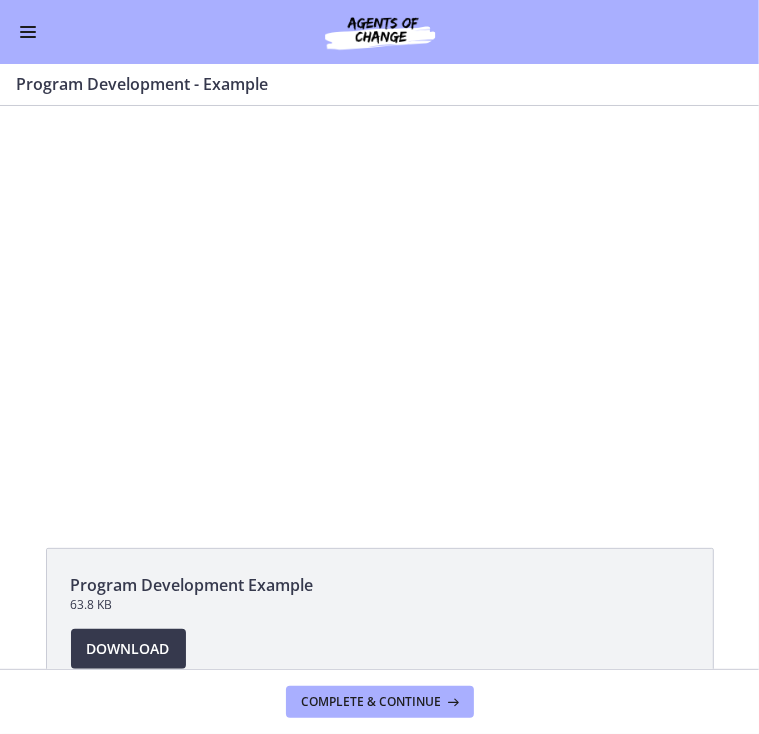 click on "Program Development Example
63.8 KB
Download
Opens in a new window" 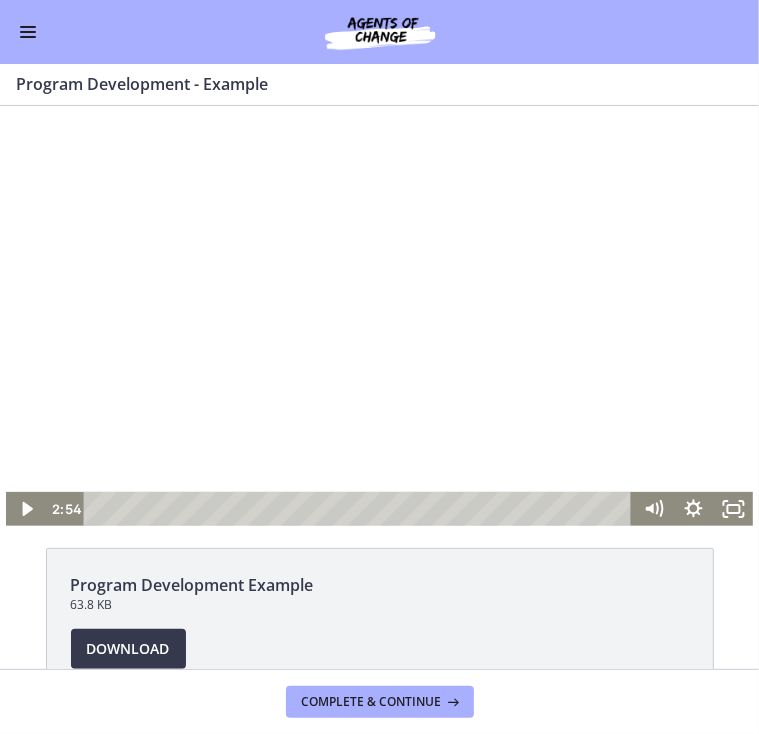 click at bounding box center (379, 315) 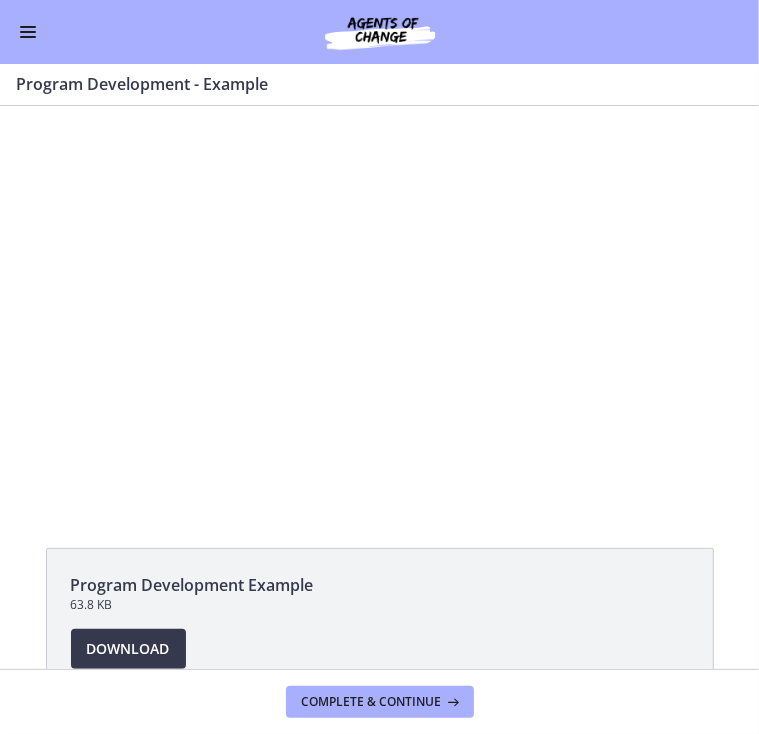 click on "Program Development Example
63.8 KB
Download
Opens in a new window" 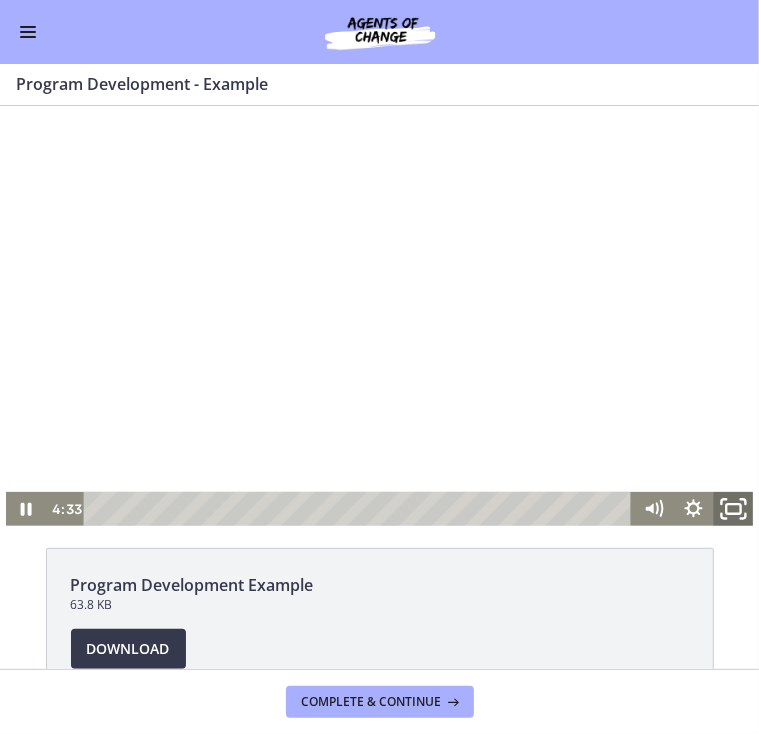click 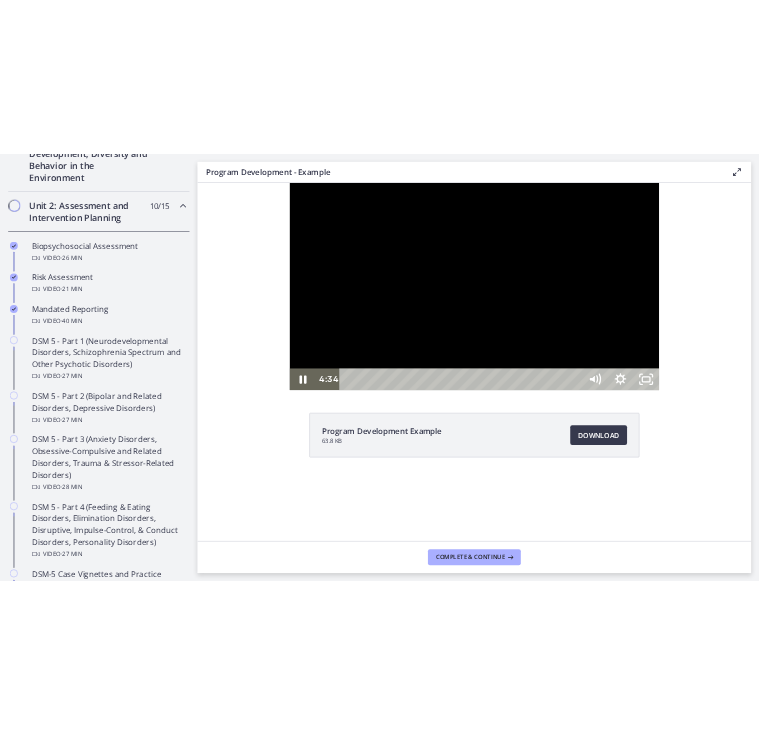 scroll, scrollTop: 628, scrollLeft: 0, axis: vertical 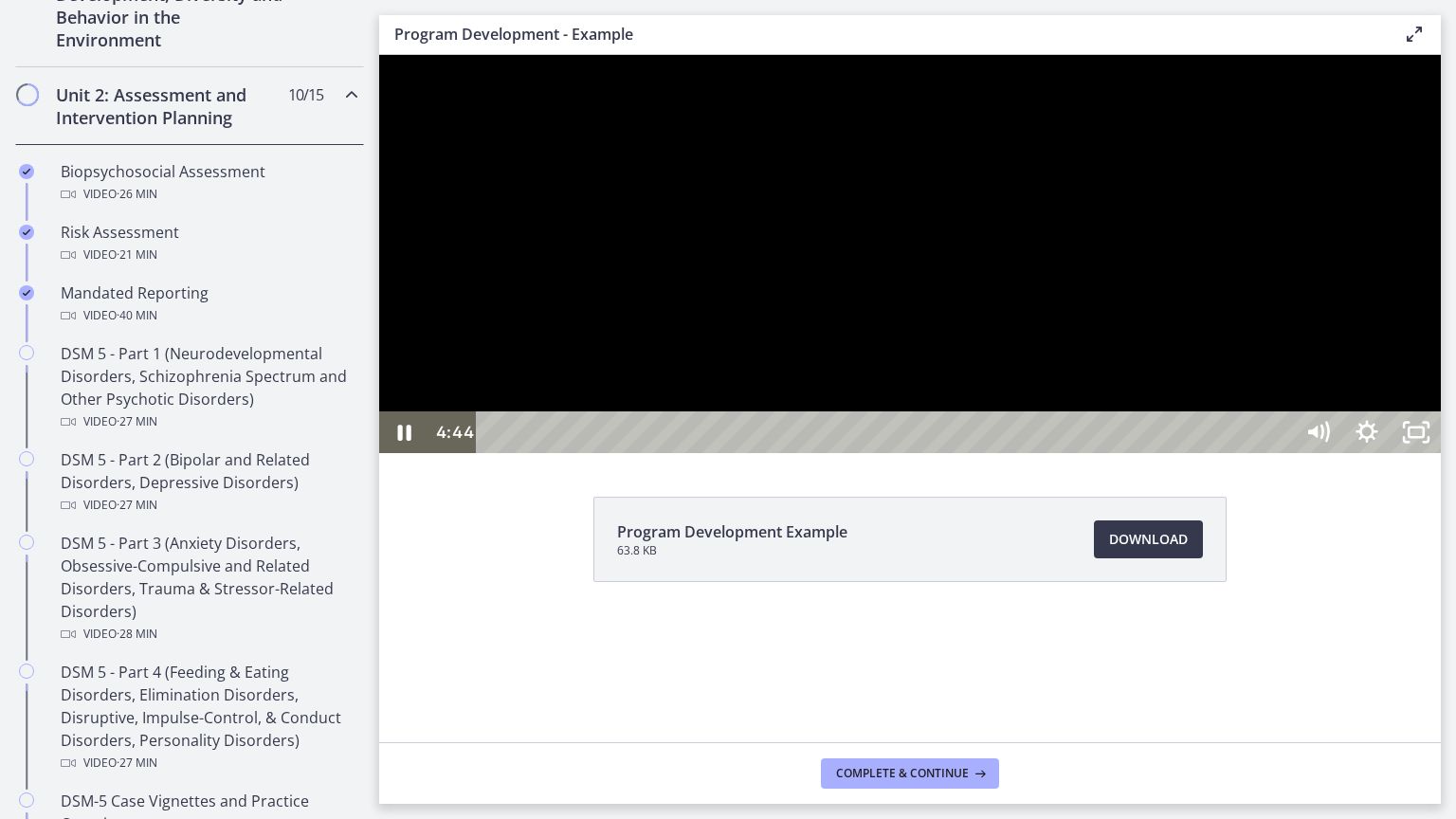 click at bounding box center (910, 254) 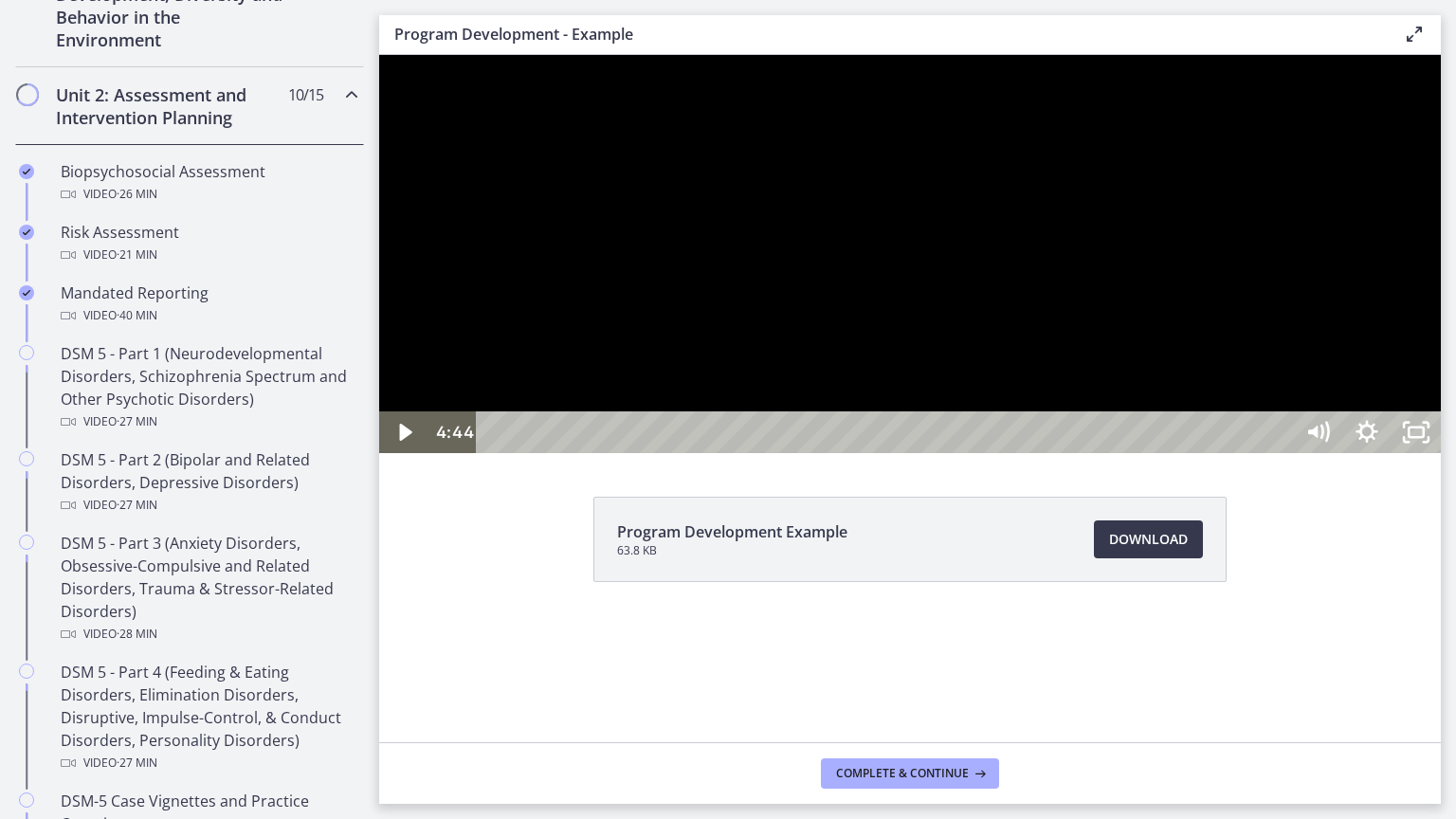 click at bounding box center [910, 254] 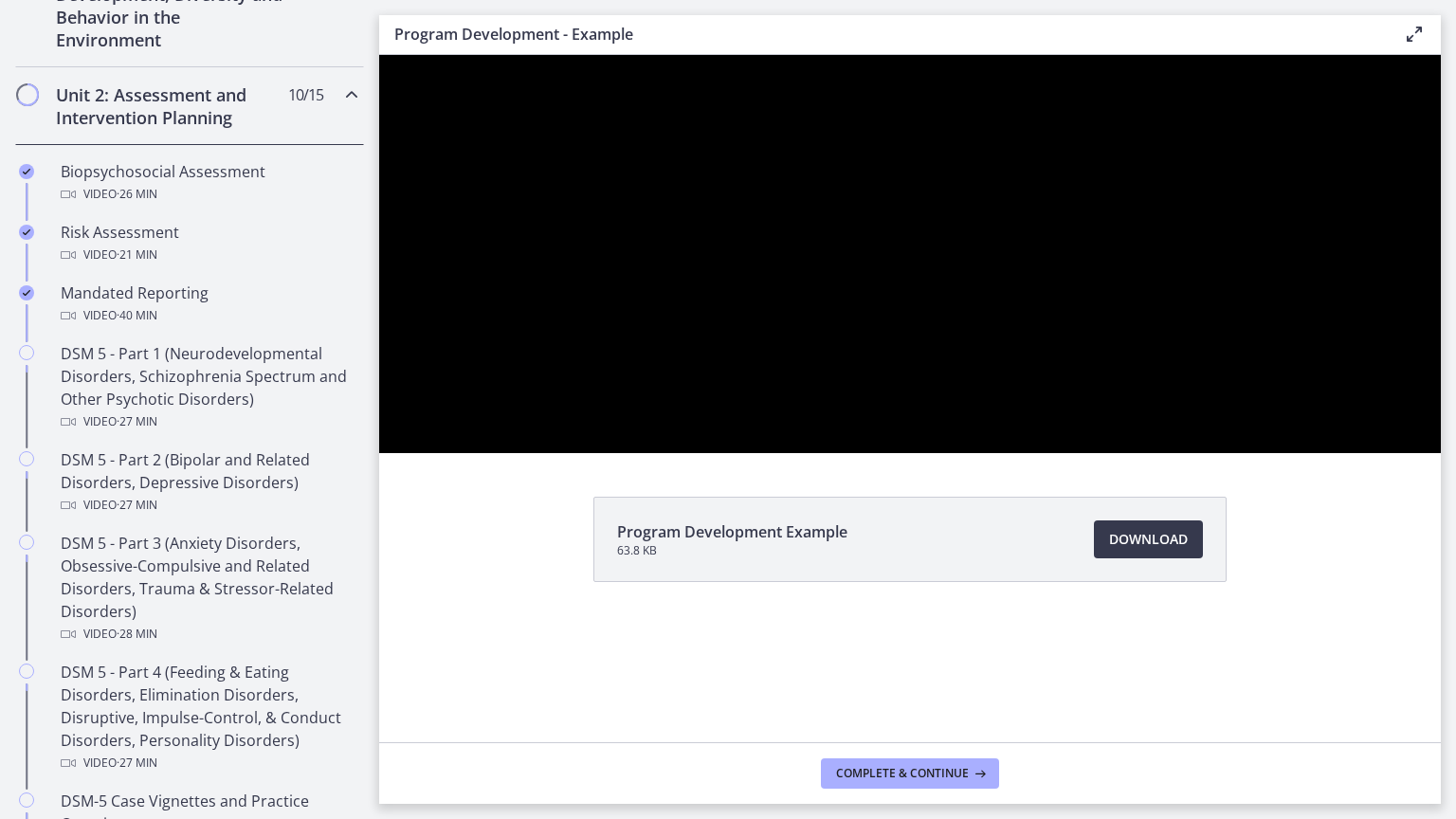 click at bounding box center (910, 254) 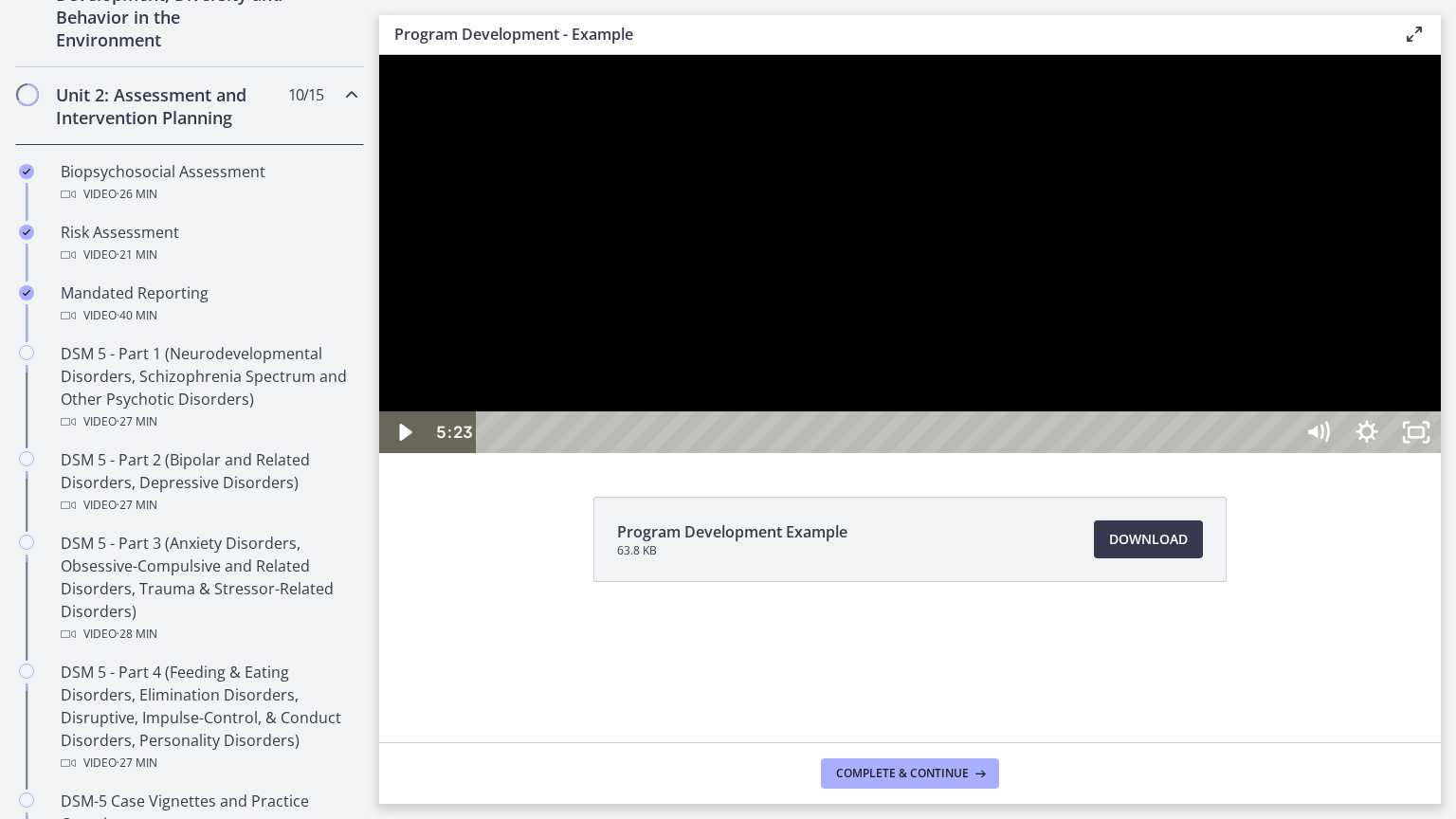 click at bounding box center [910, 254] 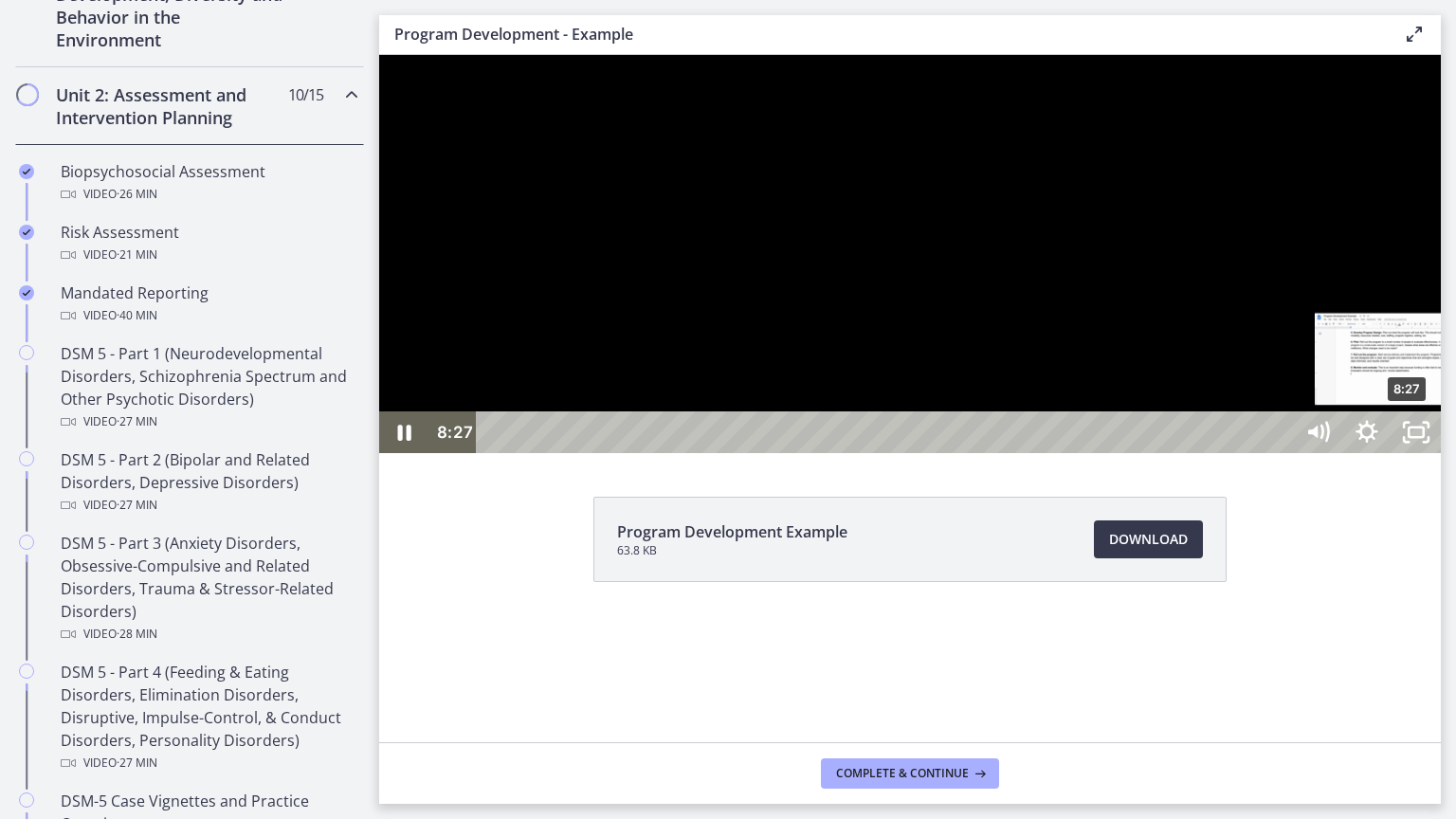 click on "8:27" at bounding box center (887, 432) 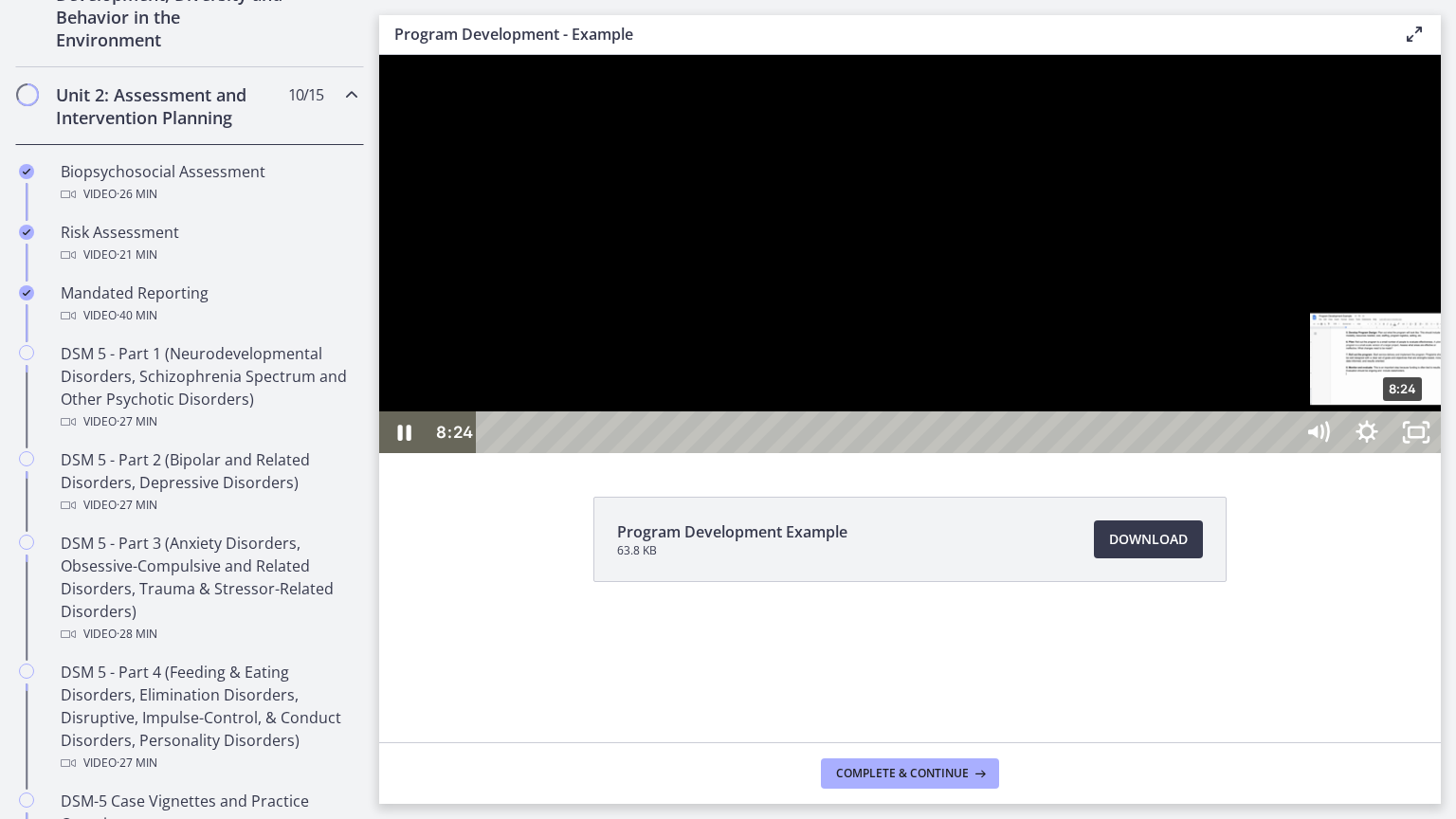 click at bounding box center [1402, 432] 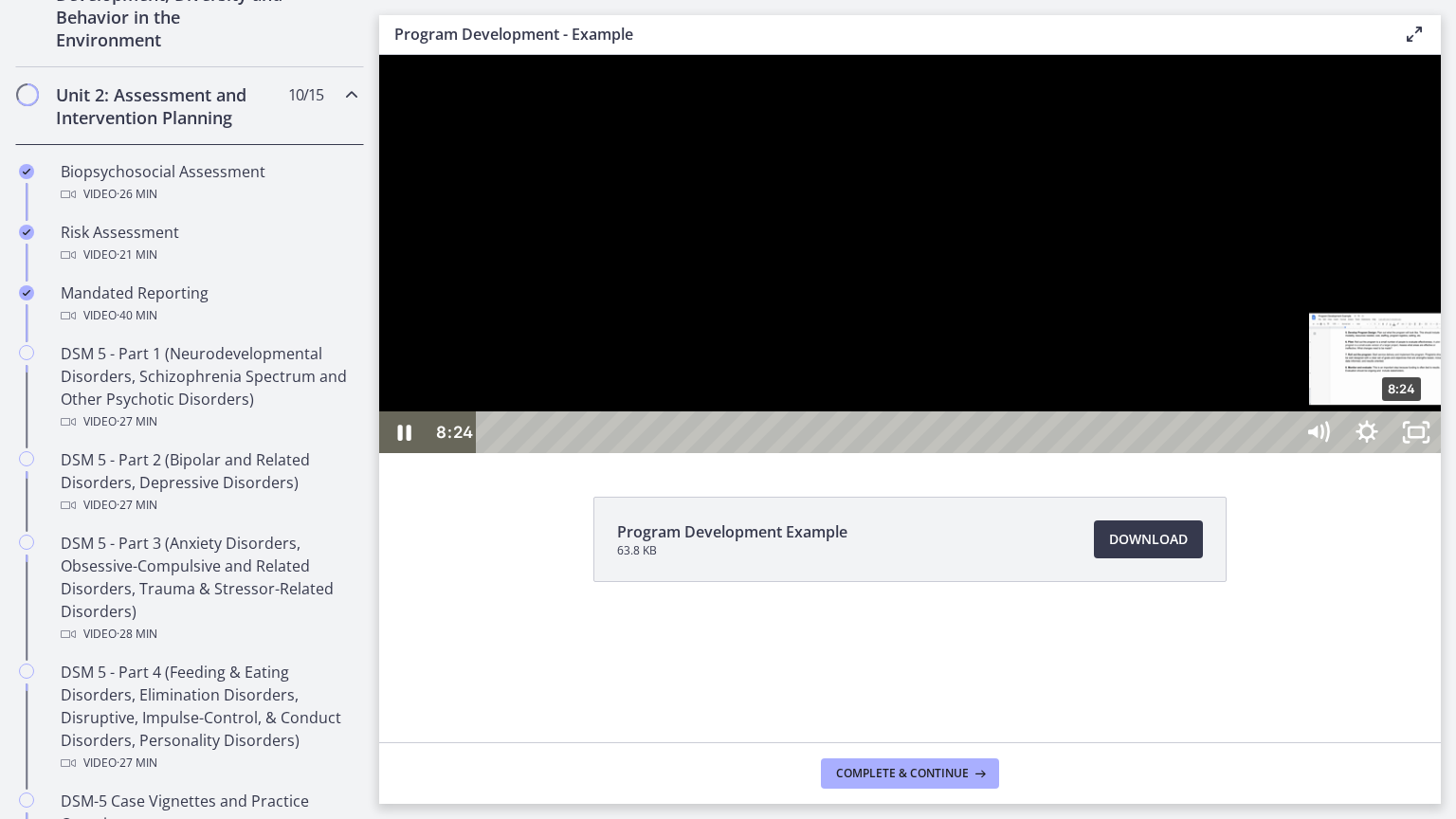 click at bounding box center (1401, 432) 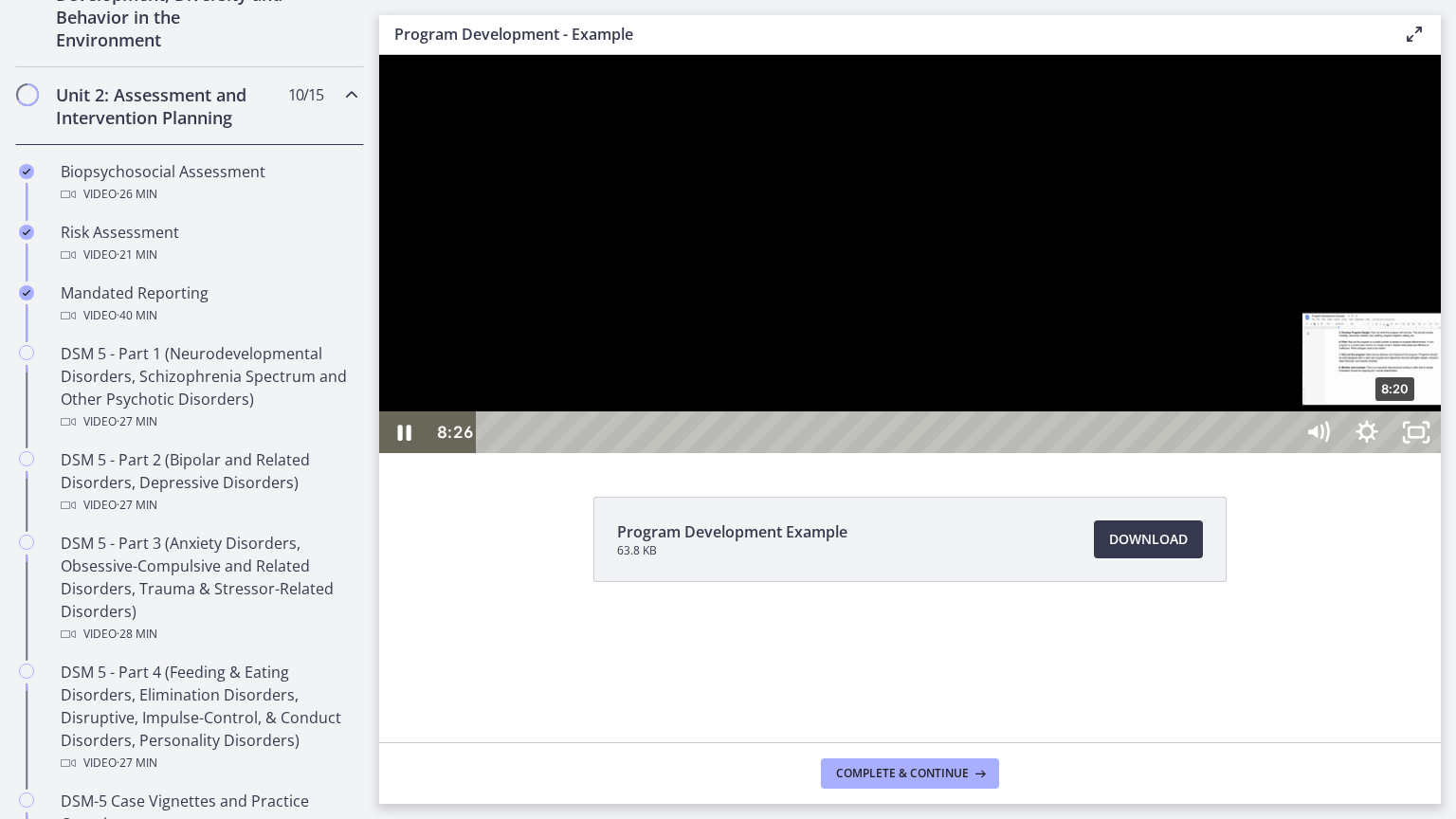 click on "8:20" at bounding box center (887, 432) 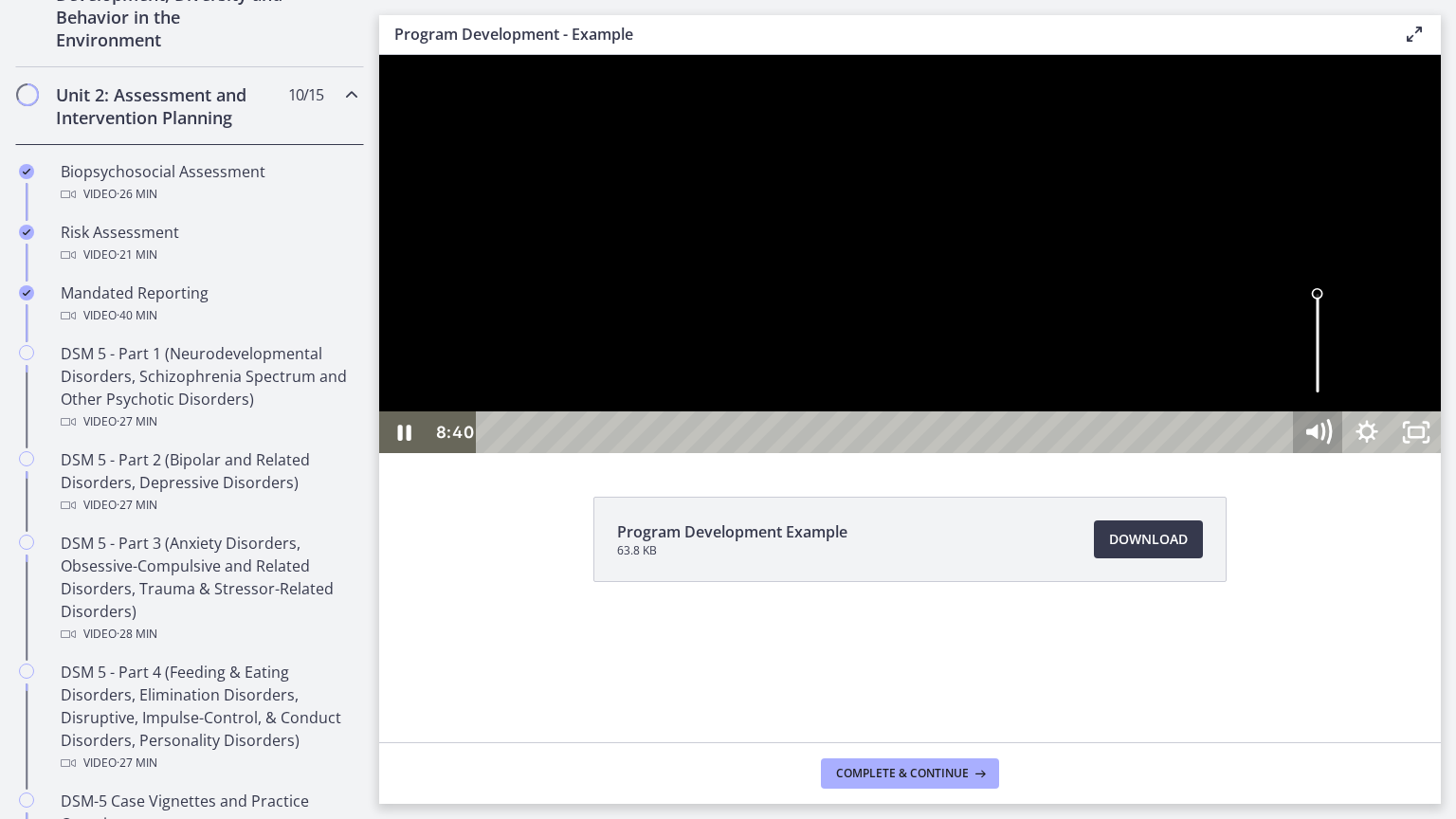 click 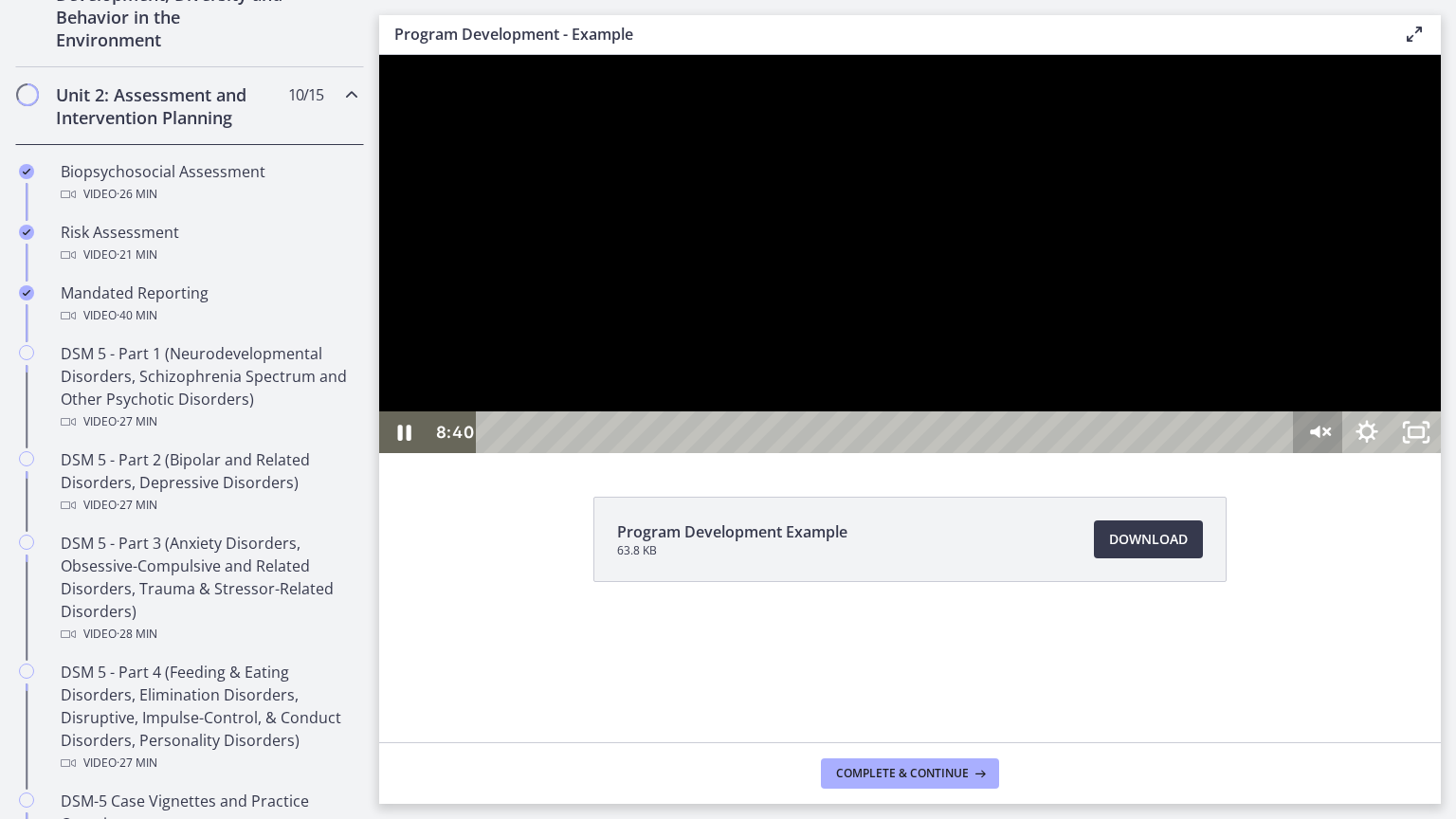 click 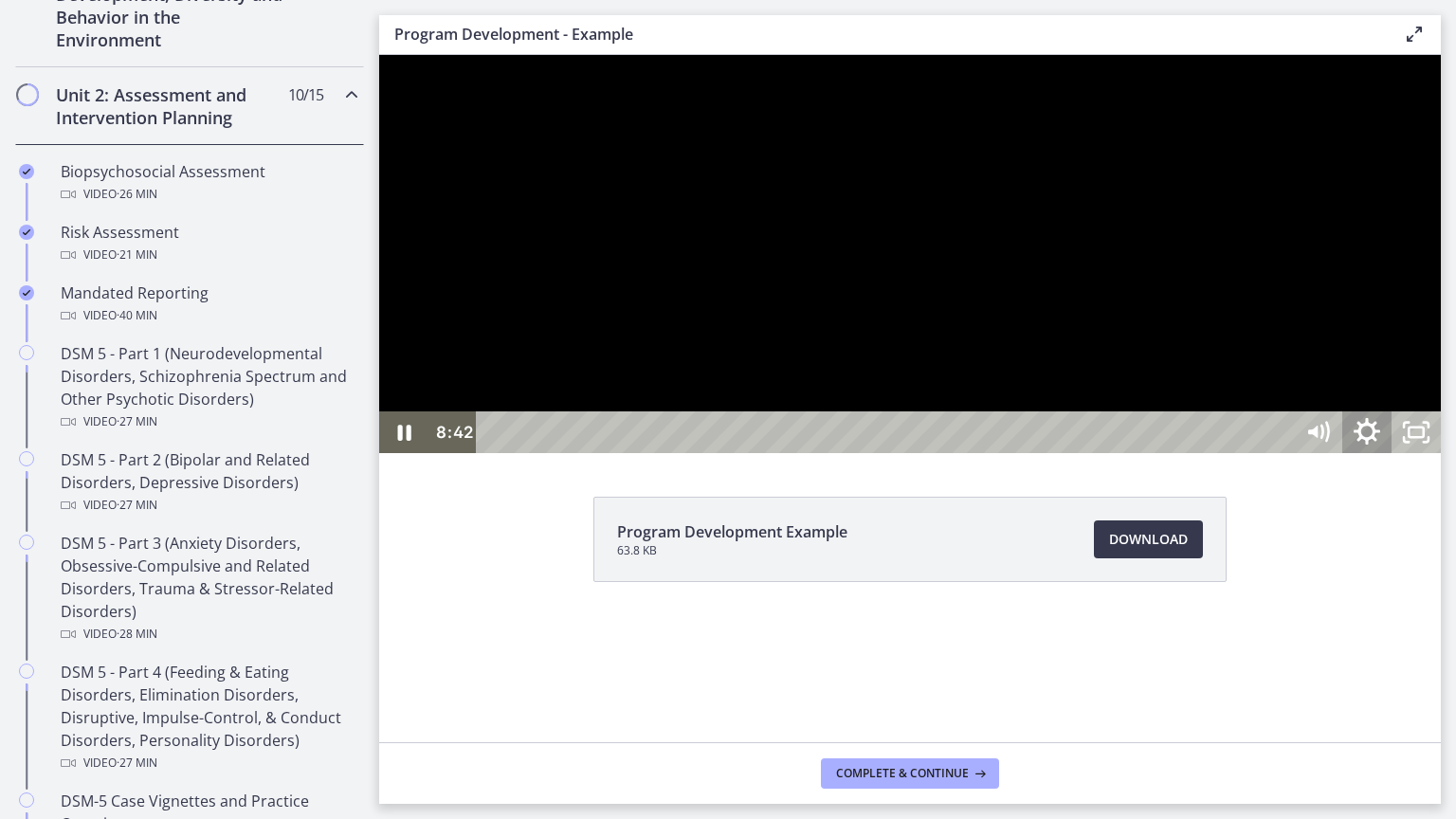 click 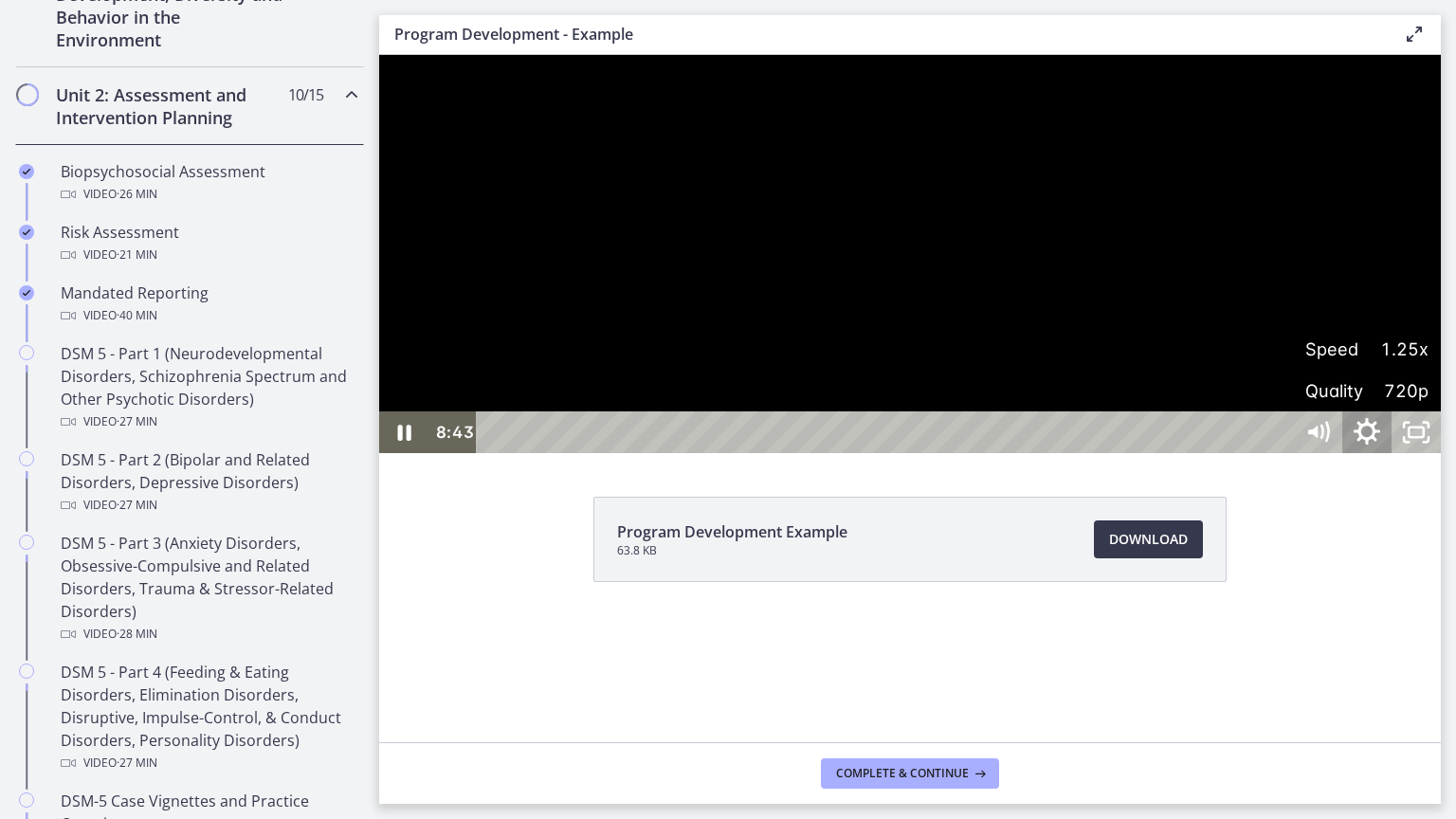 click 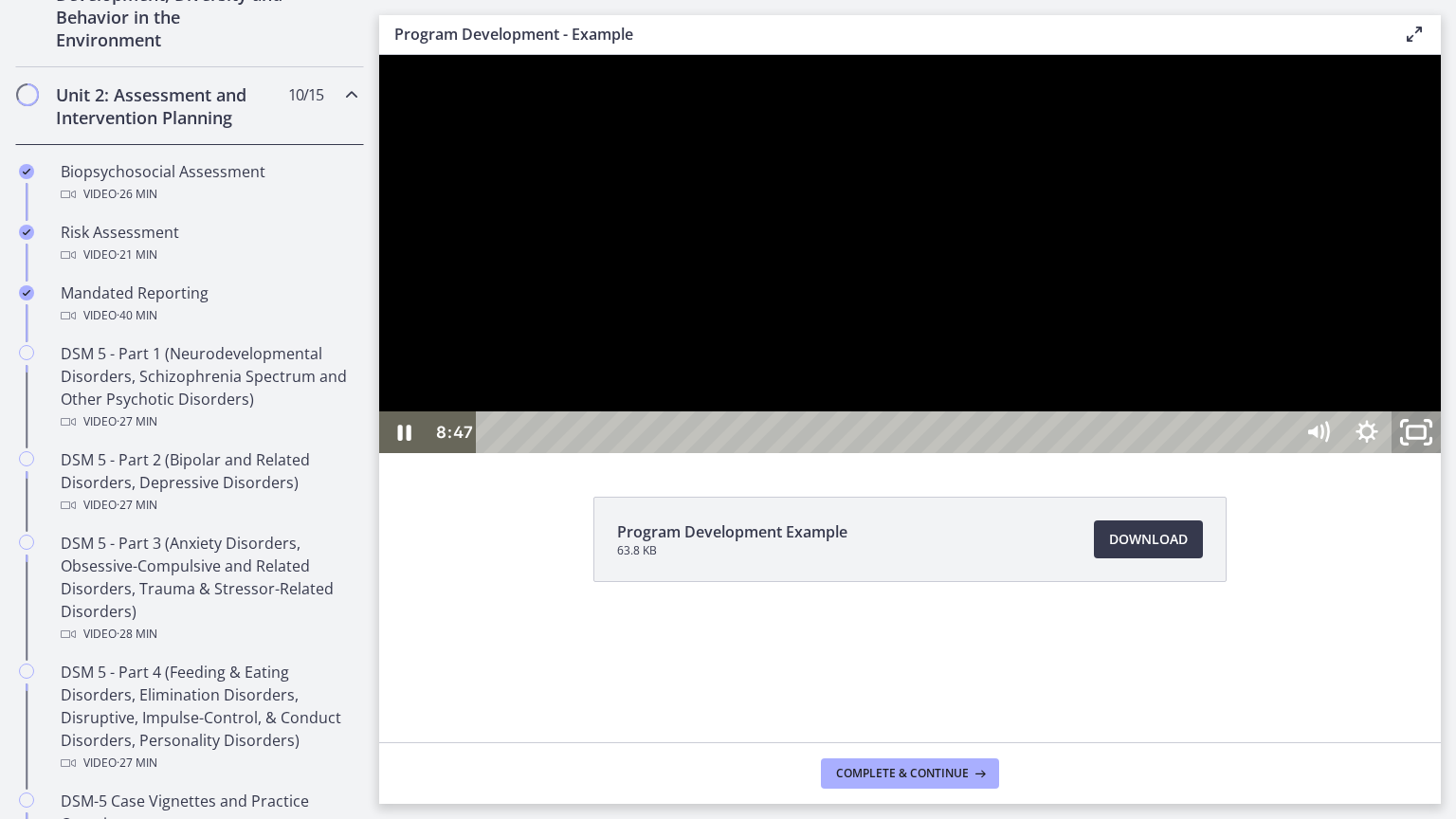 click 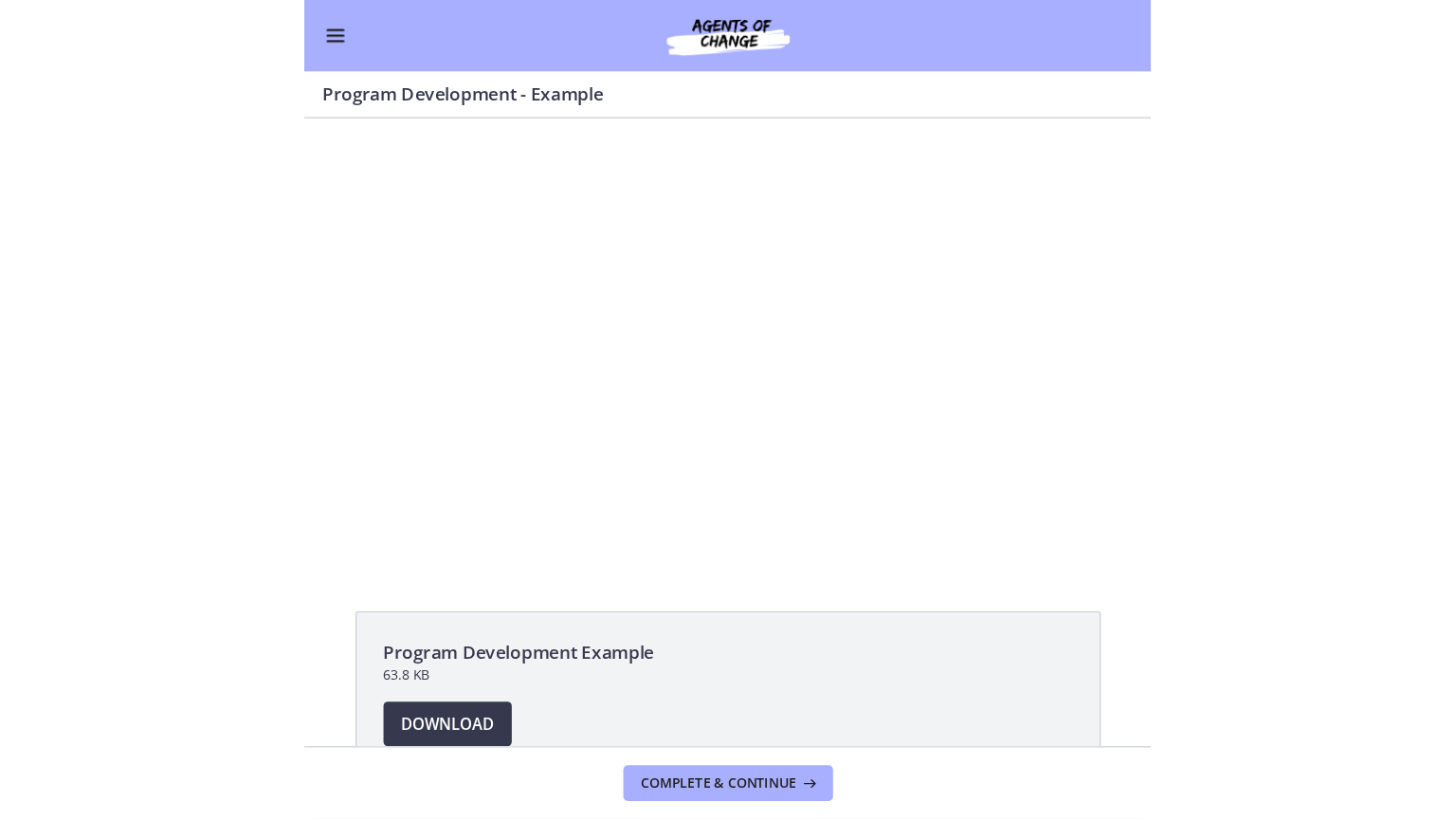scroll, scrollTop: 566, scrollLeft: 0, axis: vertical 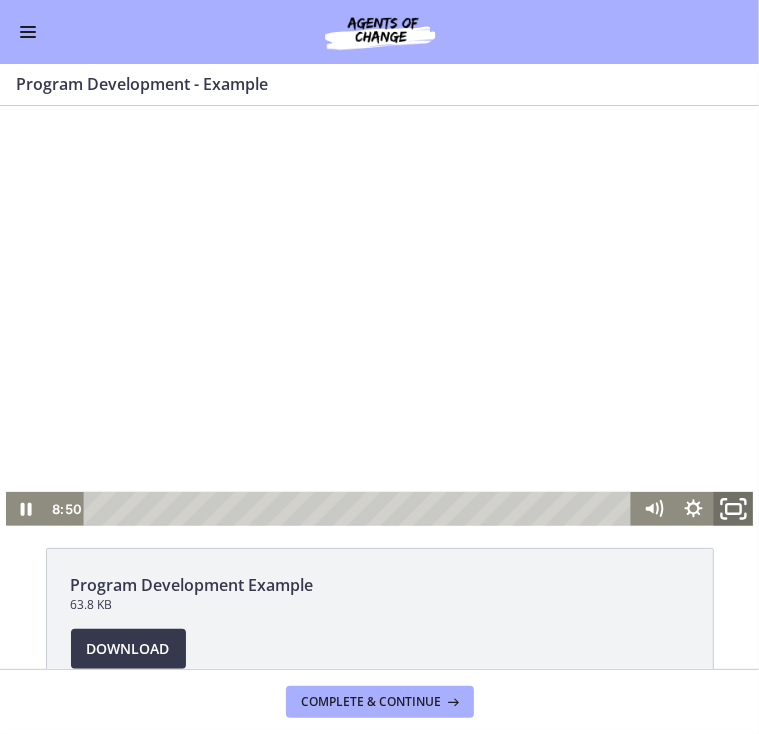 click 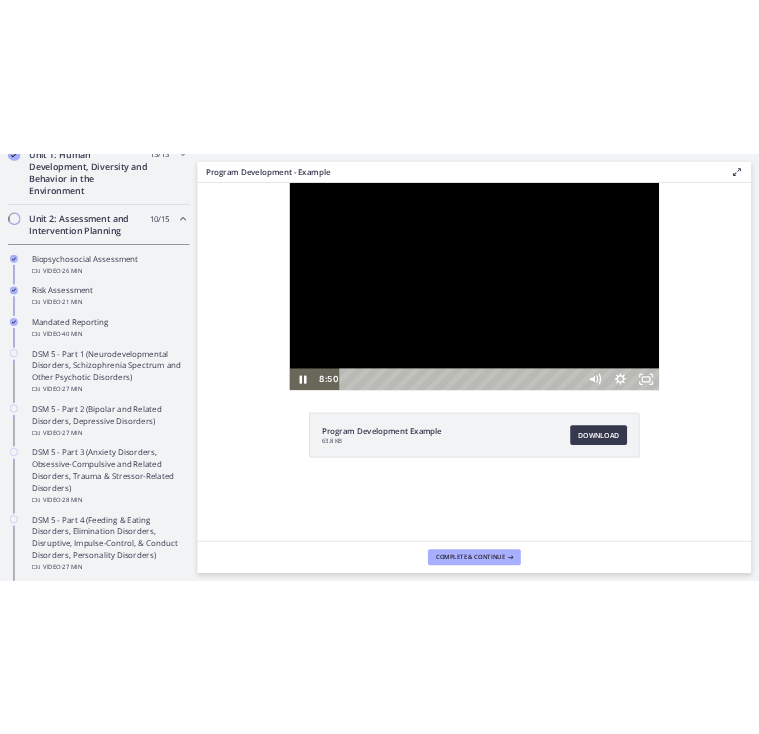 scroll, scrollTop: 602, scrollLeft: 0, axis: vertical 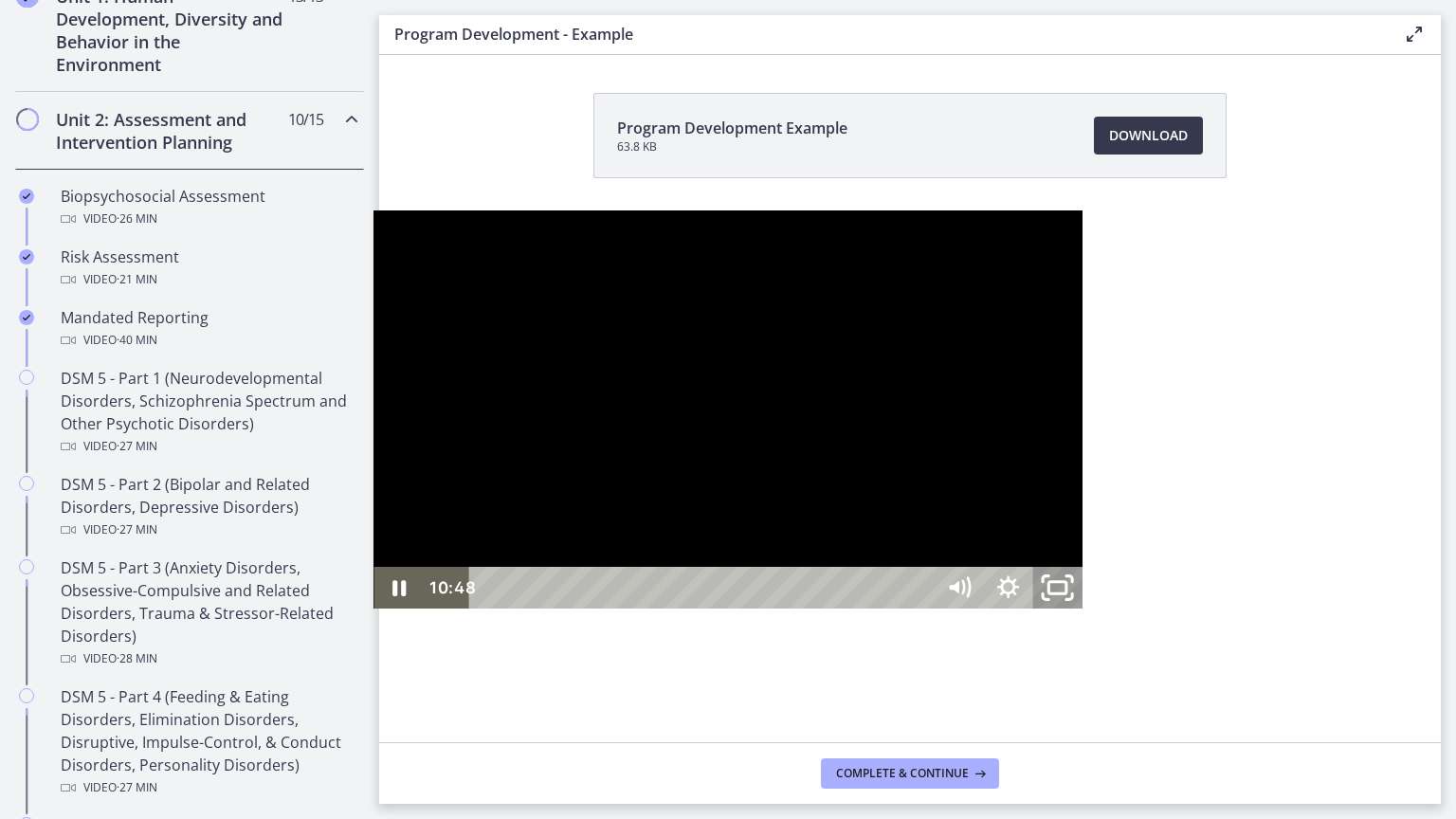 click 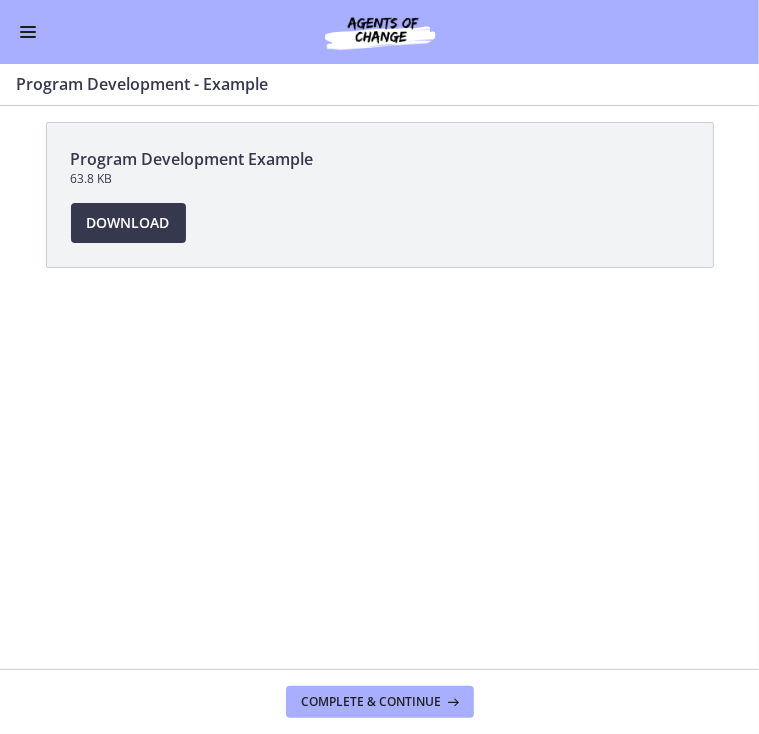 scroll, scrollTop: 572, scrollLeft: 0, axis: vertical 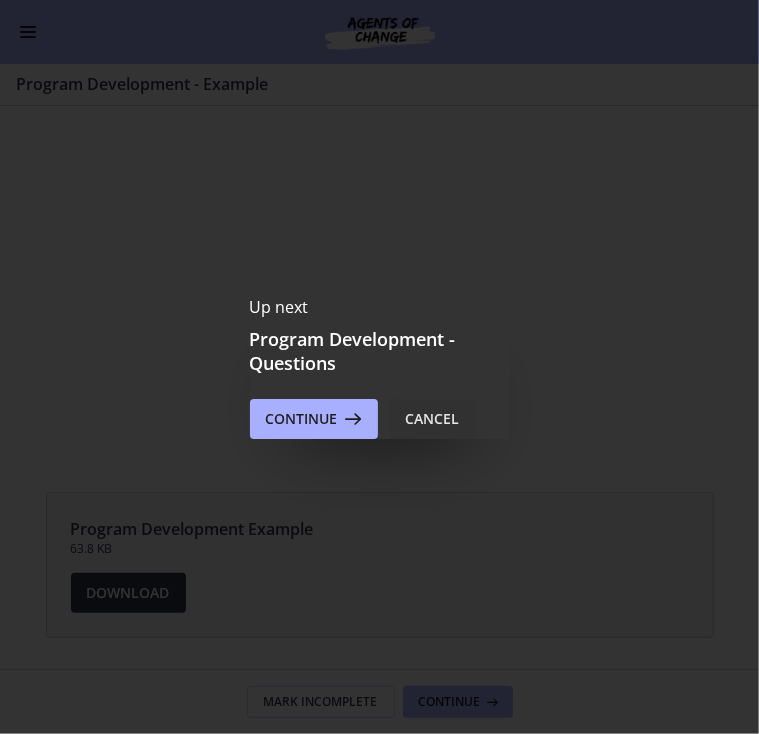 click on "Cancel" at bounding box center (433, 419) 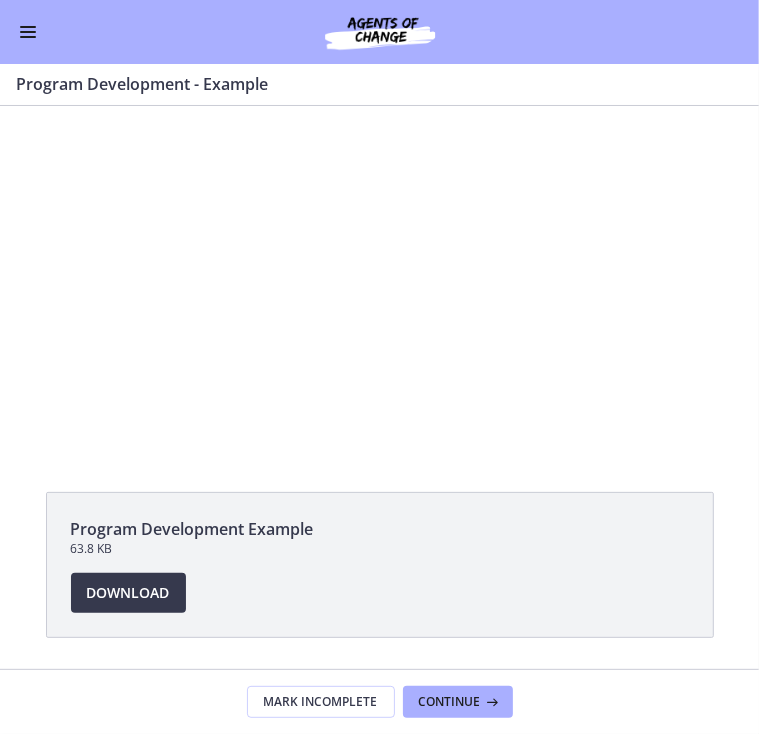 click at bounding box center [28, 32] 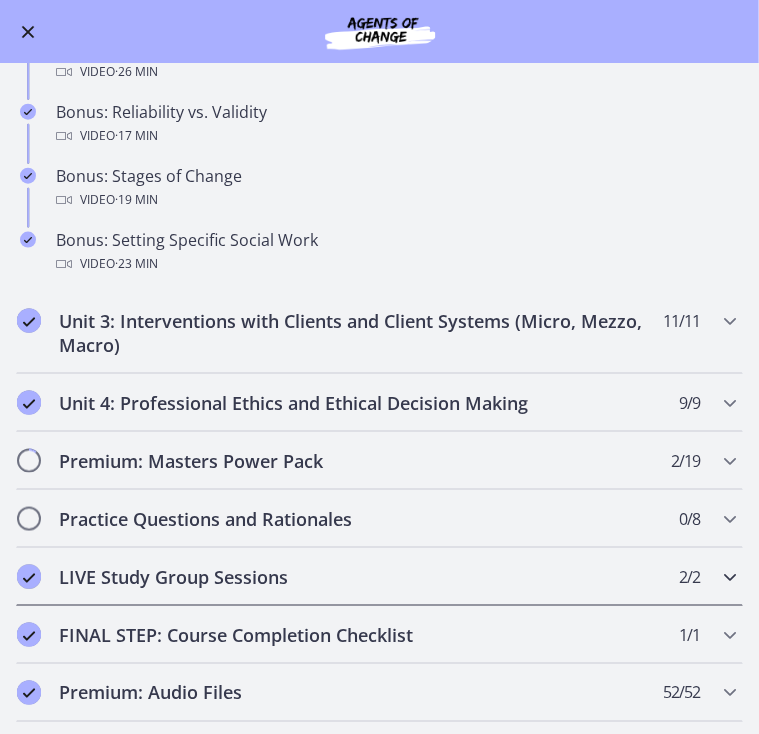 scroll, scrollTop: 1499, scrollLeft: 0, axis: vertical 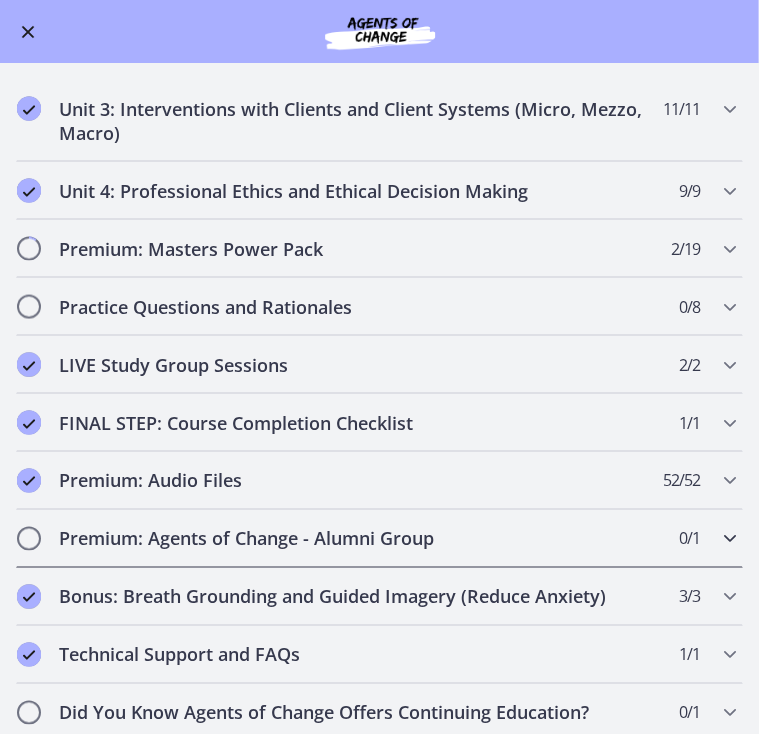 click on "Premium: Agents of Change - Alumni Group
0  /  1
Completed" at bounding box center (379, 539) 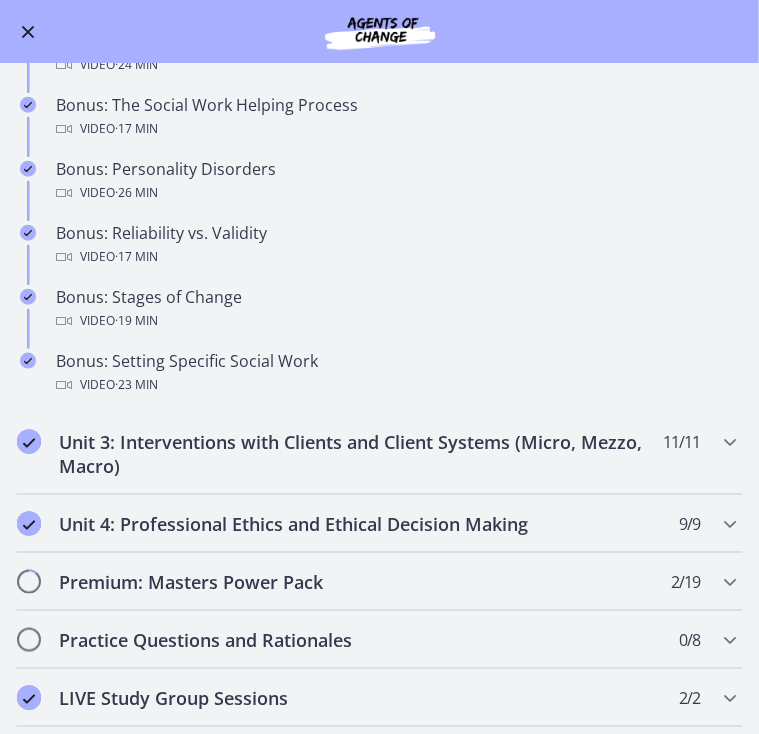 click on "Premium: Agents of Change - Alumni Group" at bounding box center [360, 872] 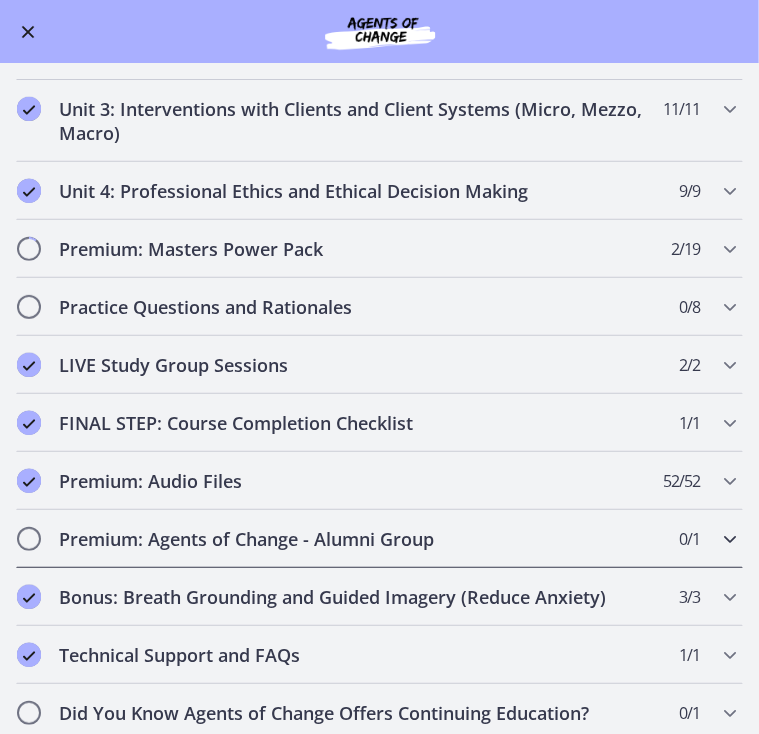 click on "Premium: Agents of Change - Alumni Group
0  /  1
Completed" at bounding box center [379, 539] 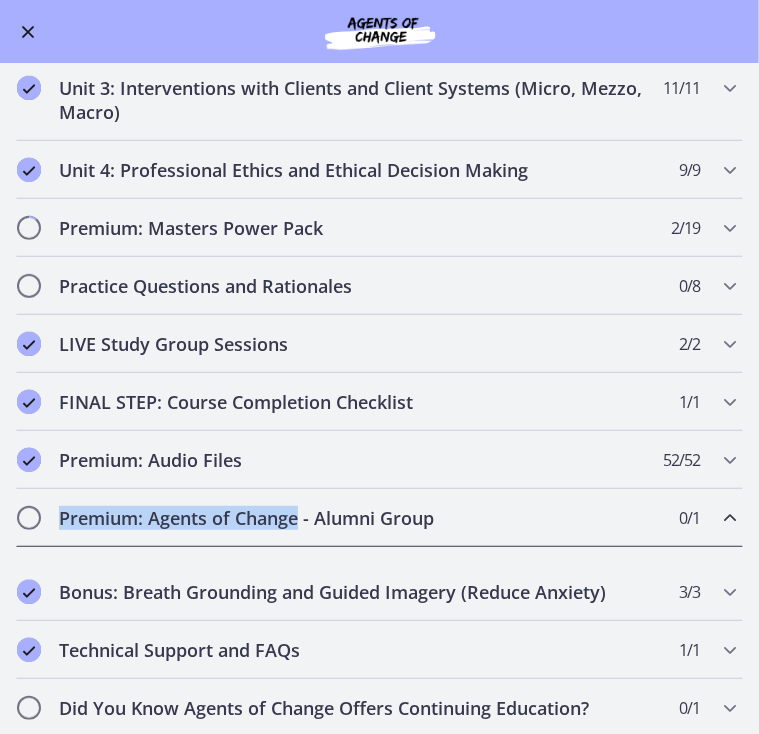 click on "Premium: Agents of Change - Alumni Group" at bounding box center [360, 518] 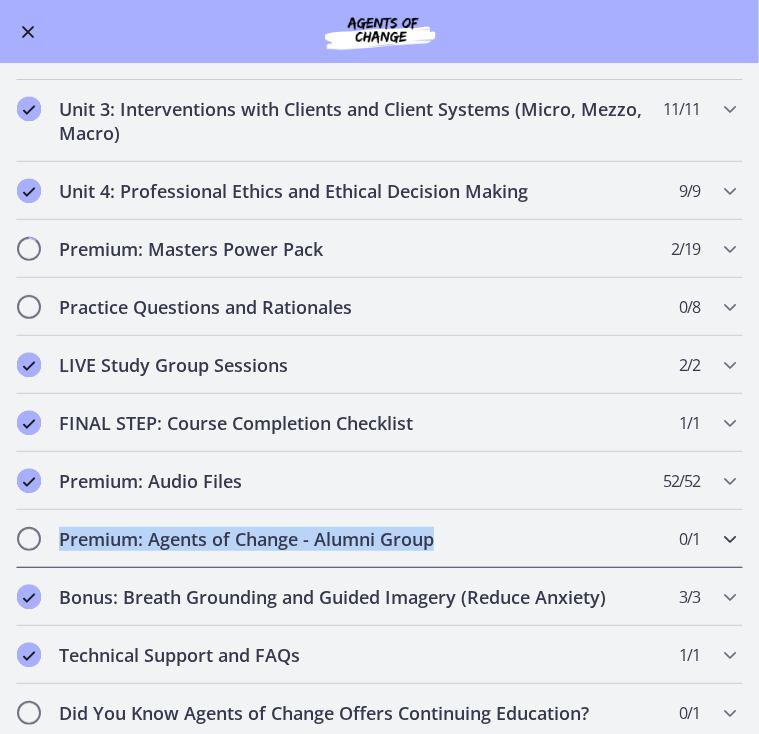 click on "Premium: Agents of Change - Alumni Group
0  /  1
Completed" at bounding box center (379, 539) 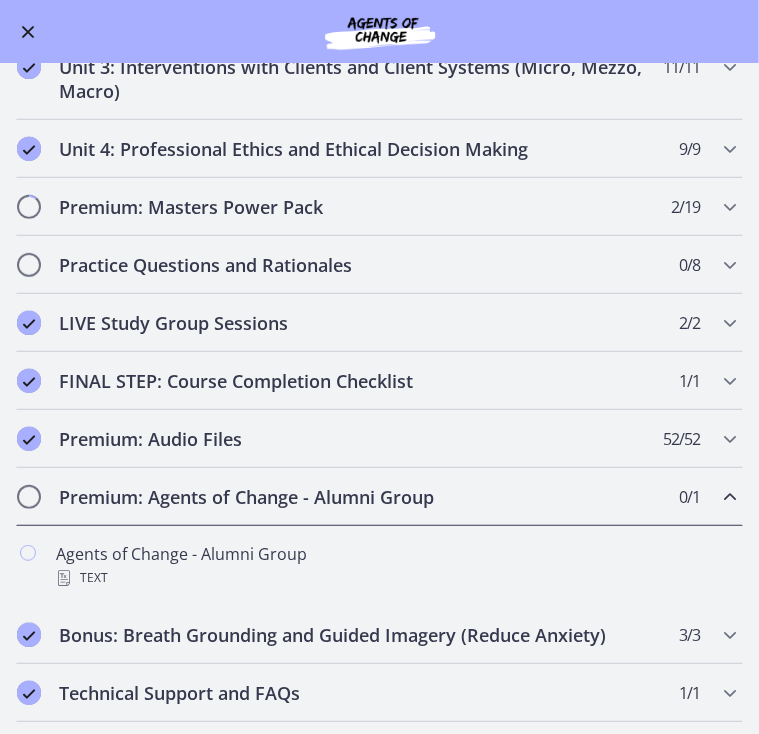 click on "Premium: Agents of Change - Alumni Group
0  /  1
Completed" at bounding box center (379, 497) 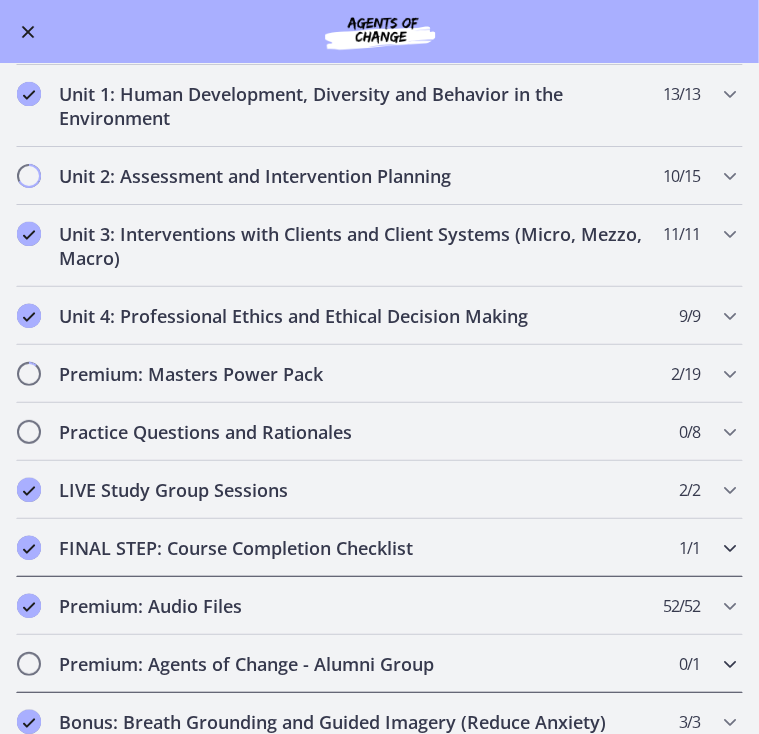 scroll, scrollTop: 237, scrollLeft: 0, axis: vertical 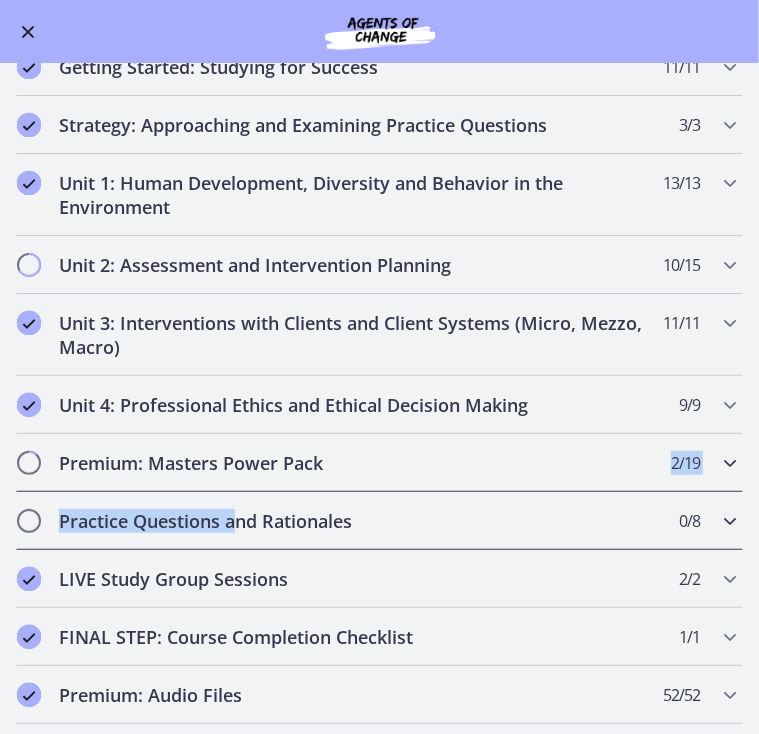 drag, startPoint x: 234, startPoint y: 512, endPoint x: 211, endPoint y: 470, distance: 47.88528 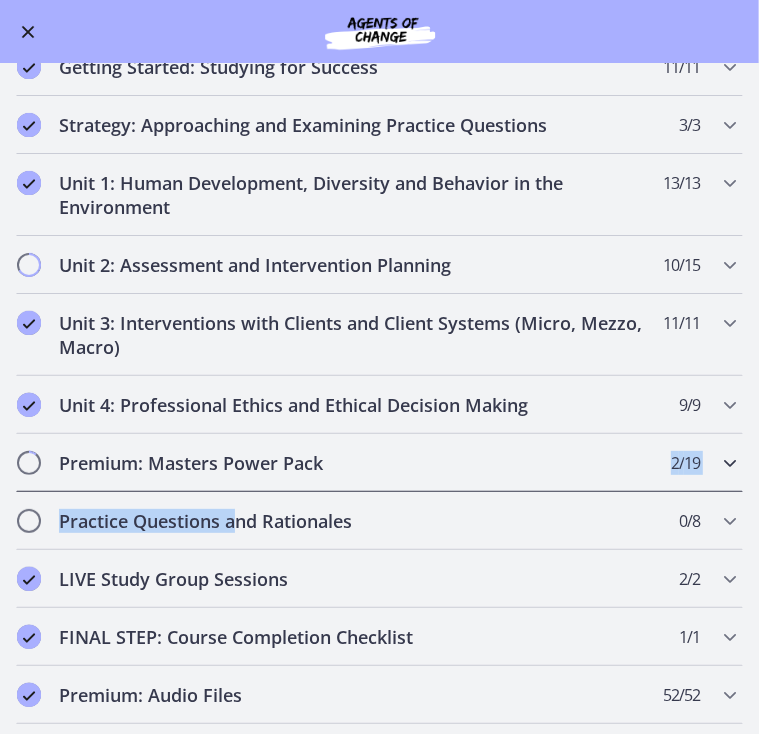 click on "Premium: Masters Power Pack
2  /  19
Completed" at bounding box center [379, 463] 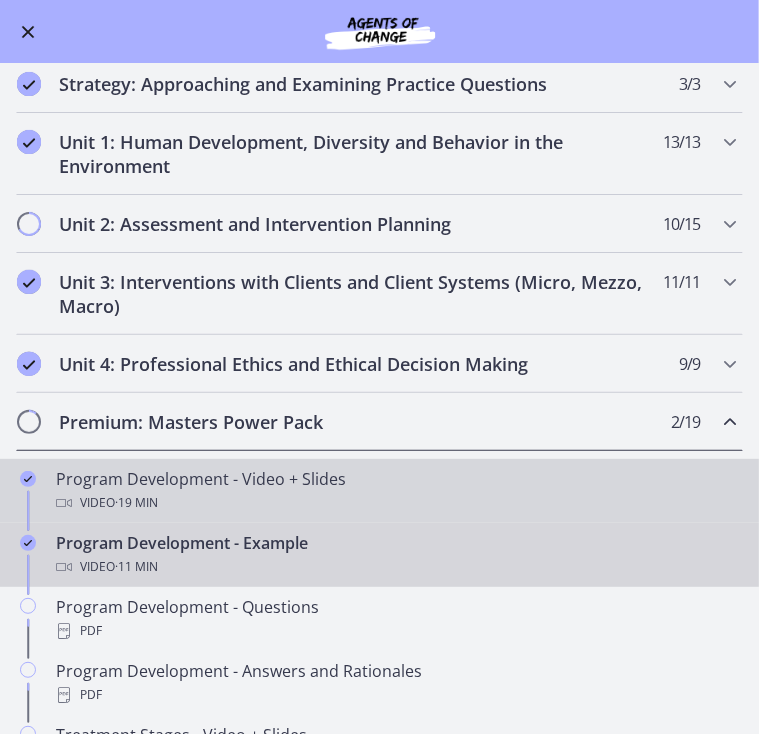 scroll, scrollTop: 319, scrollLeft: 0, axis: vertical 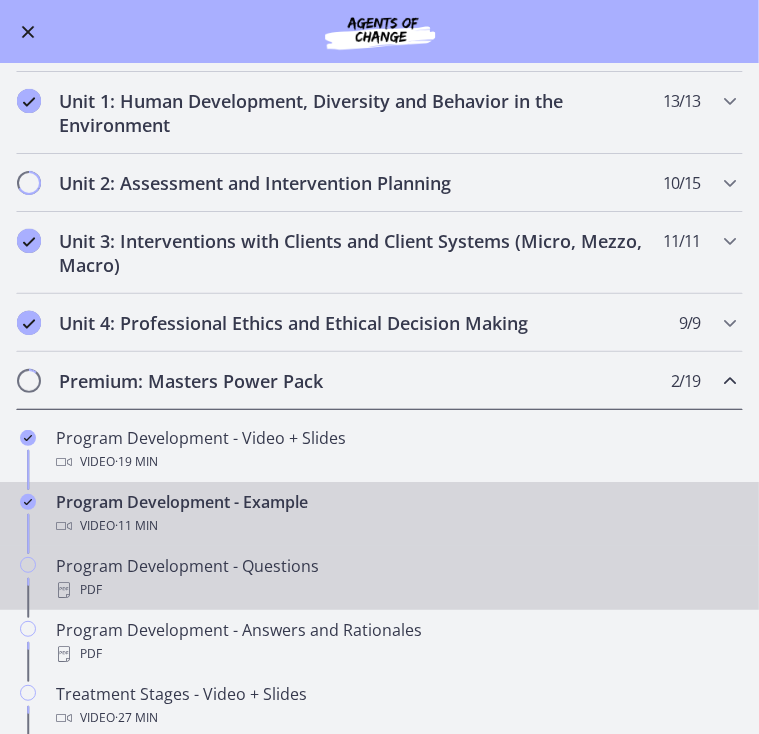 click on "PDF" at bounding box center [399, 590] 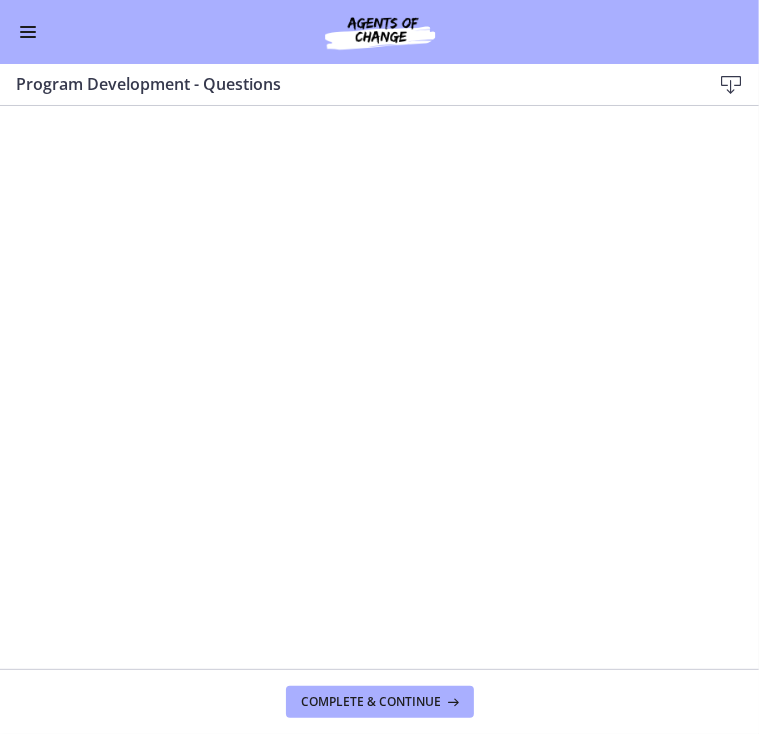 click on "Complete & continue" at bounding box center (379, 701) 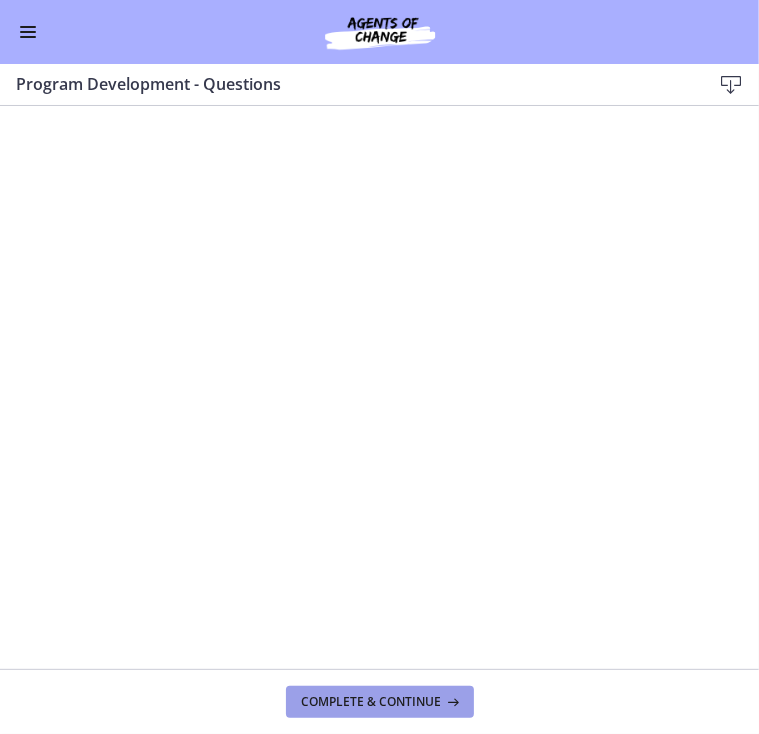click on "Complete & continue" at bounding box center [372, 702] 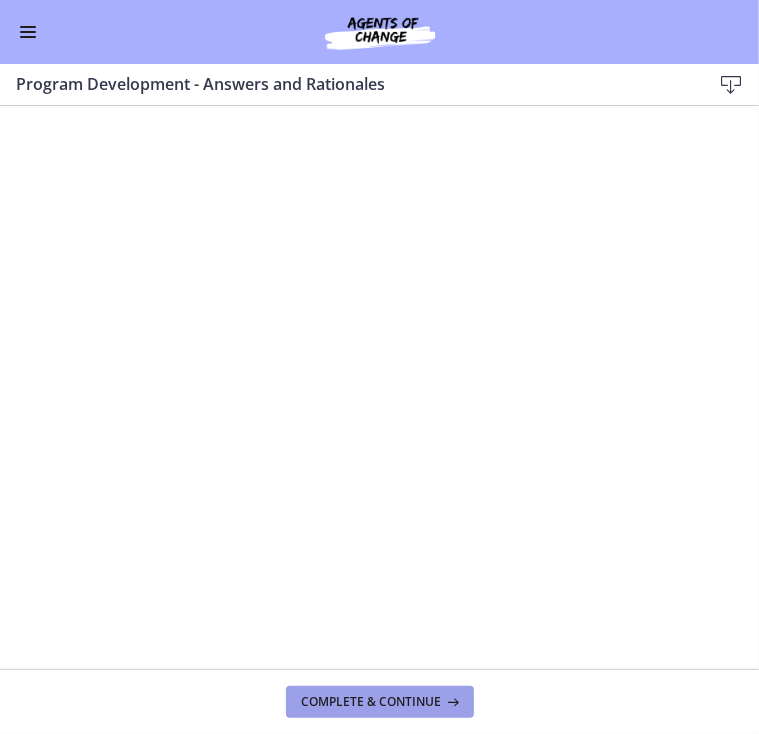 click on "Complete & continue" at bounding box center [380, 702] 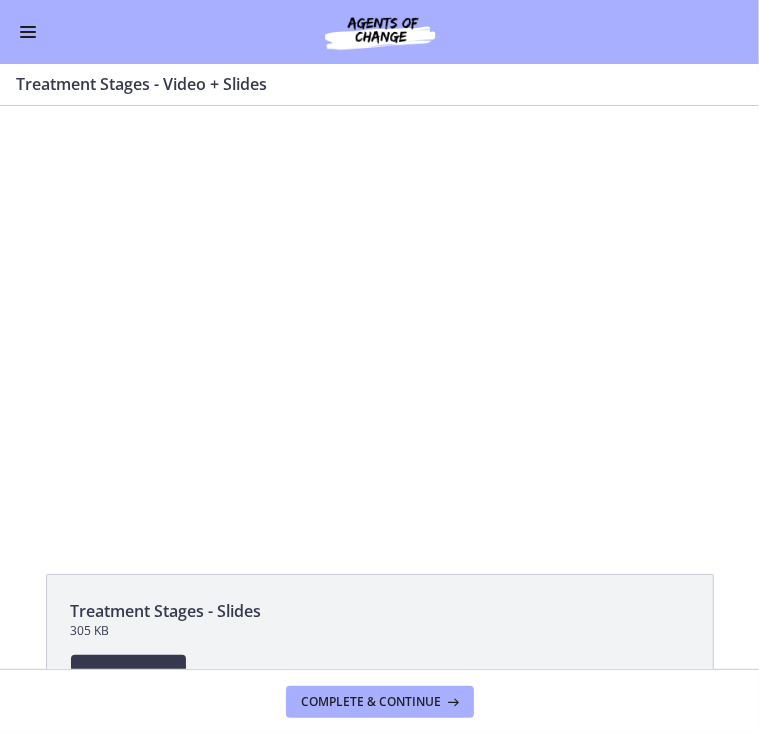 scroll, scrollTop: 0, scrollLeft: 0, axis: both 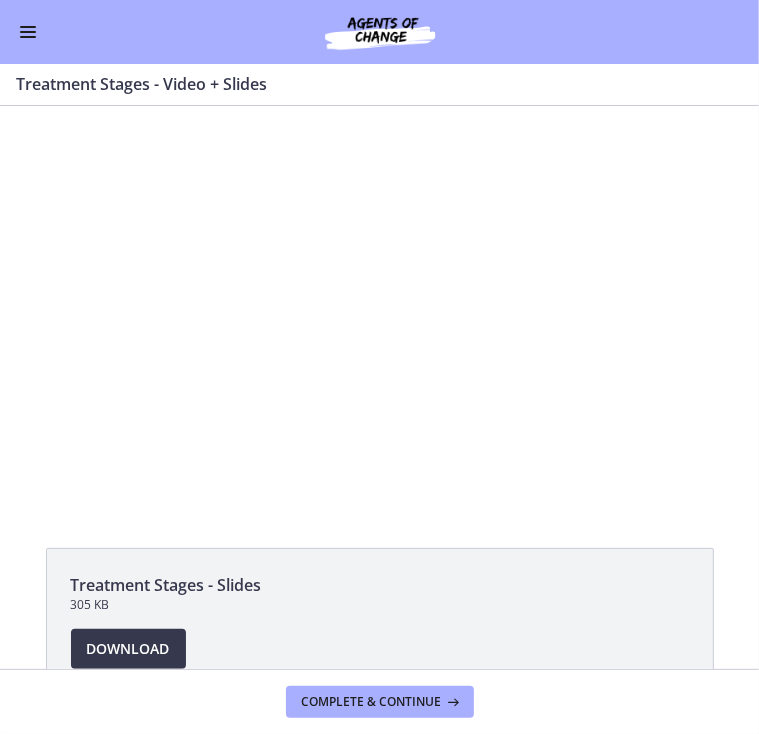 click at bounding box center [28, 32] 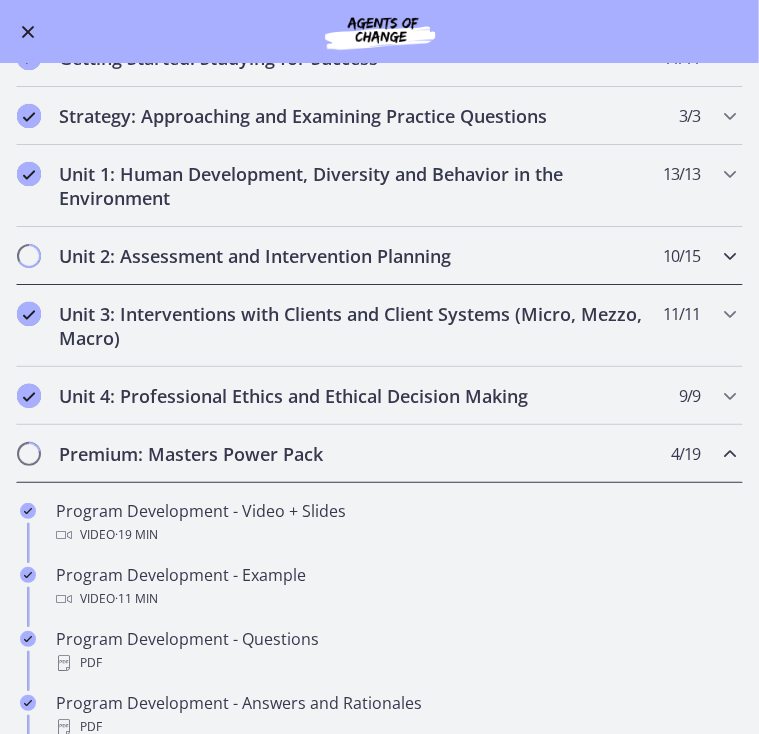 scroll, scrollTop: 0, scrollLeft: 0, axis: both 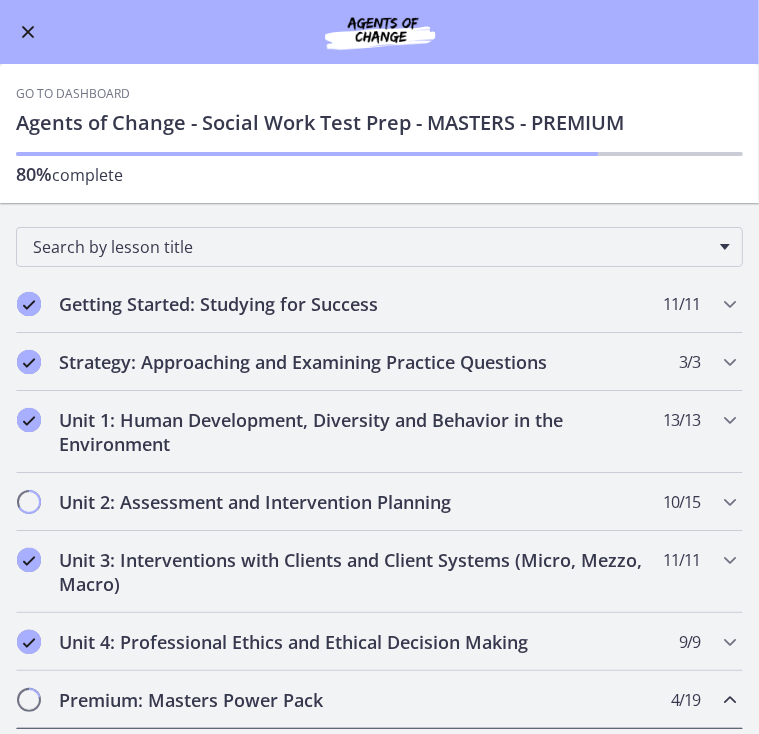 click at bounding box center [28, 32] 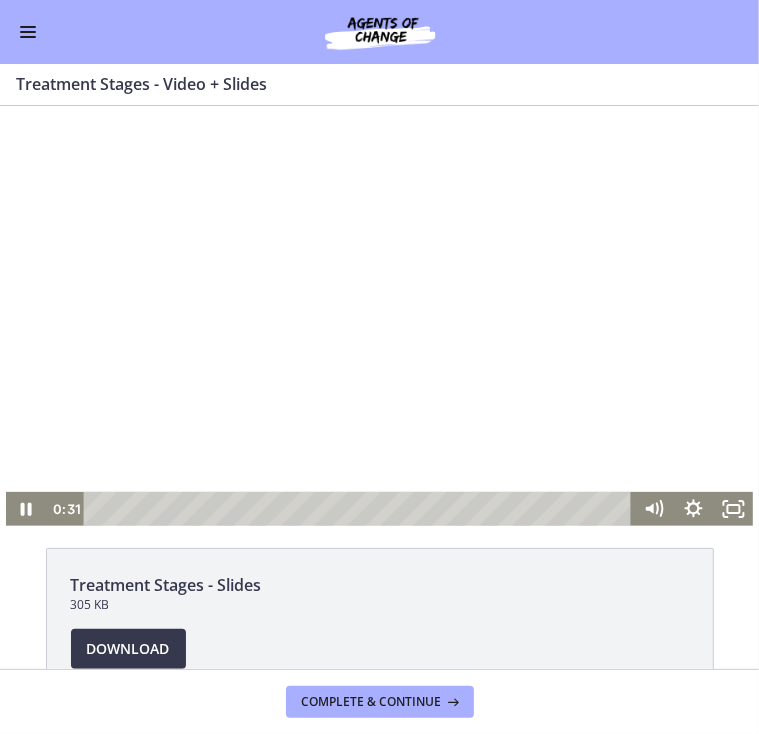 click at bounding box center [379, 315] 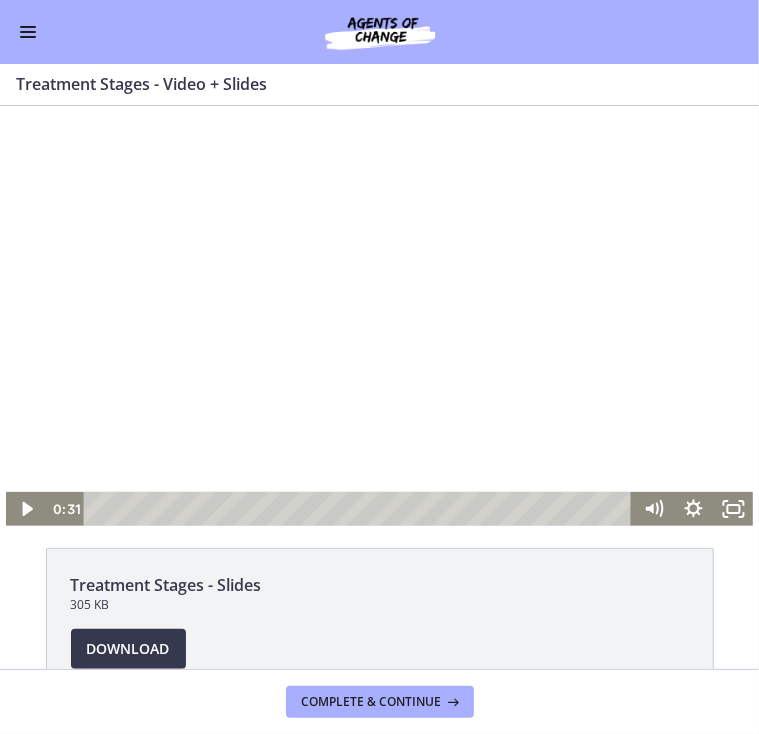 click at bounding box center [379, 315] 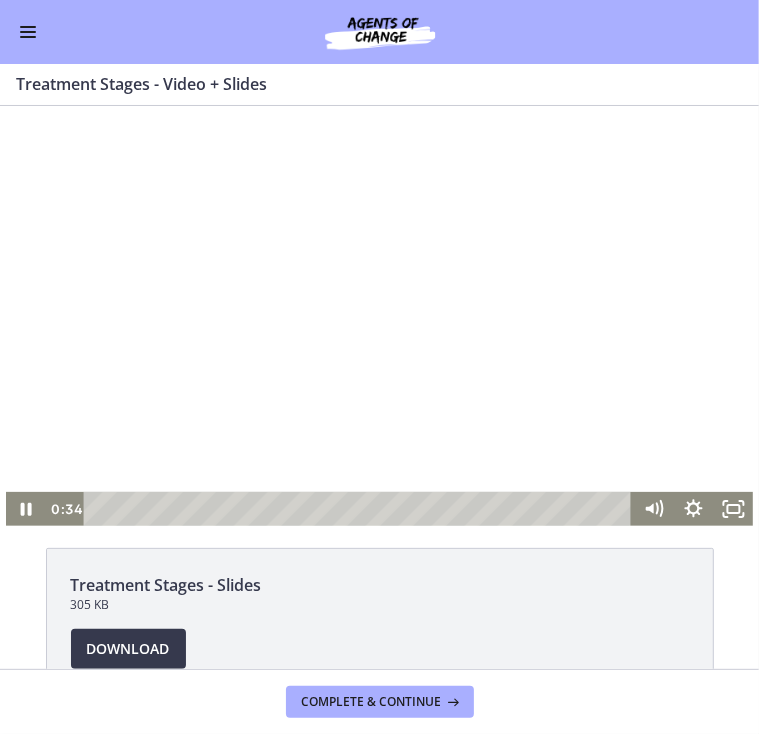 click at bounding box center (379, 315) 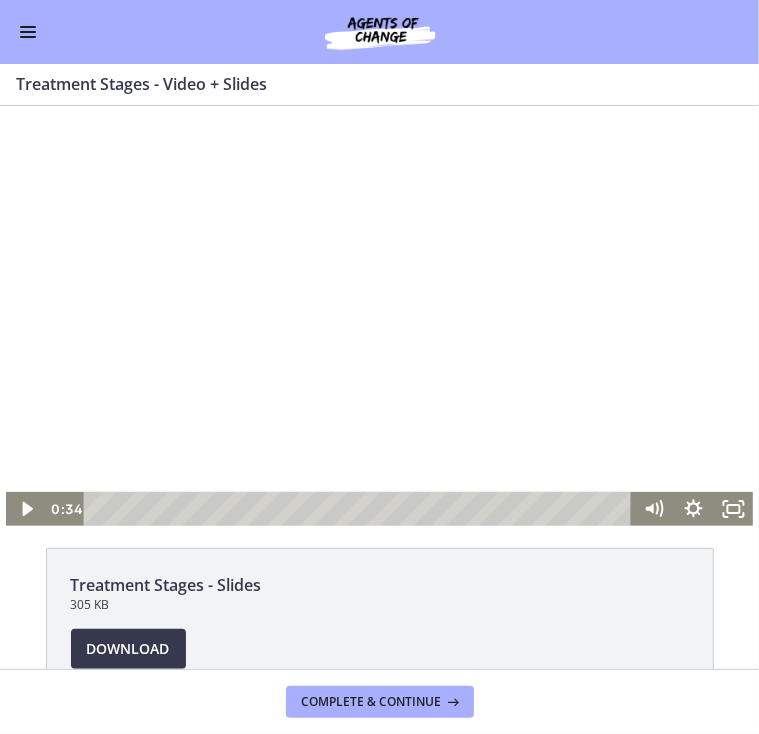 click at bounding box center [379, 315] 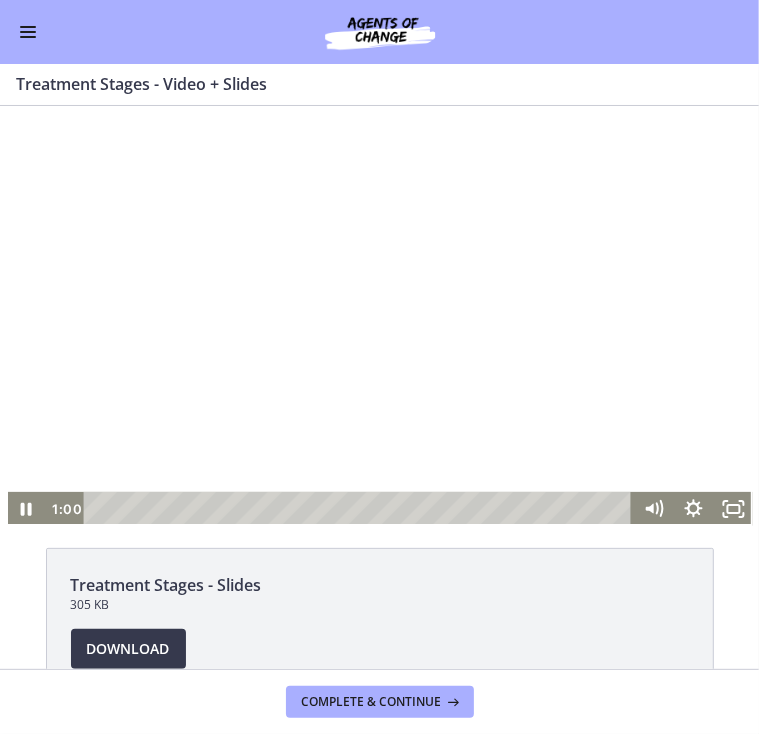 click at bounding box center [379, 315] 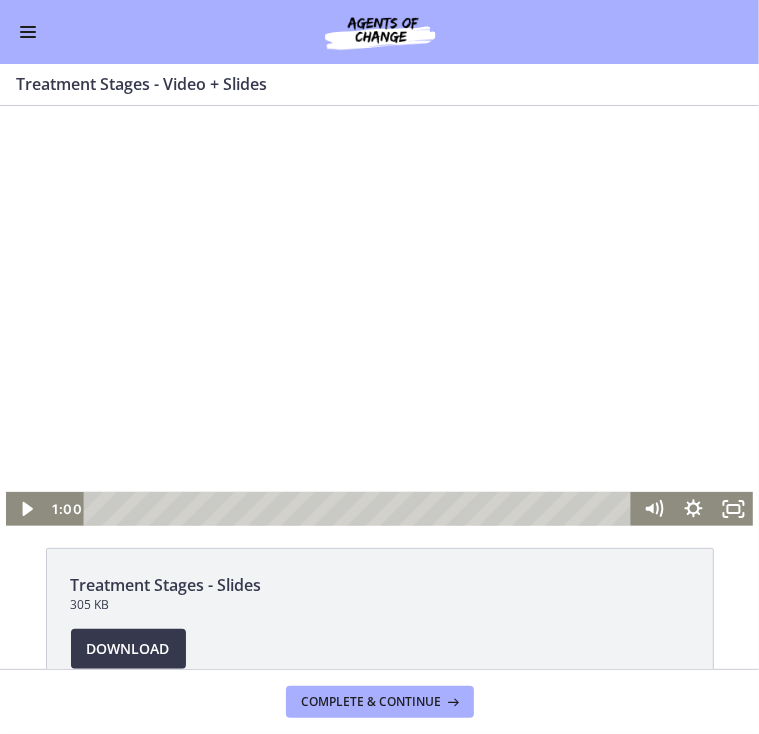 click at bounding box center [379, 315] 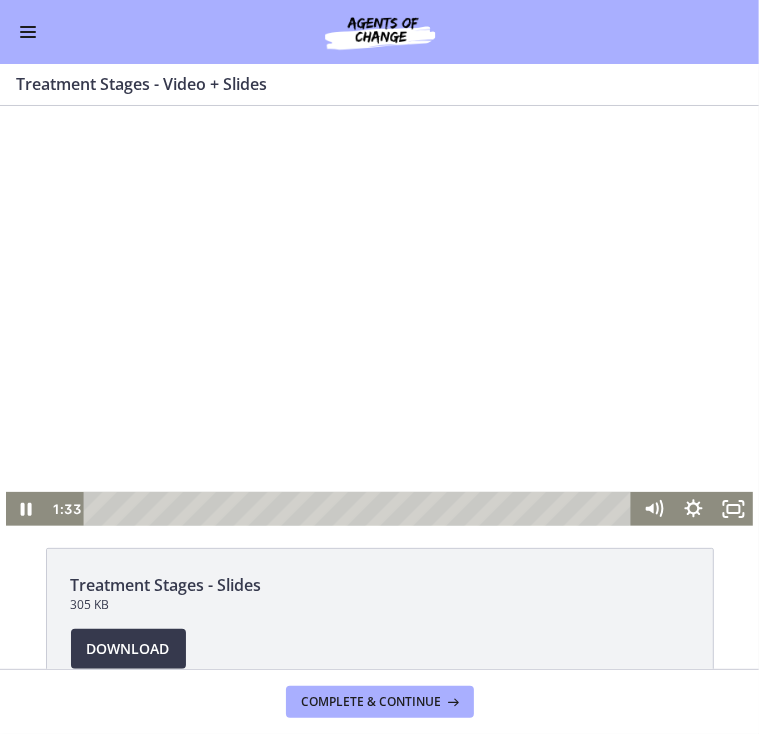 click at bounding box center (379, 315) 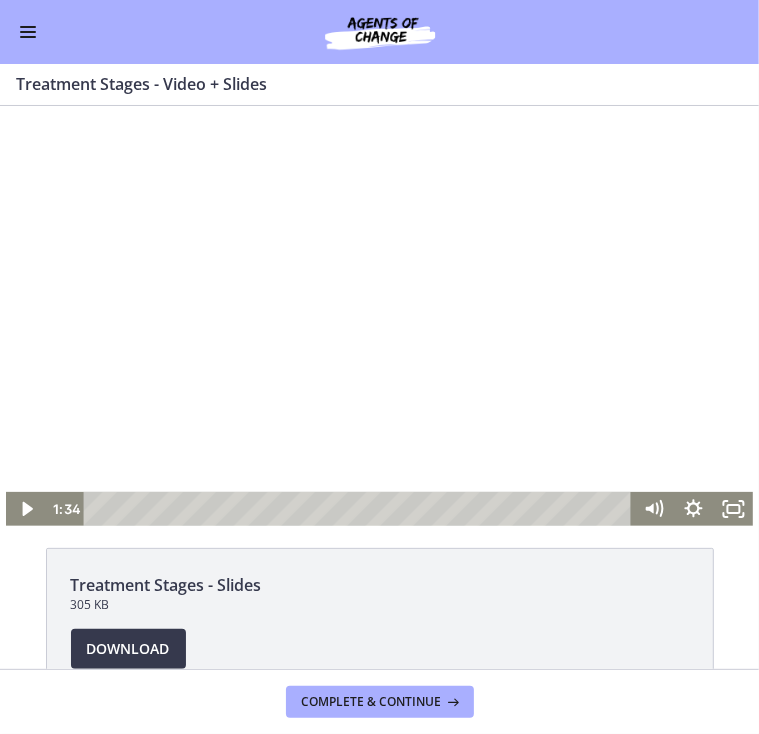 click at bounding box center [379, 315] 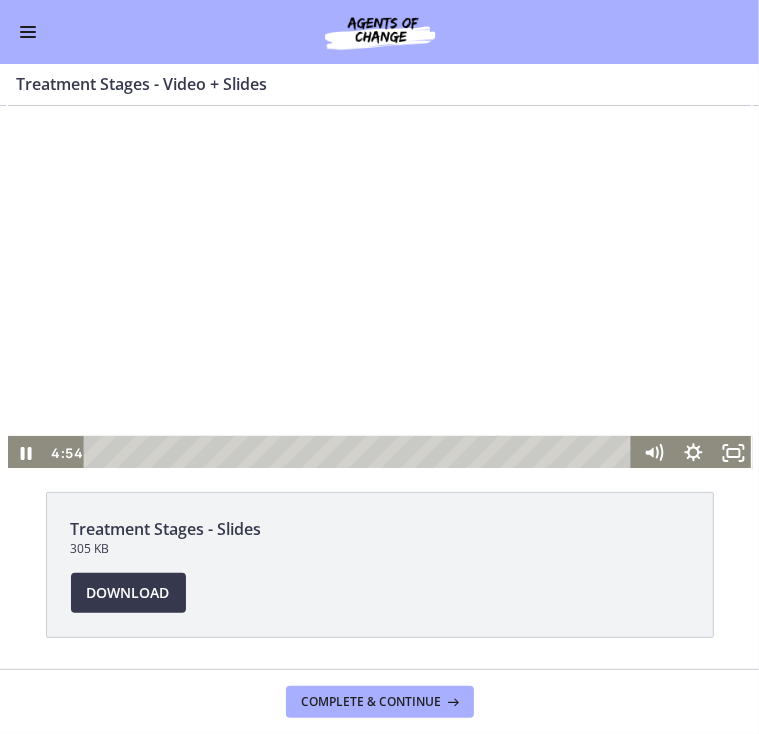 scroll, scrollTop: 0, scrollLeft: 0, axis: both 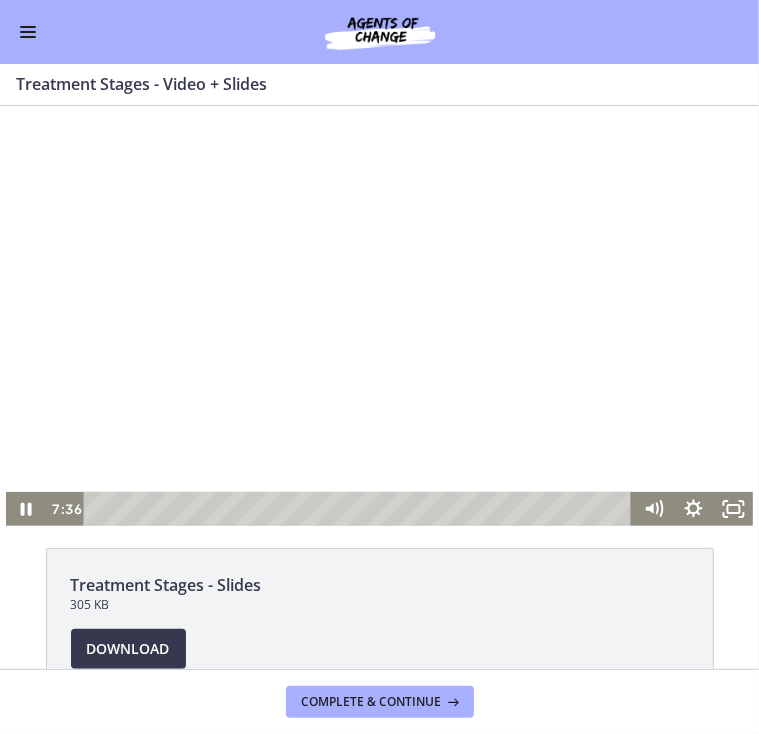 click at bounding box center (379, 315) 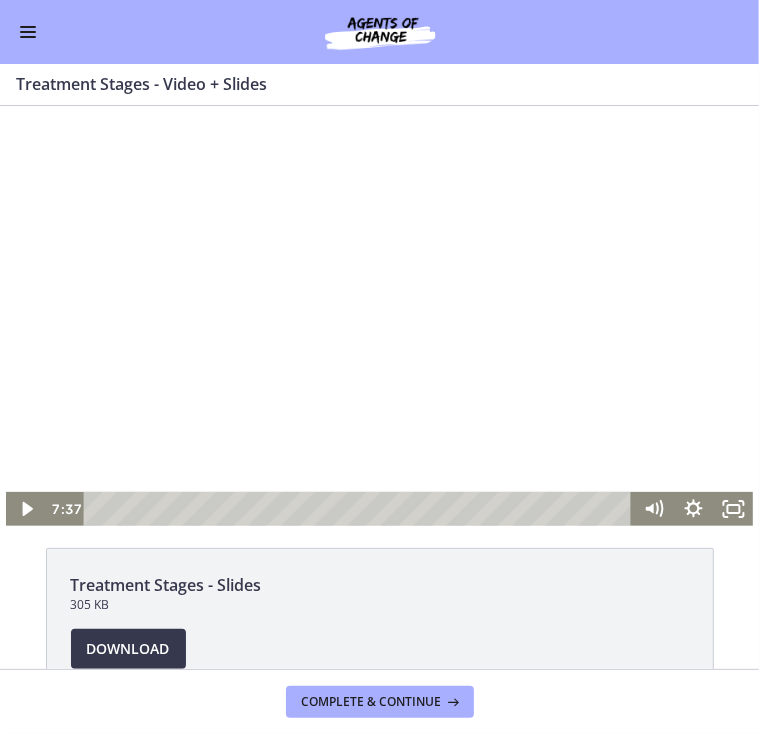 click at bounding box center [379, 315] 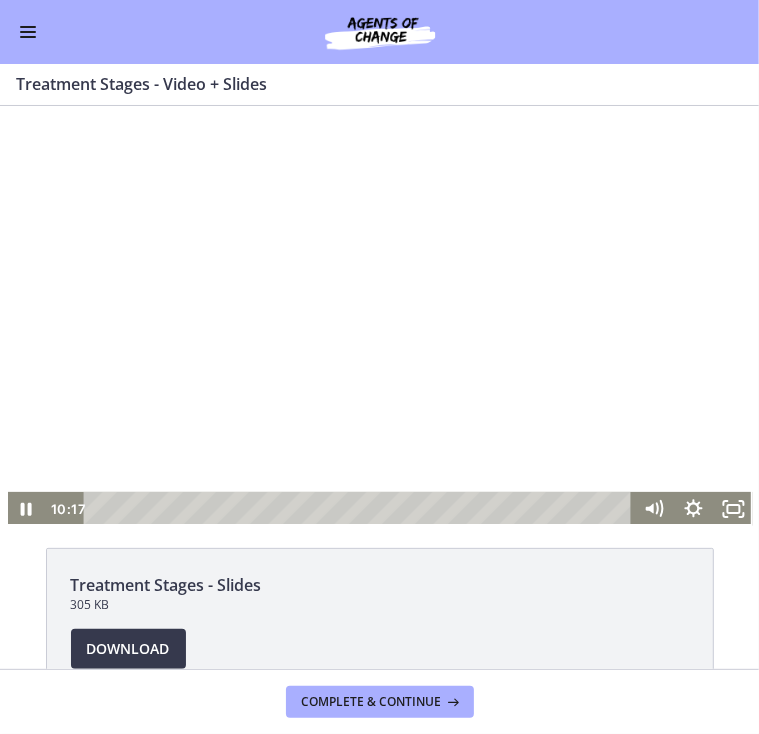 click at bounding box center [379, 315] 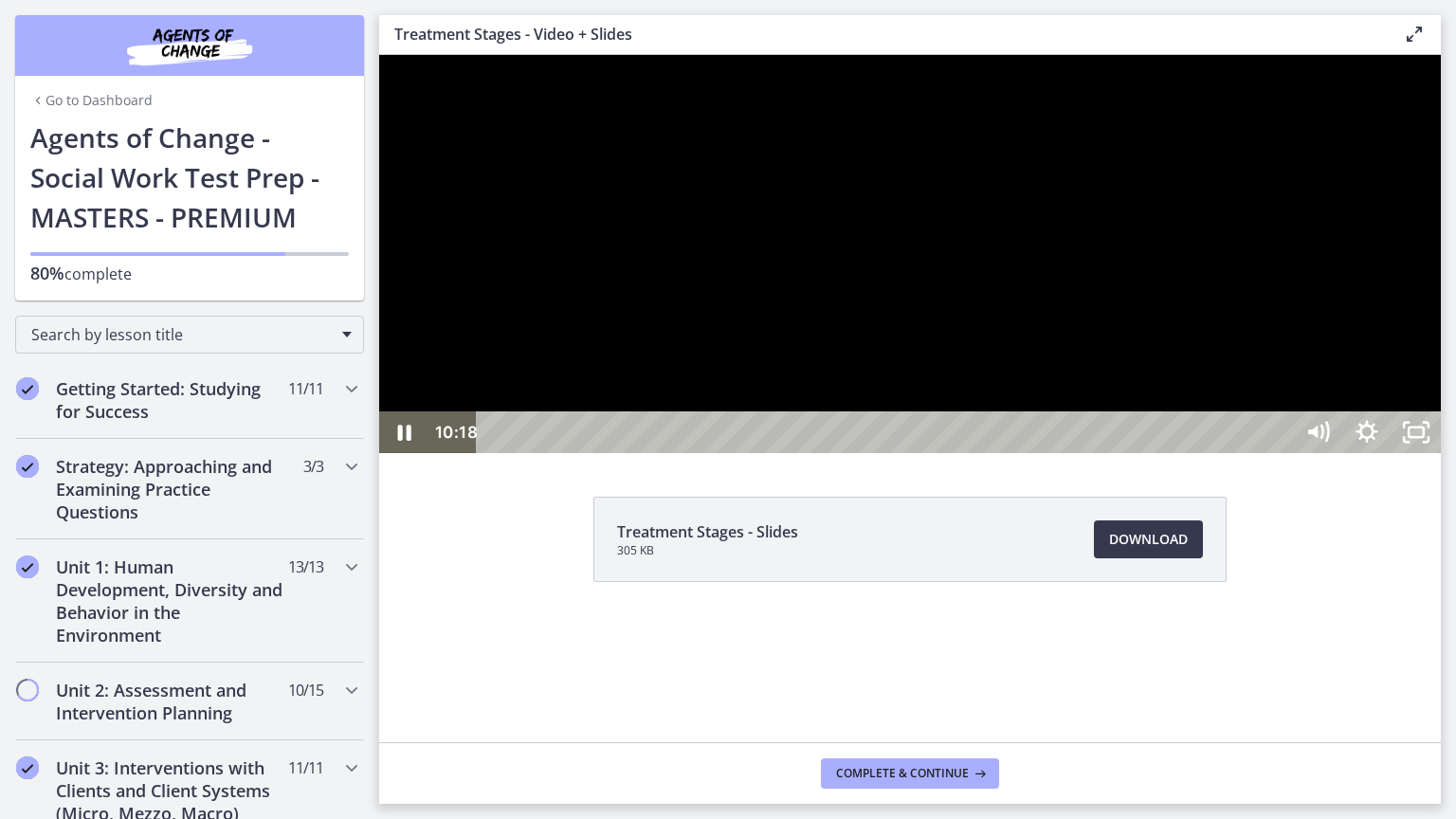 click at bounding box center (910, 254) 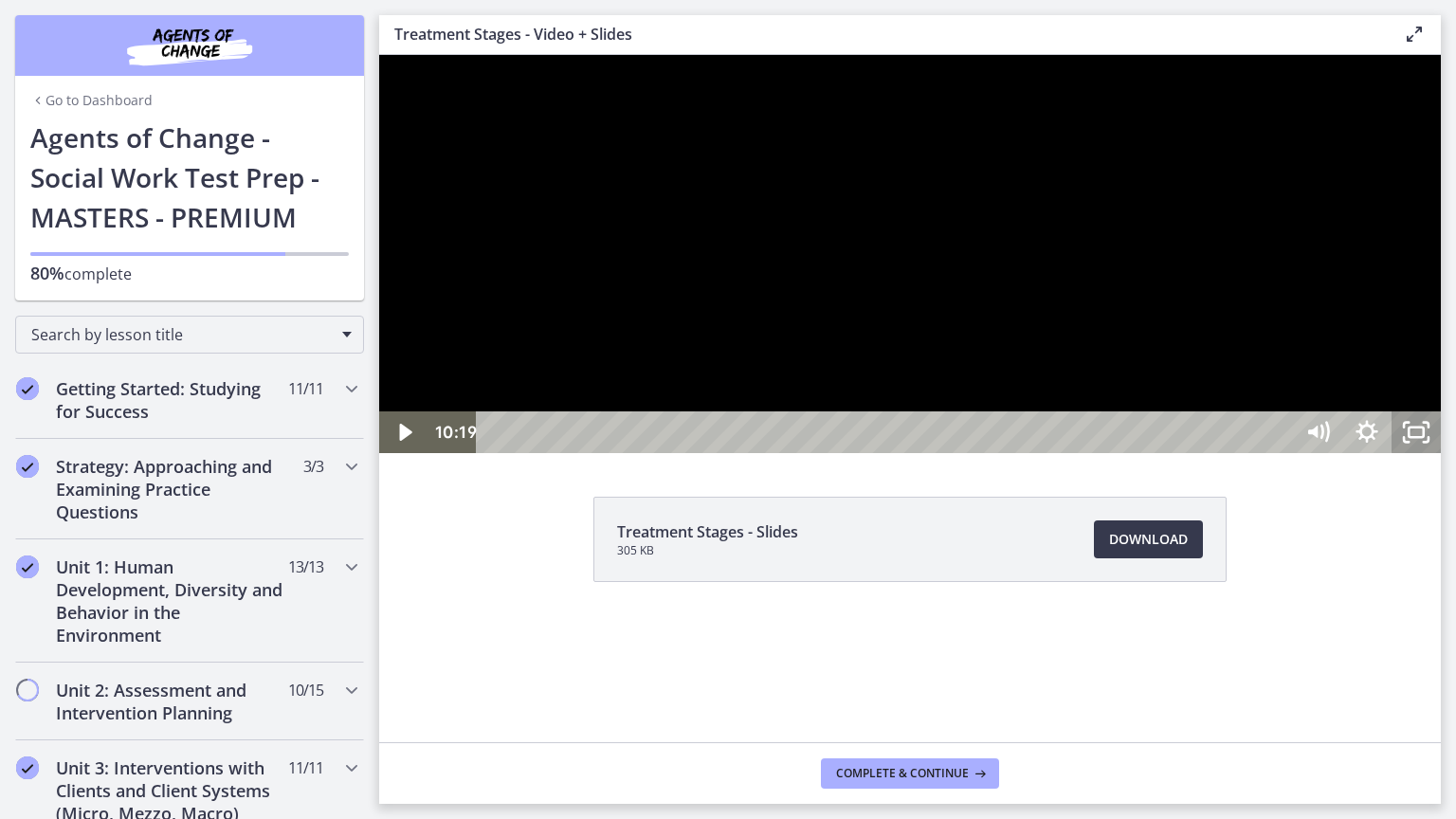 click 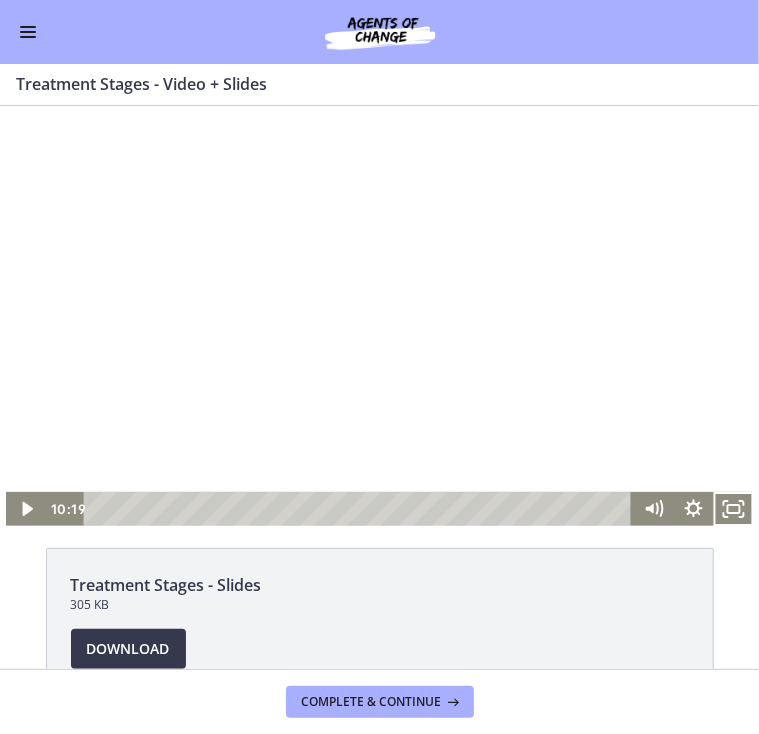 click at bounding box center (379, 315) 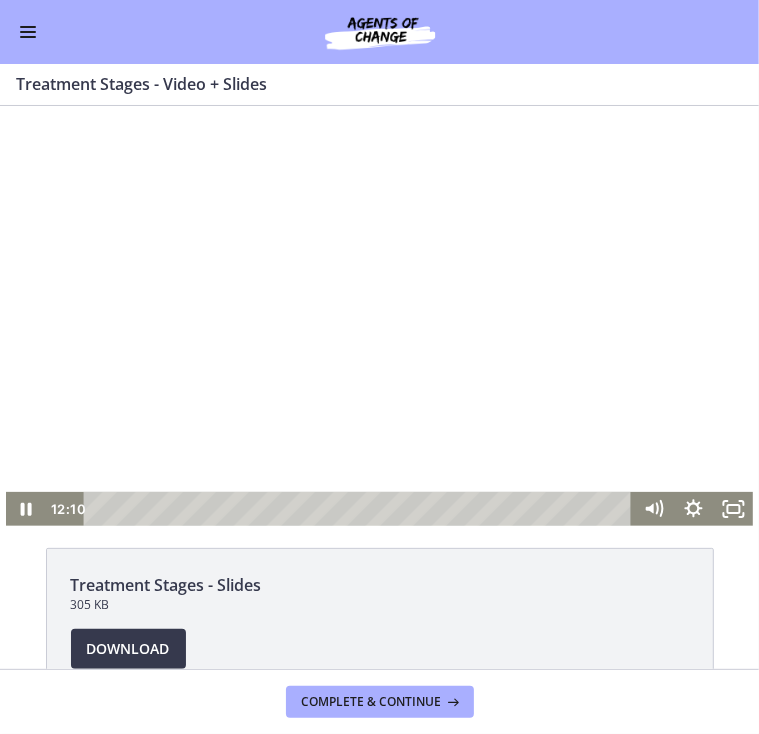click at bounding box center [379, 315] 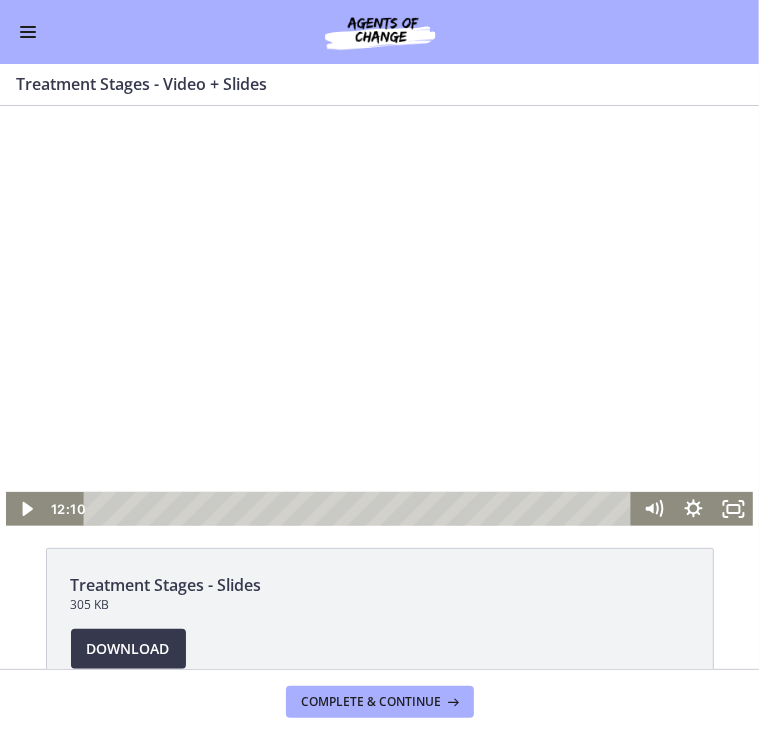 click at bounding box center (379, 315) 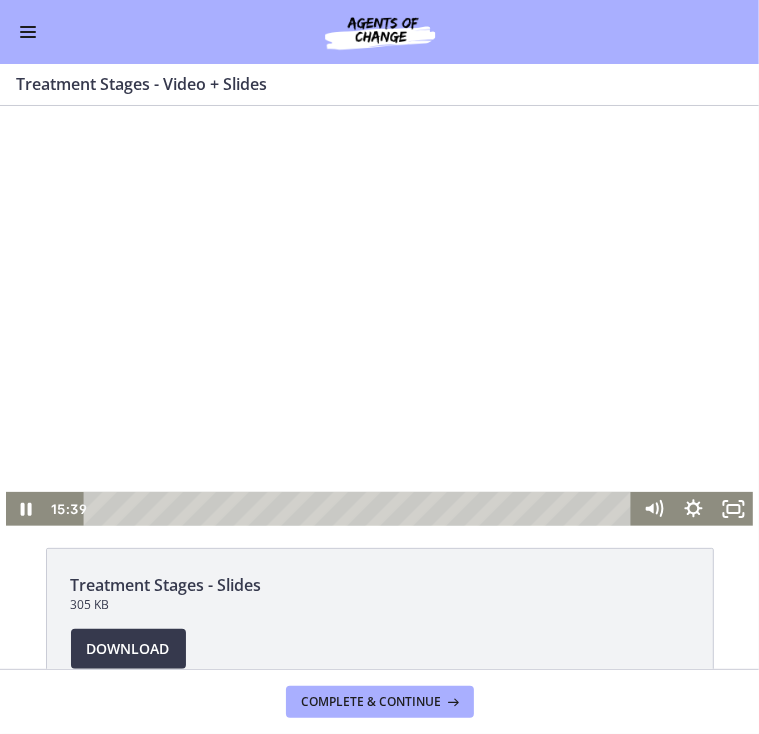 click at bounding box center [379, 315] 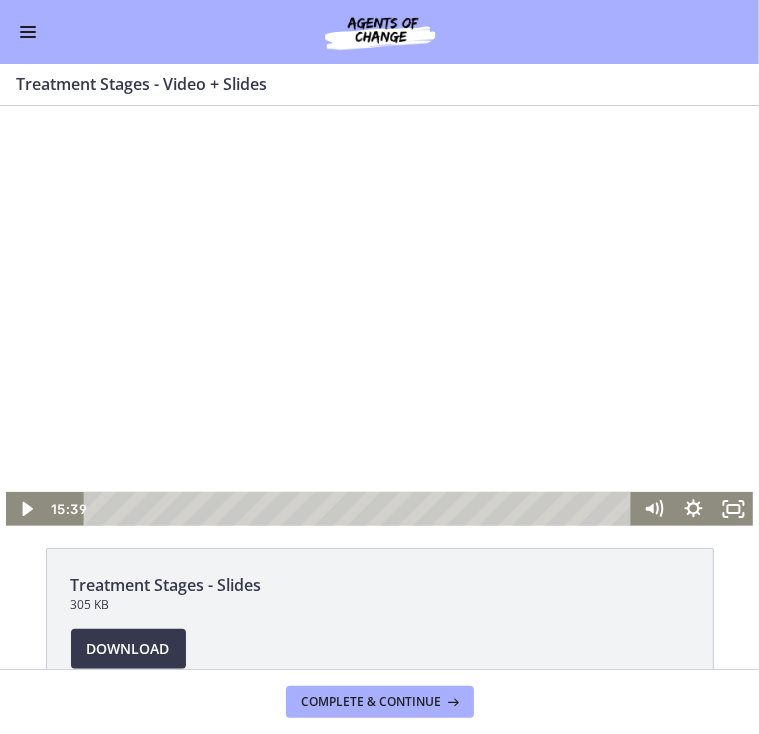 click at bounding box center [379, 315] 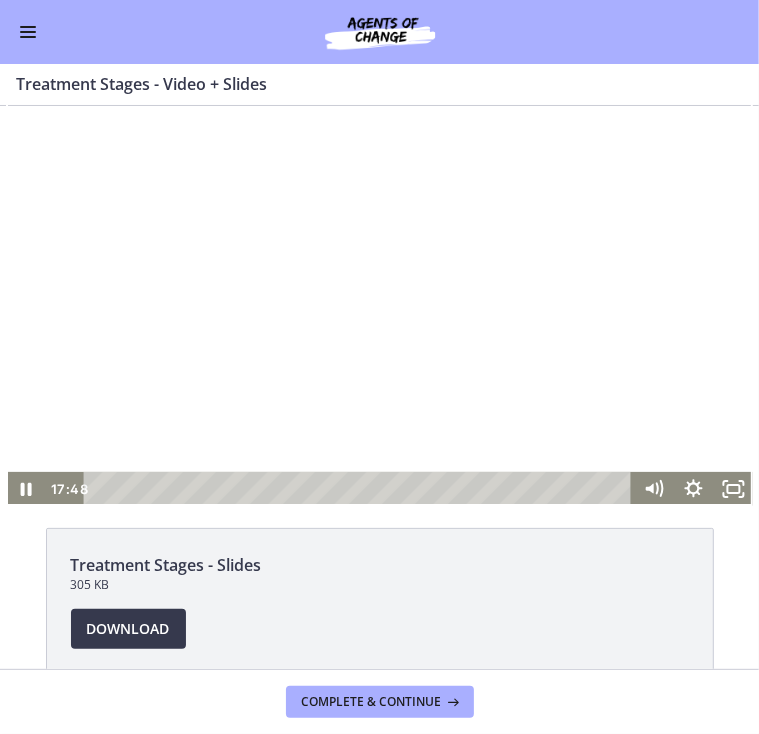 scroll, scrollTop: 0, scrollLeft: 0, axis: both 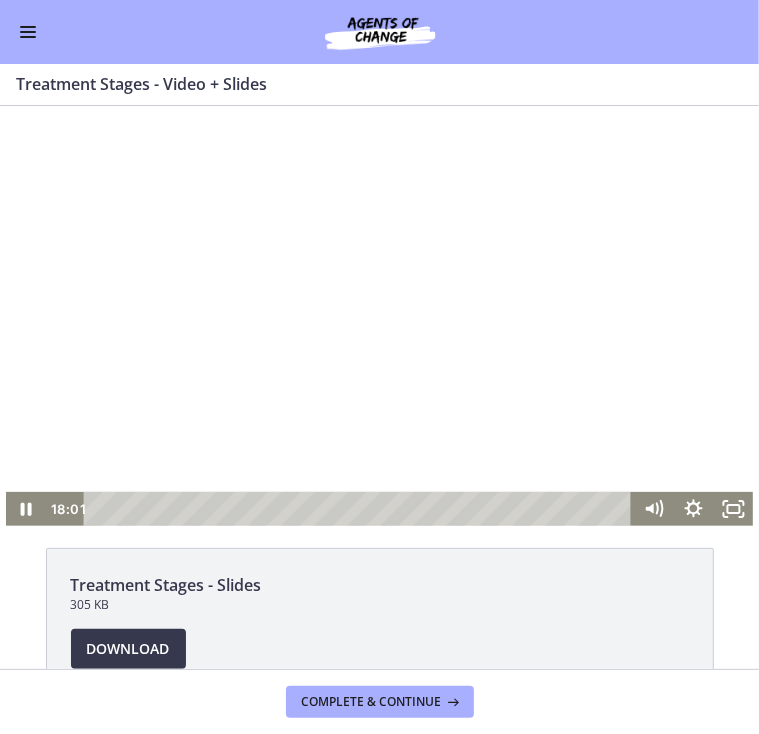 click on "Complete & continue" at bounding box center [379, 701] 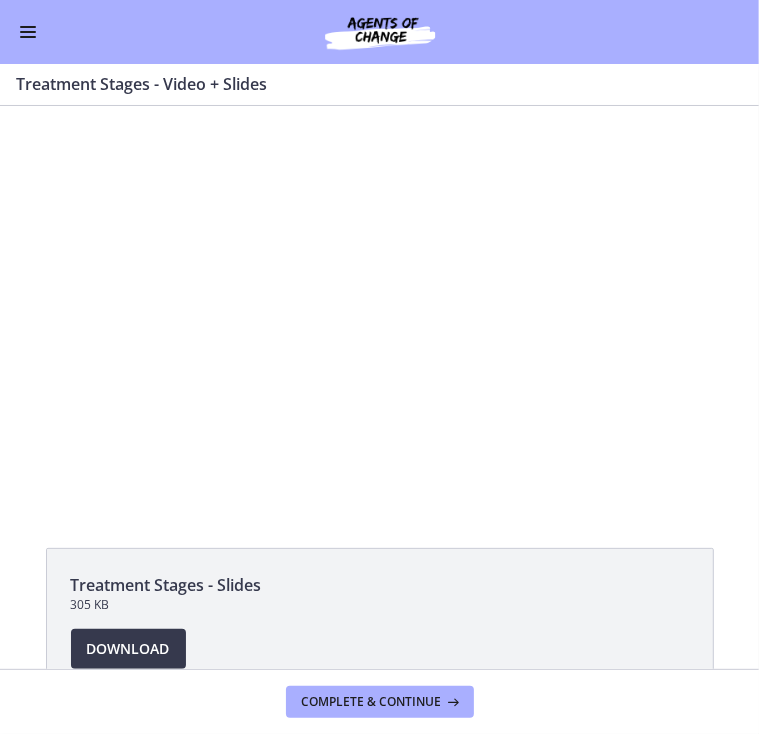 click on "Complete & continue" at bounding box center [379, 701] 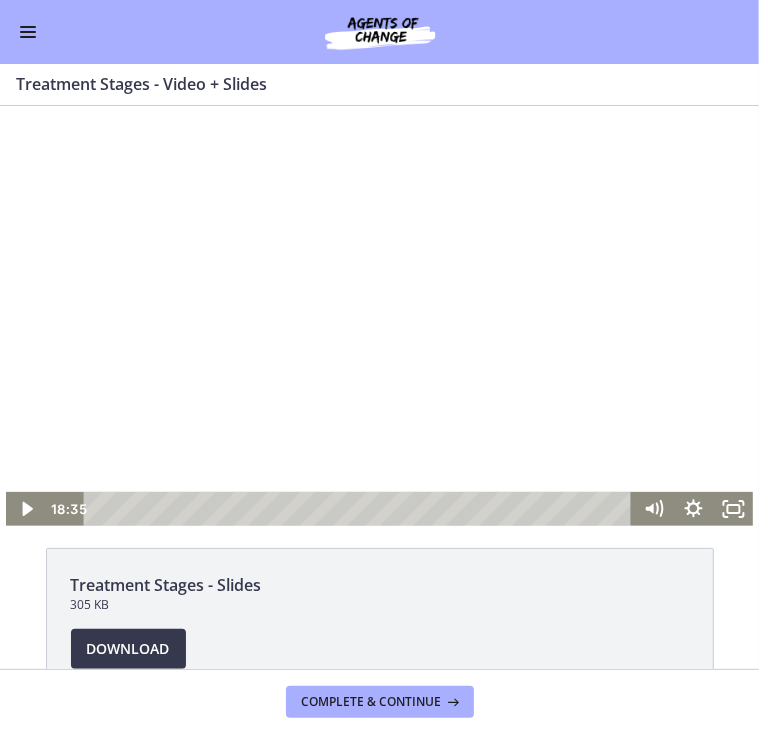 click at bounding box center [379, 315] 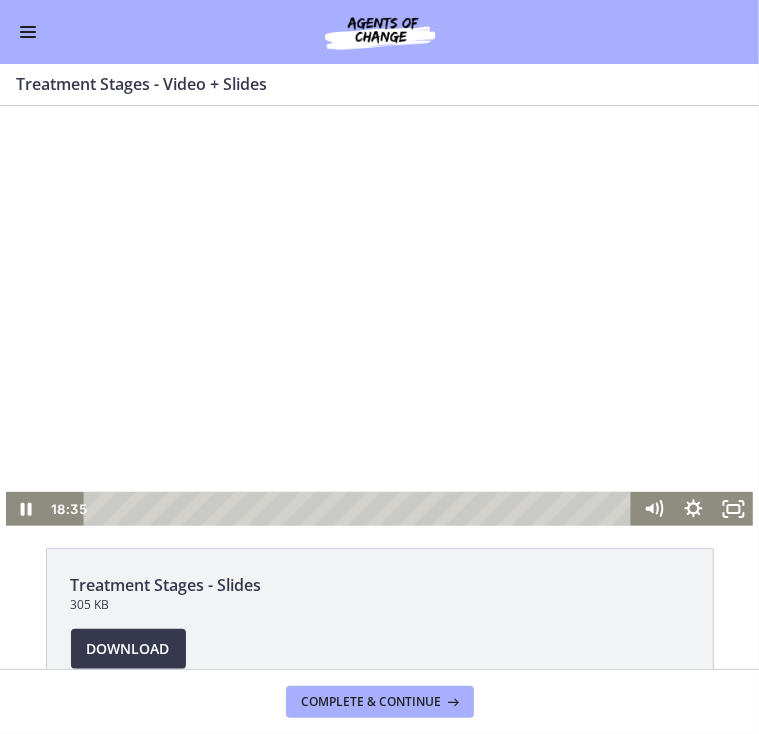 type 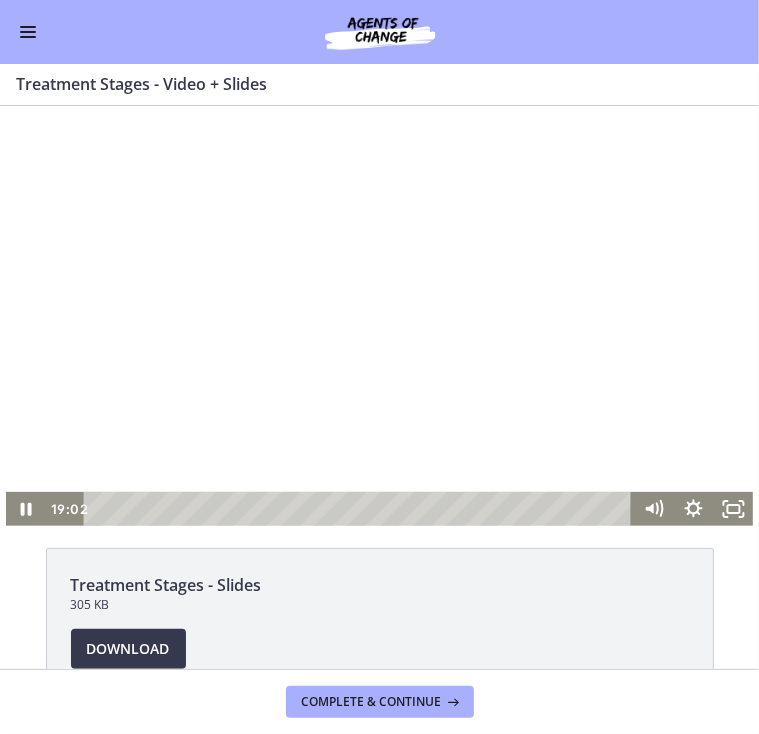click at bounding box center [379, 315] 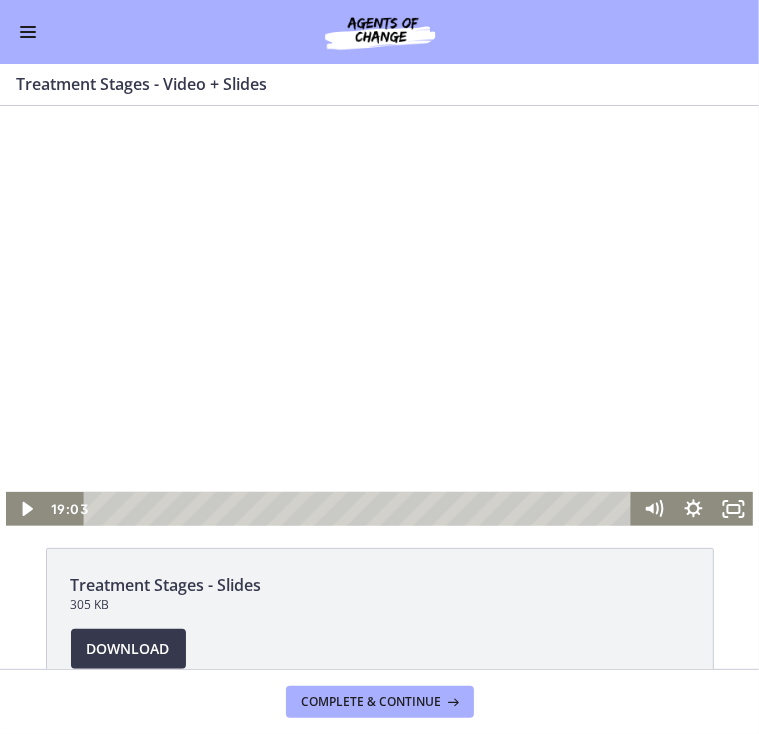 click at bounding box center (379, 315) 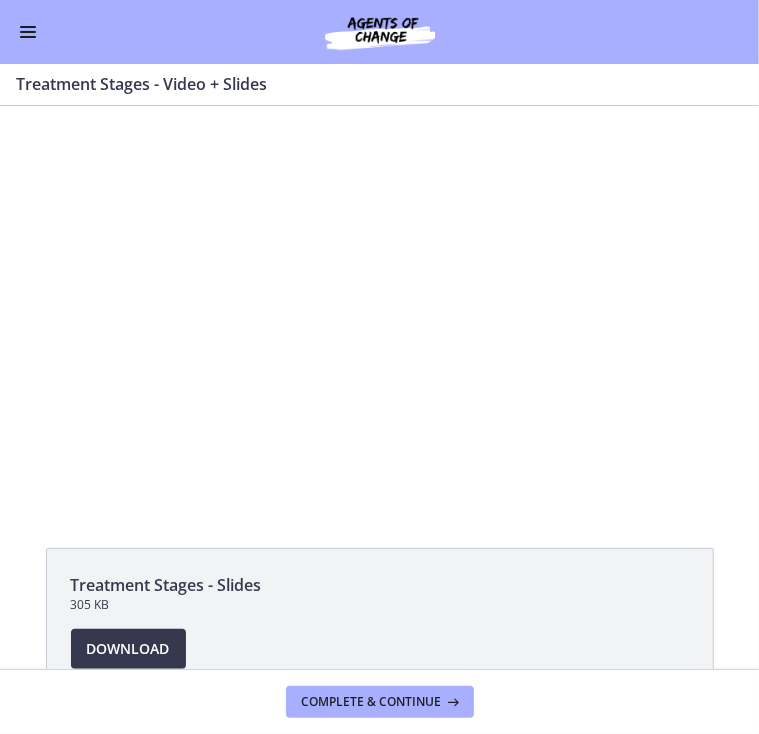 click on "Treatment Stages - Slides
305 KB
Download
Opens in a new window" 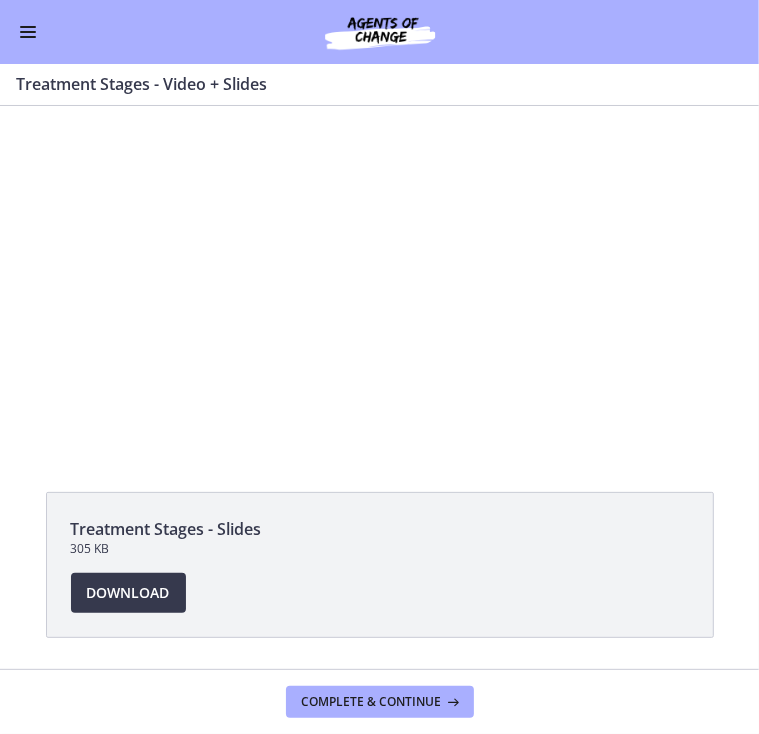 scroll, scrollTop: 0, scrollLeft: 0, axis: both 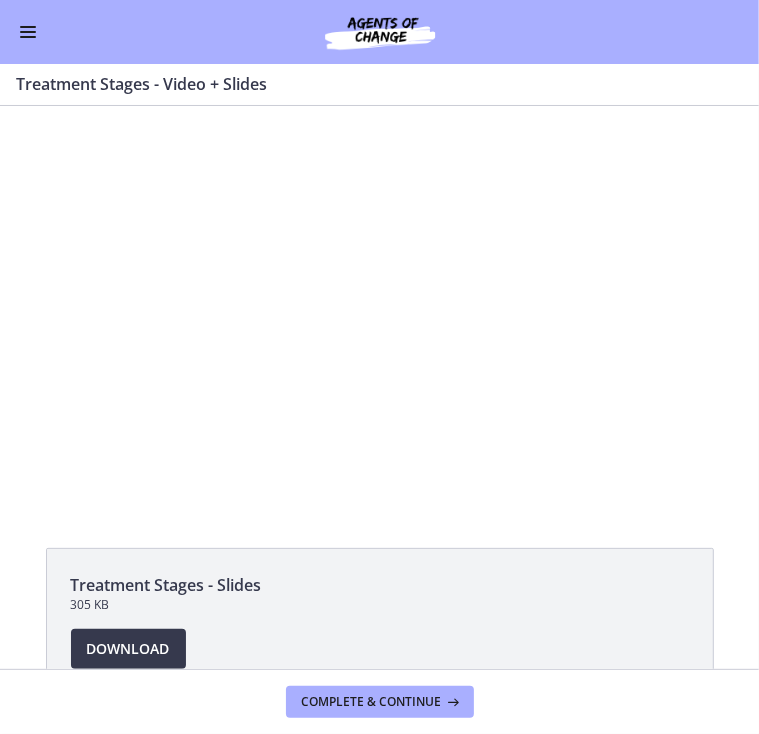 click at bounding box center (28, 32) 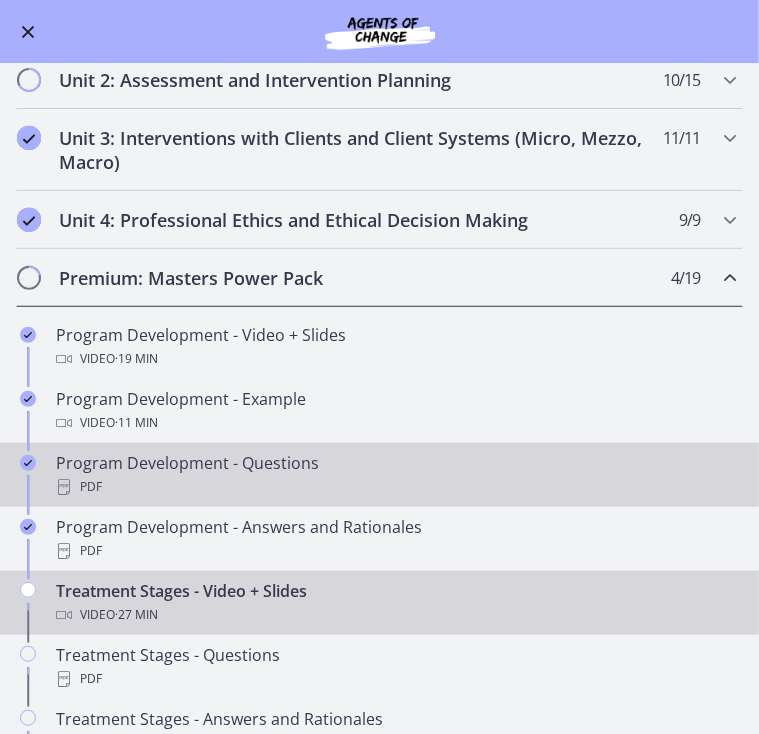 scroll, scrollTop: 612, scrollLeft: 0, axis: vertical 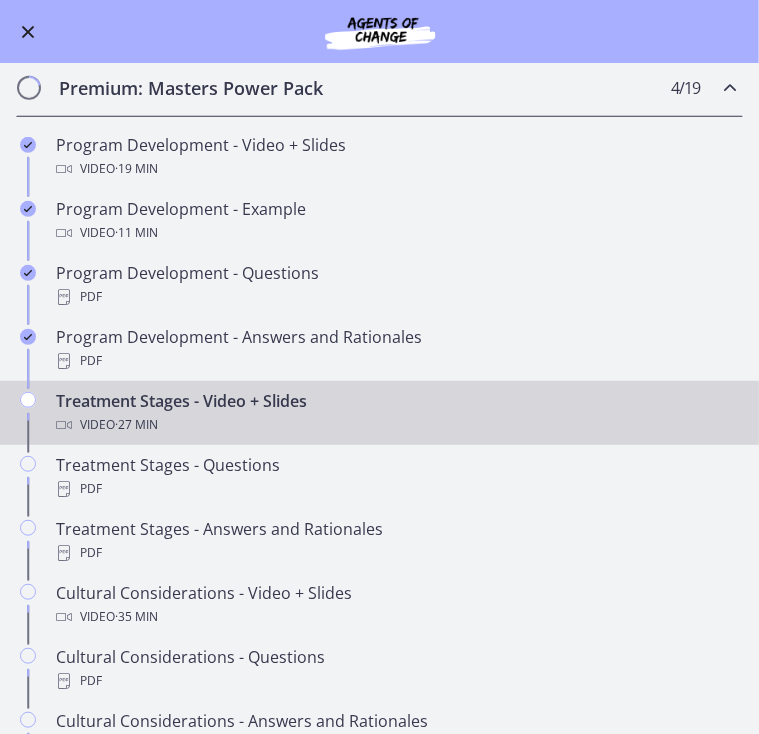click at bounding box center [28, 32] 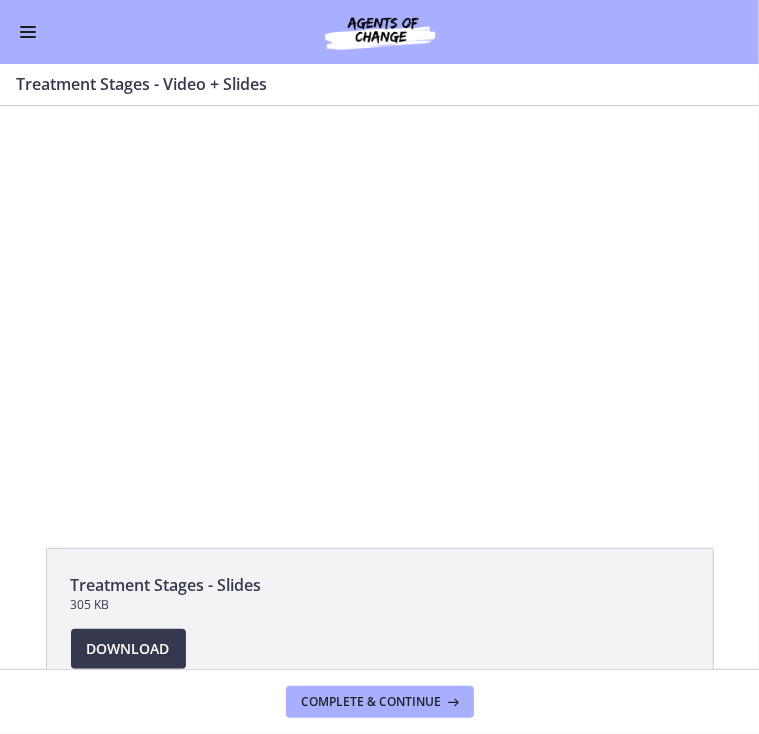 click on "Treatment Stages - Slides
305 KB
Download
Opens in a new window" 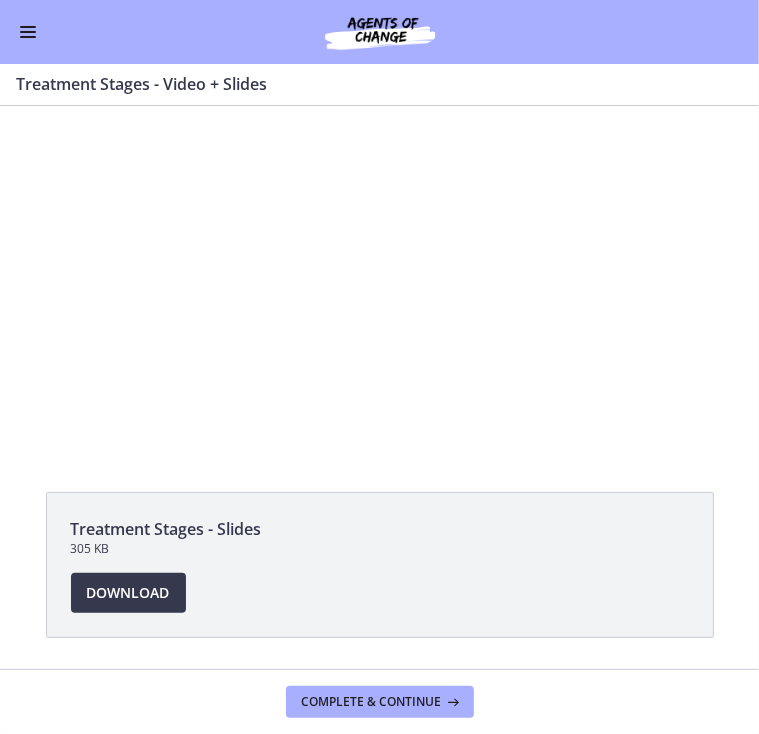 scroll, scrollTop: 0, scrollLeft: 0, axis: both 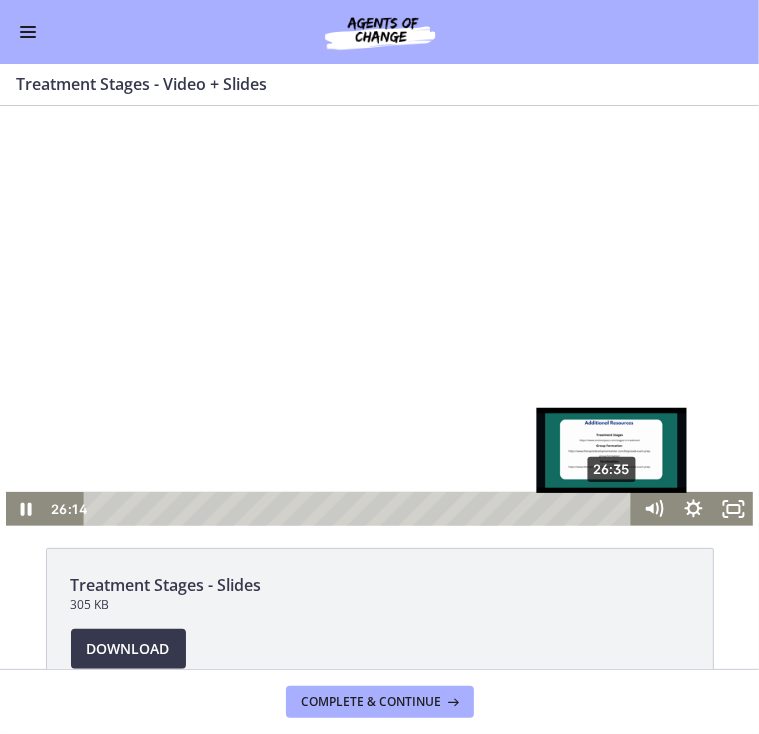 click on "26:35" at bounding box center (361, 508) 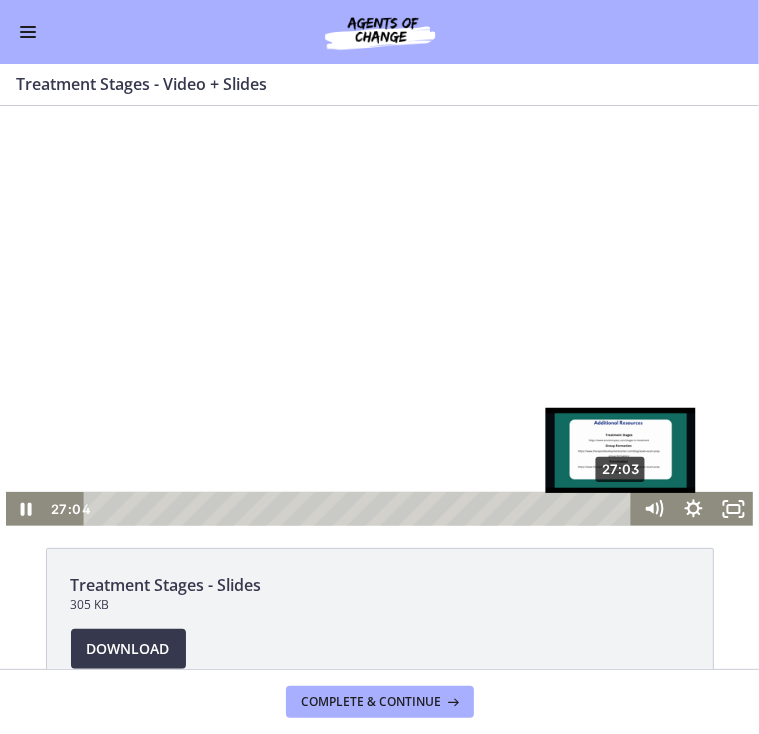 click on "The video is loading... Click for sound
@keyframes VOLUME_SMALL_WAVE_FLASH {
0% { opacity: 0; }
33% { opacity: 1; }
66% { opacity: 1; }
100% { opacity: 0; }
}
@keyframes VOLUME_LARGE_WAVE_FLASH {
0% { opacity: 0; }
33% { opacity: 1; }
66% { opacity: 1; }
100% { opacity: 0; }
}
.volume__small-wave {
animation: VOLUME_SMALL_WAVE_FLASH 2s infinite;
opacity: 0;
}
.volume__large-wave {
animation: VOLUME_LARGE_WAVE_FLASH 2s infinite .3s;
opacity: 0;
}
27:04 27:03" at bounding box center [379, 315] 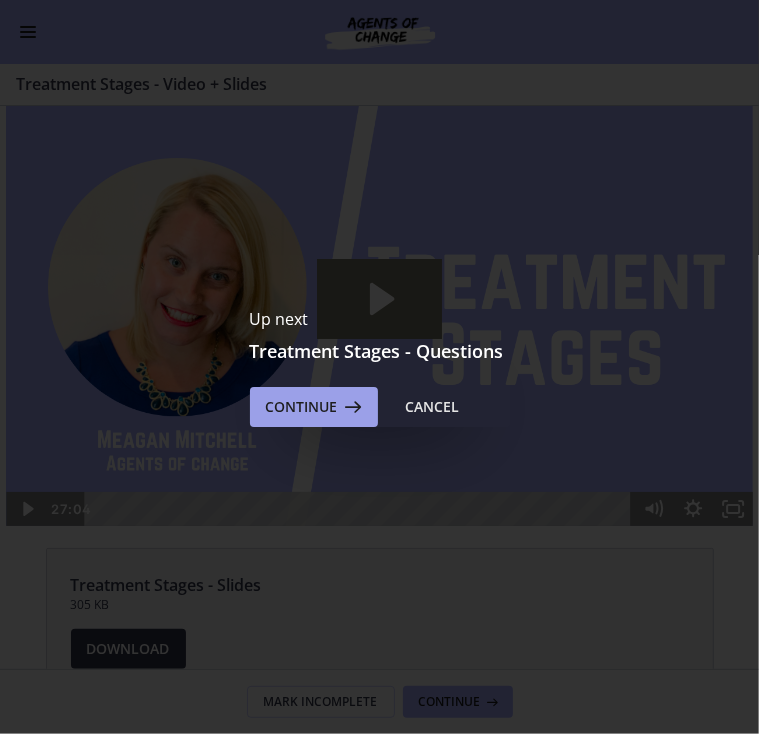 scroll, scrollTop: 0, scrollLeft: 0, axis: both 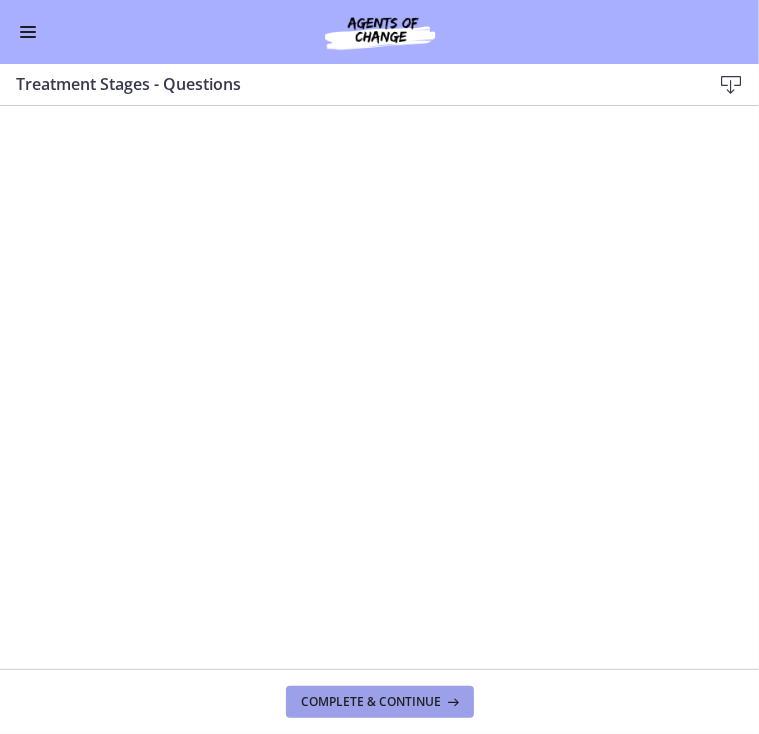 click on "Complete & continue" at bounding box center (372, 702) 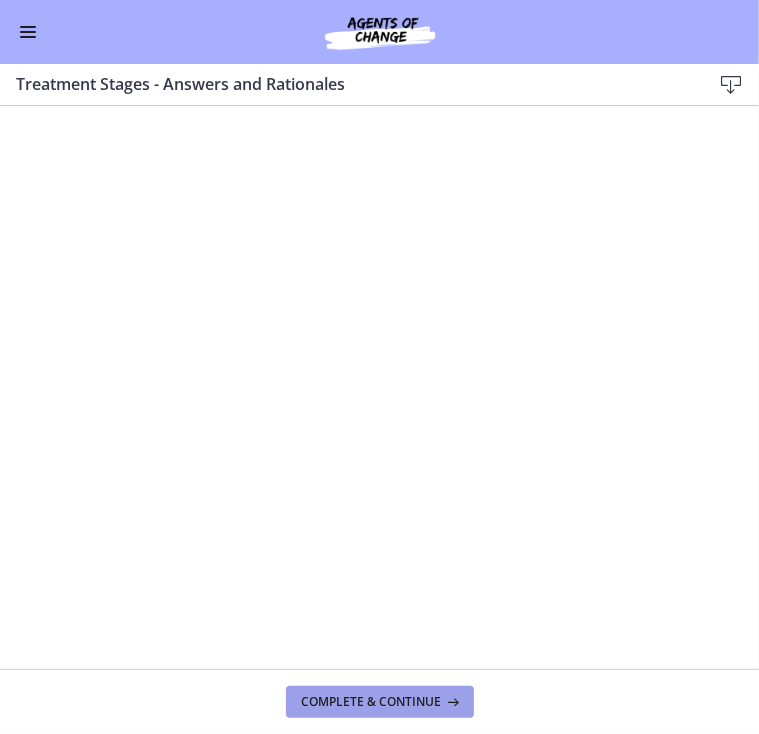 click on "Complete & continue" at bounding box center [372, 702] 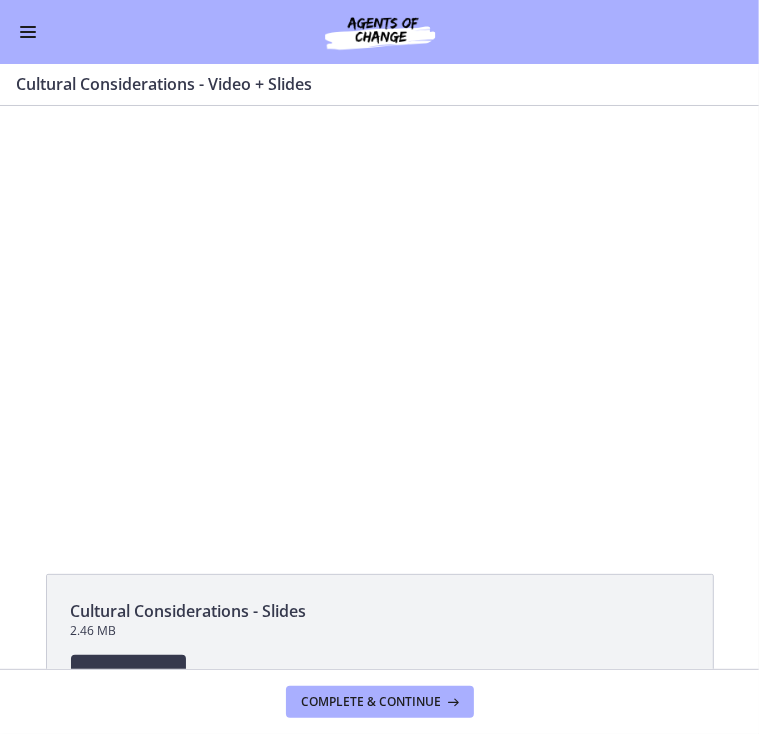 scroll, scrollTop: 0, scrollLeft: 0, axis: both 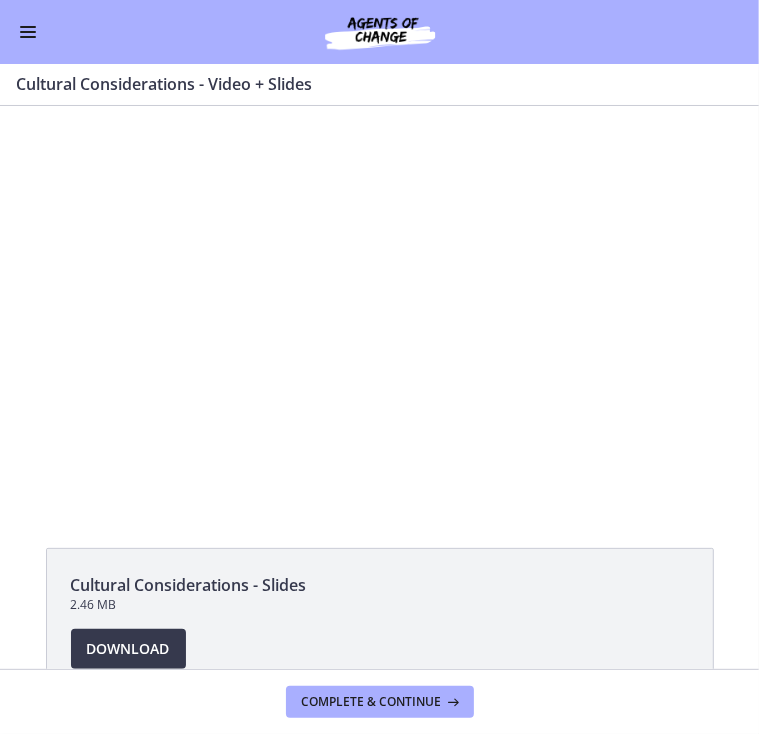 drag, startPoint x: 640, startPoint y: 543, endPoint x: 620, endPoint y: 530, distance: 23.853722 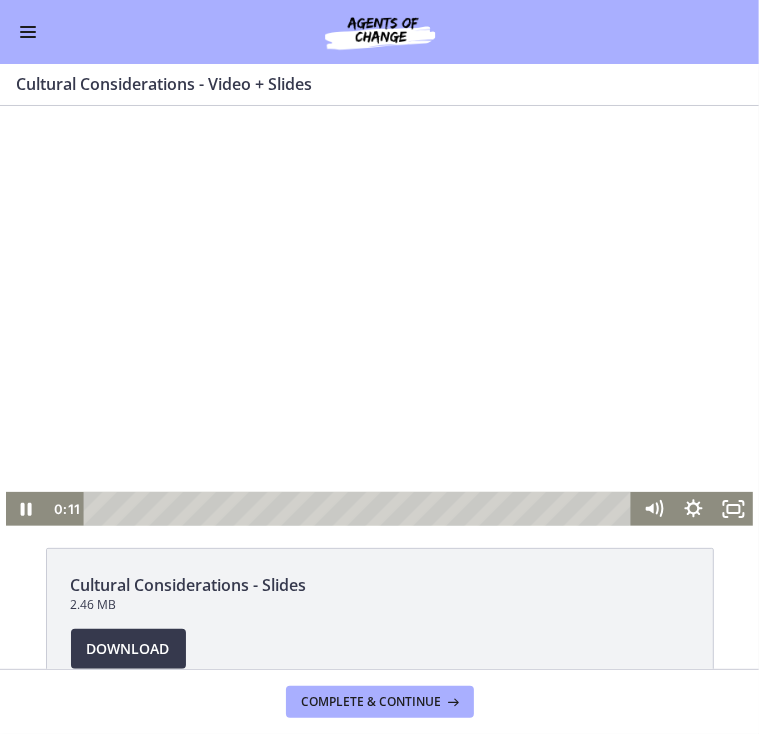 click at bounding box center [379, 315] 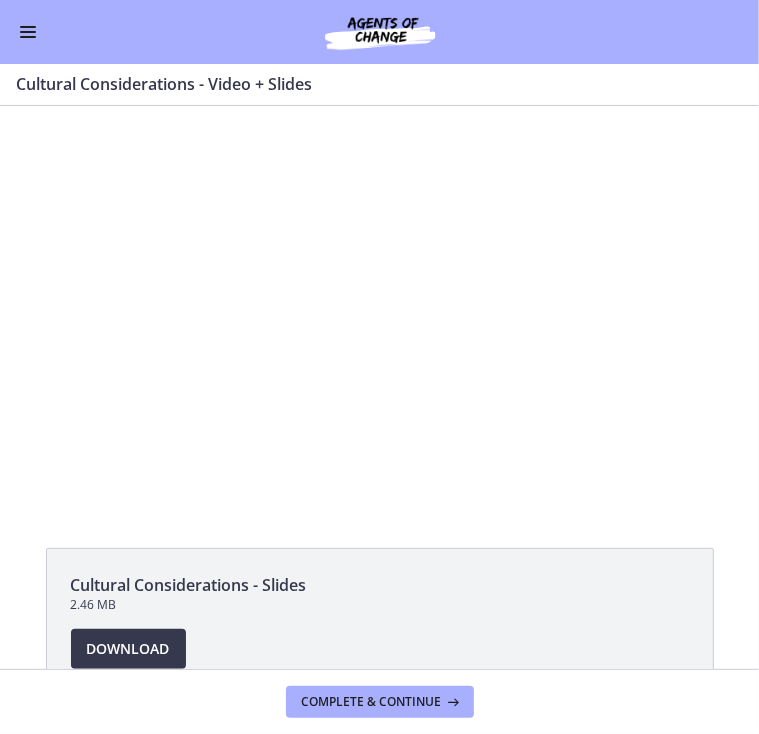 click at bounding box center (28, 32) 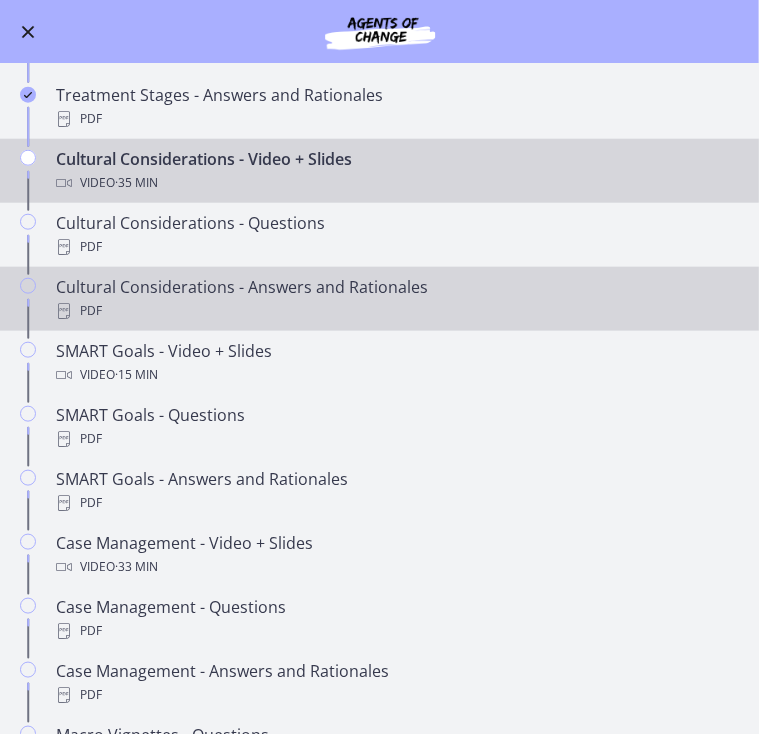 scroll, scrollTop: 1084, scrollLeft: 0, axis: vertical 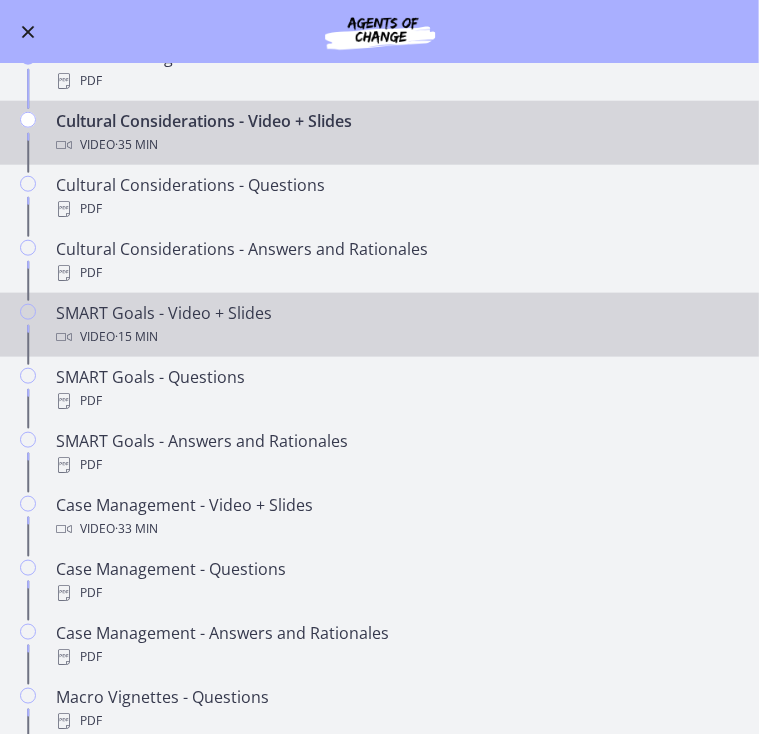 click on "Video
·  15 min" at bounding box center [399, 337] 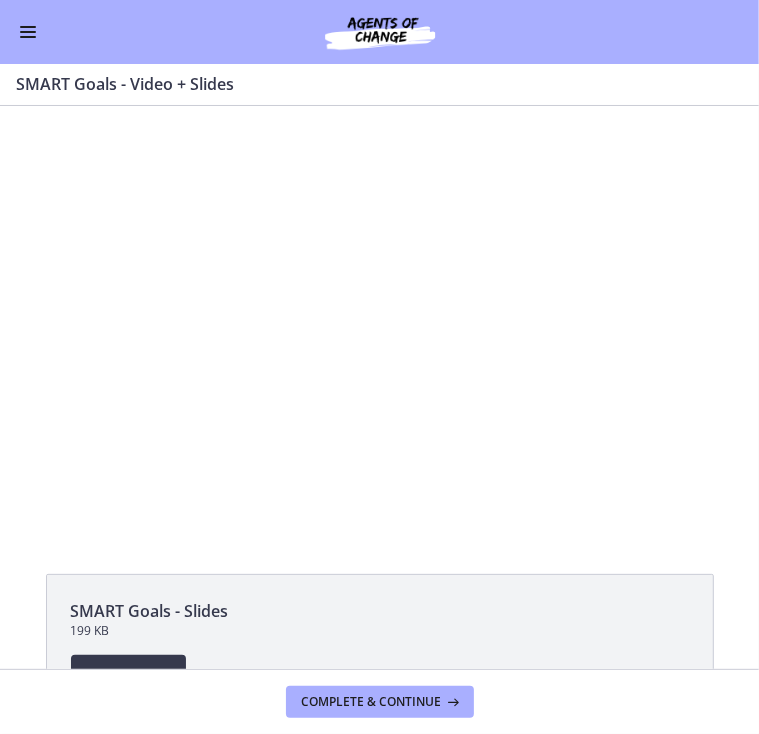 scroll, scrollTop: 0, scrollLeft: 0, axis: both 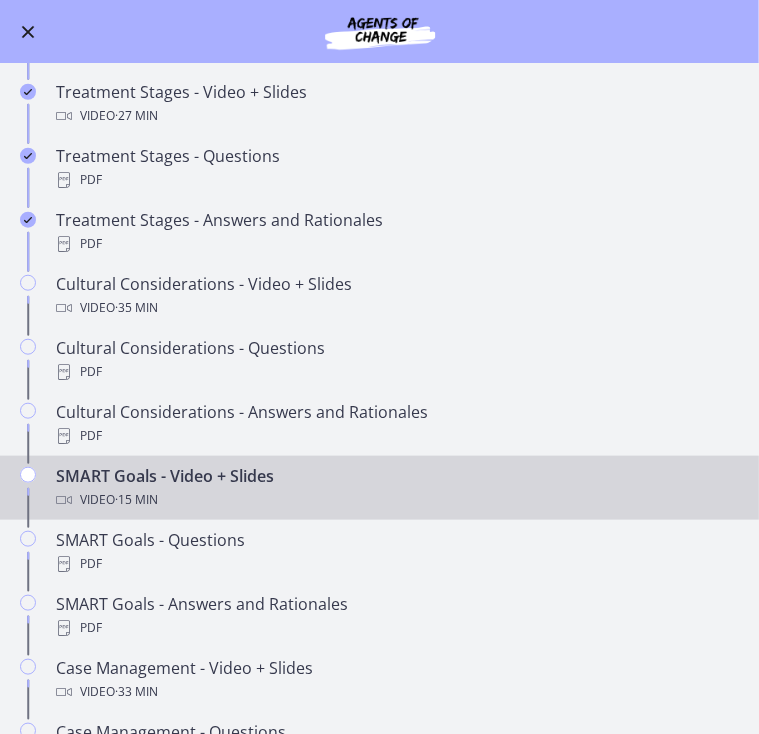 click at bounding box center [28, 32] 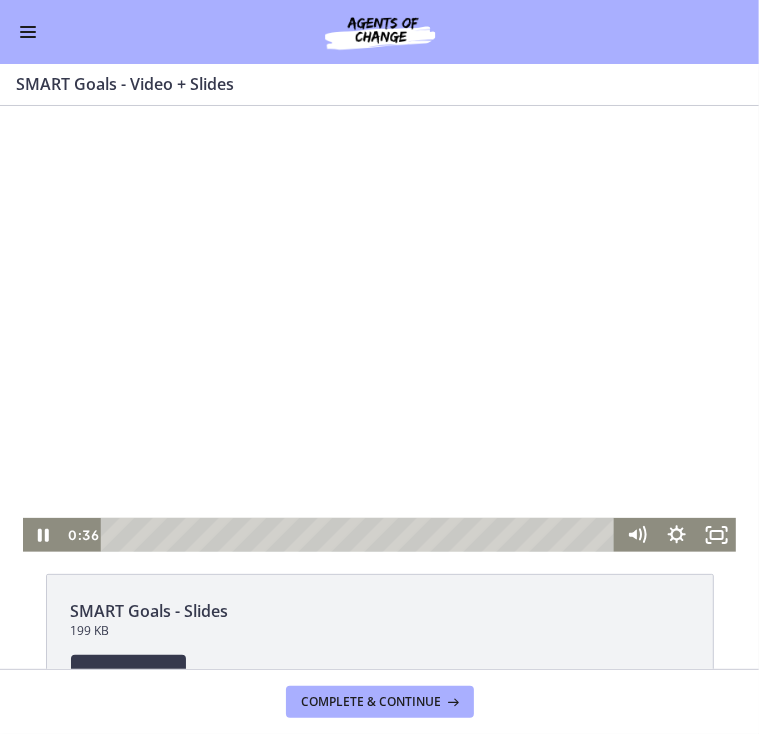 click at bounding box center (380, 328) 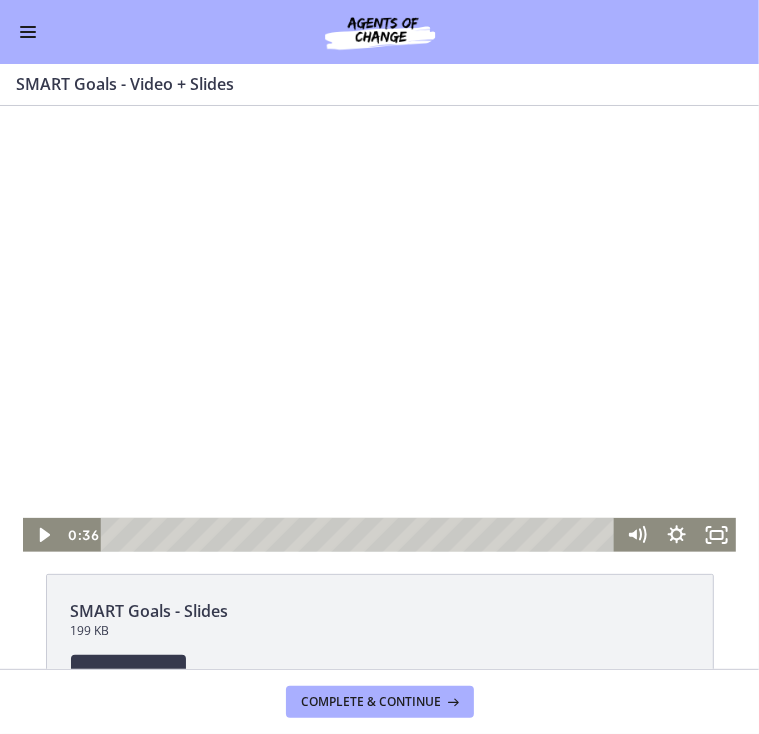 click at bounding box center (380, 328) 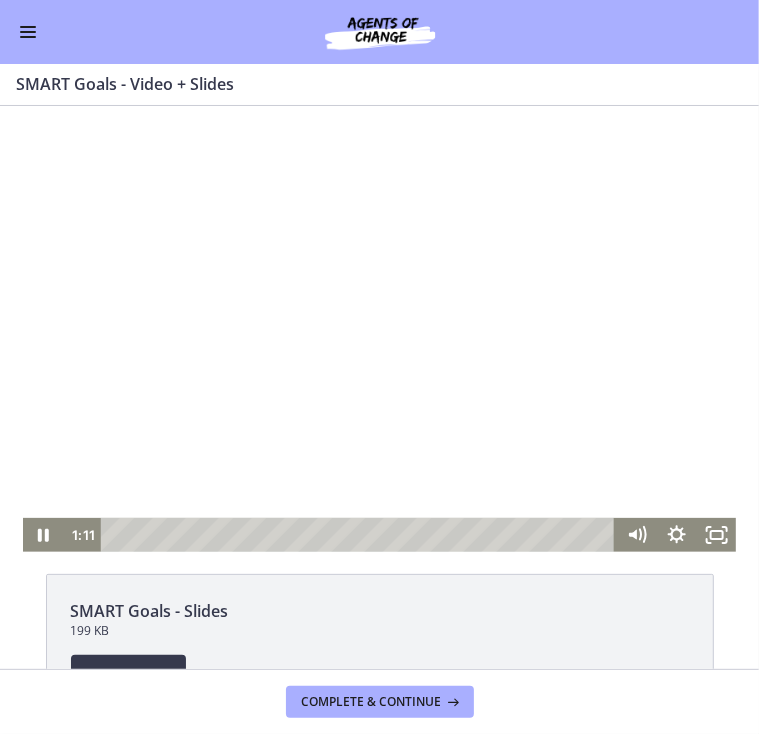 click at bounding box center (380, 328) 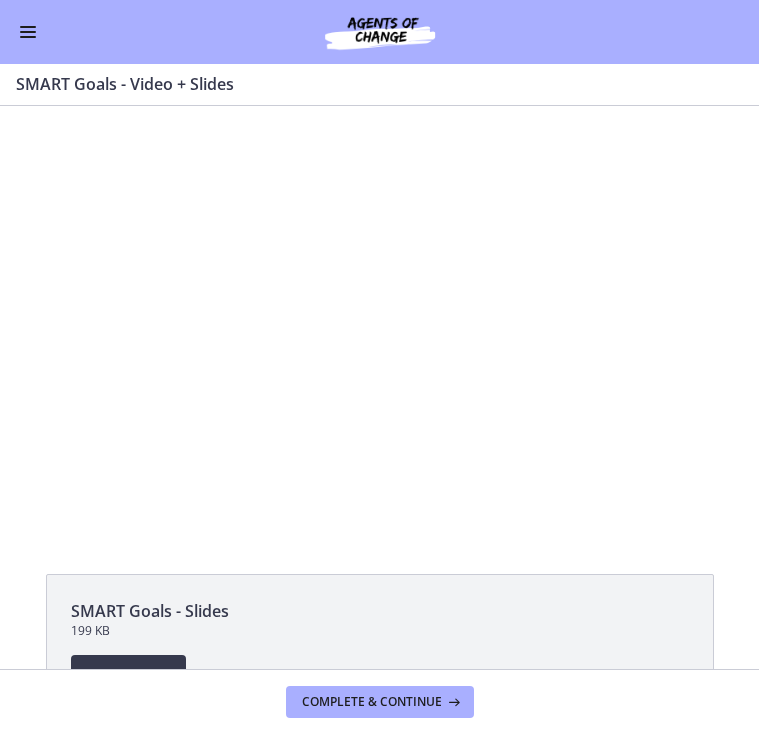 scroll, scrollTop: 0, scrollLeft: 0, axis: both 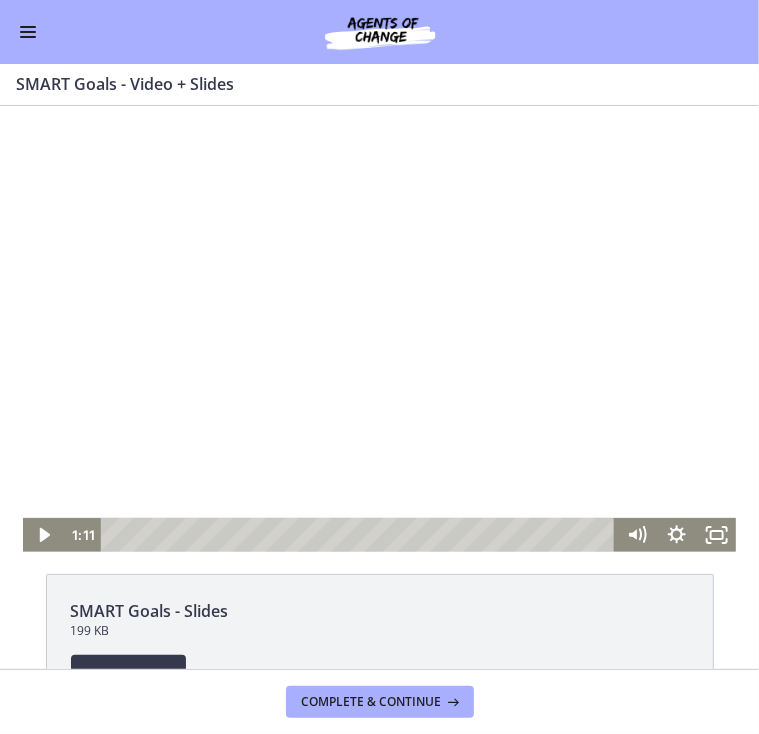 click at bounding box center [380, 328] 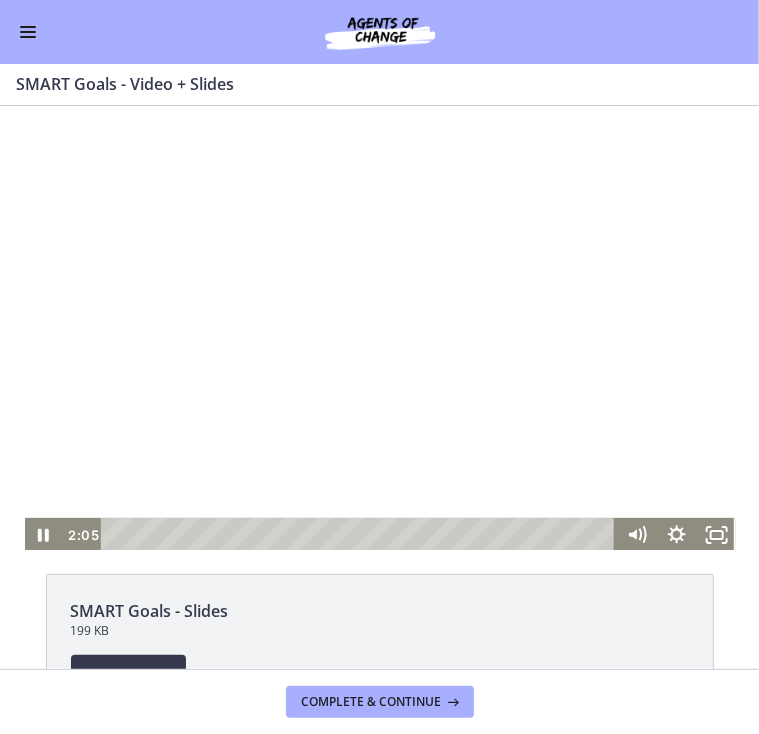 click at bounding box center (380, 328) 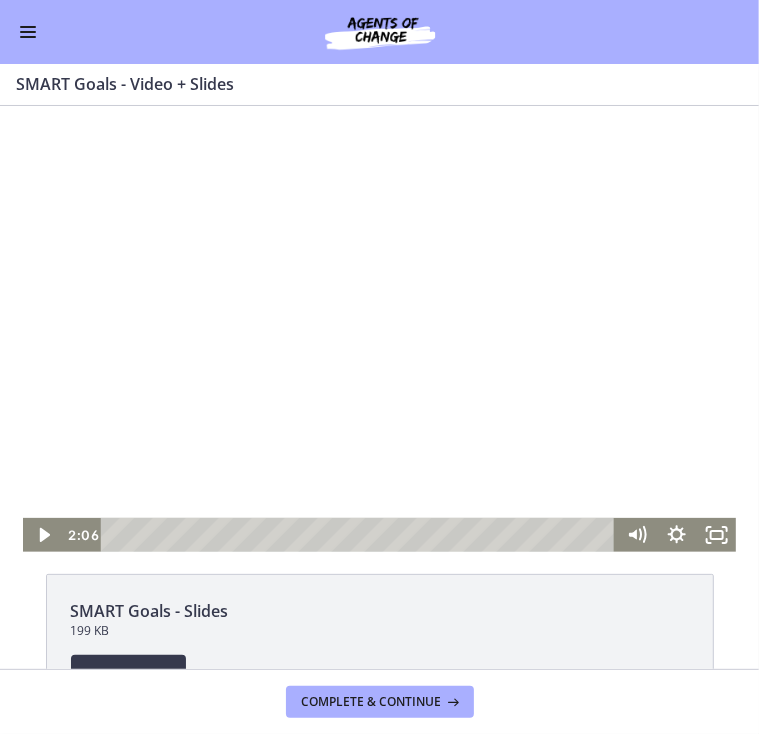 click at bounding box center [380, 328] 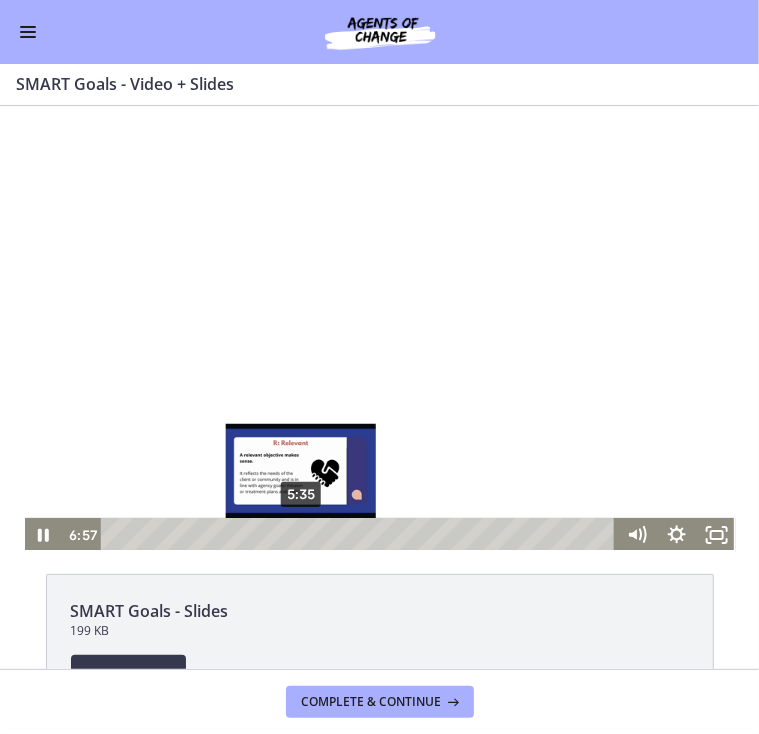click on "5:35" at bounding box center (360, 534) 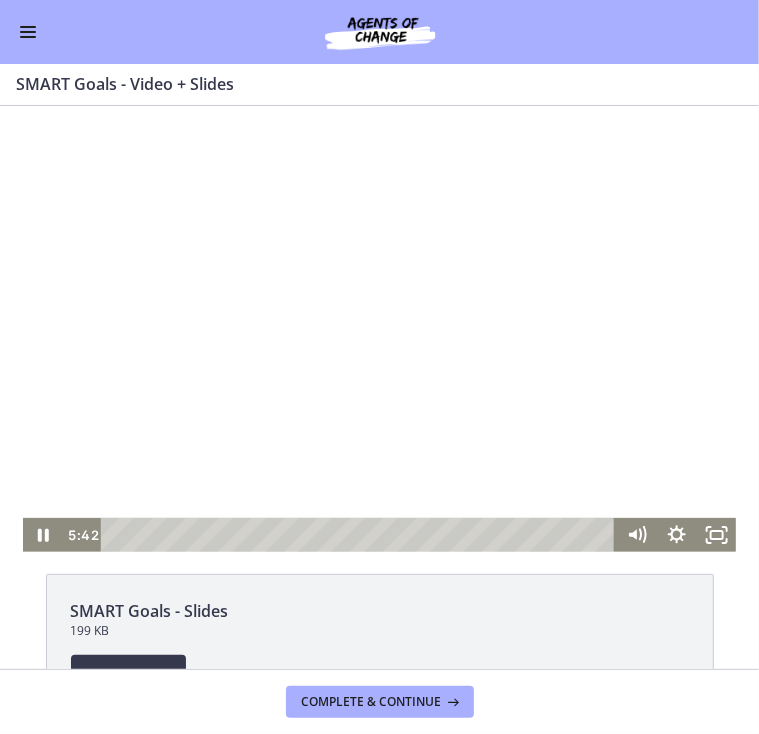 click at bounding box center [380, 328] 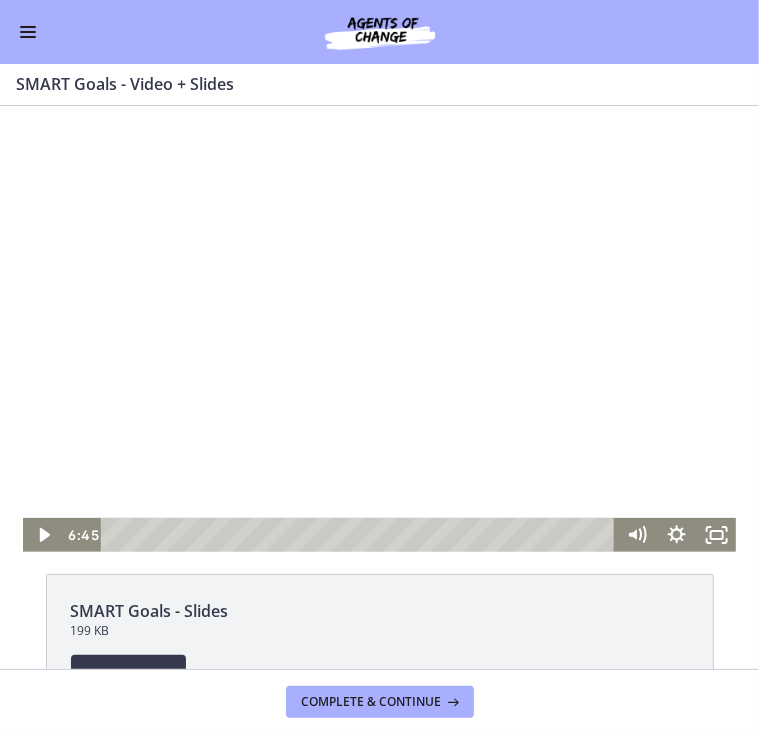 click at bounding box center (380, 328) 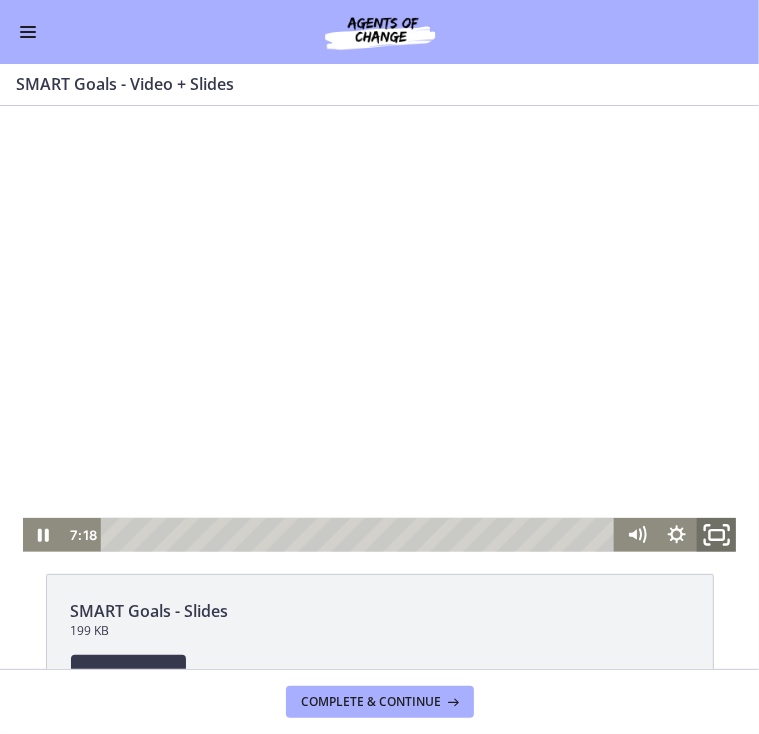 click 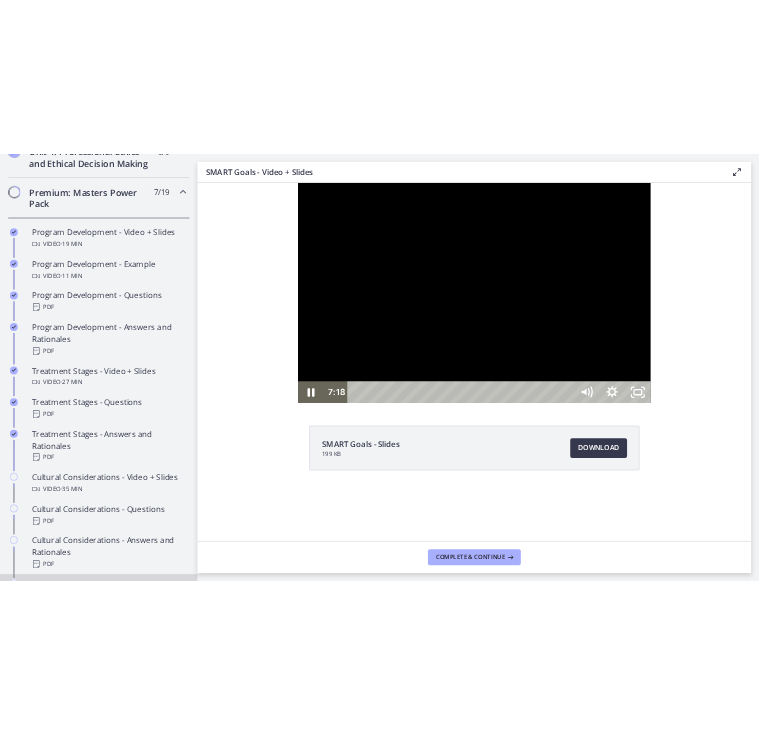 scroll, scrollTop: 926, scrollLeft: 0, axis: vertical 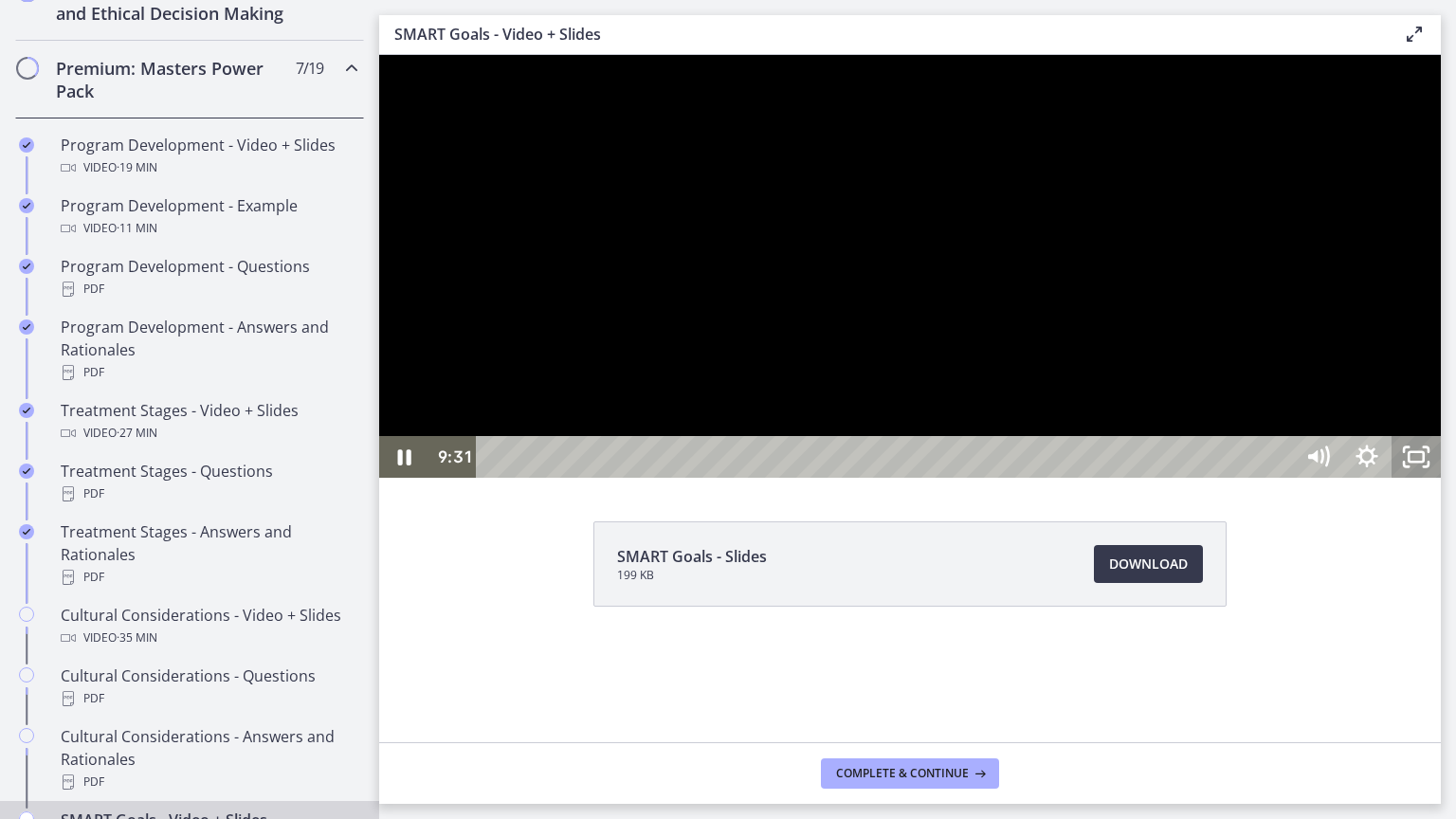 click 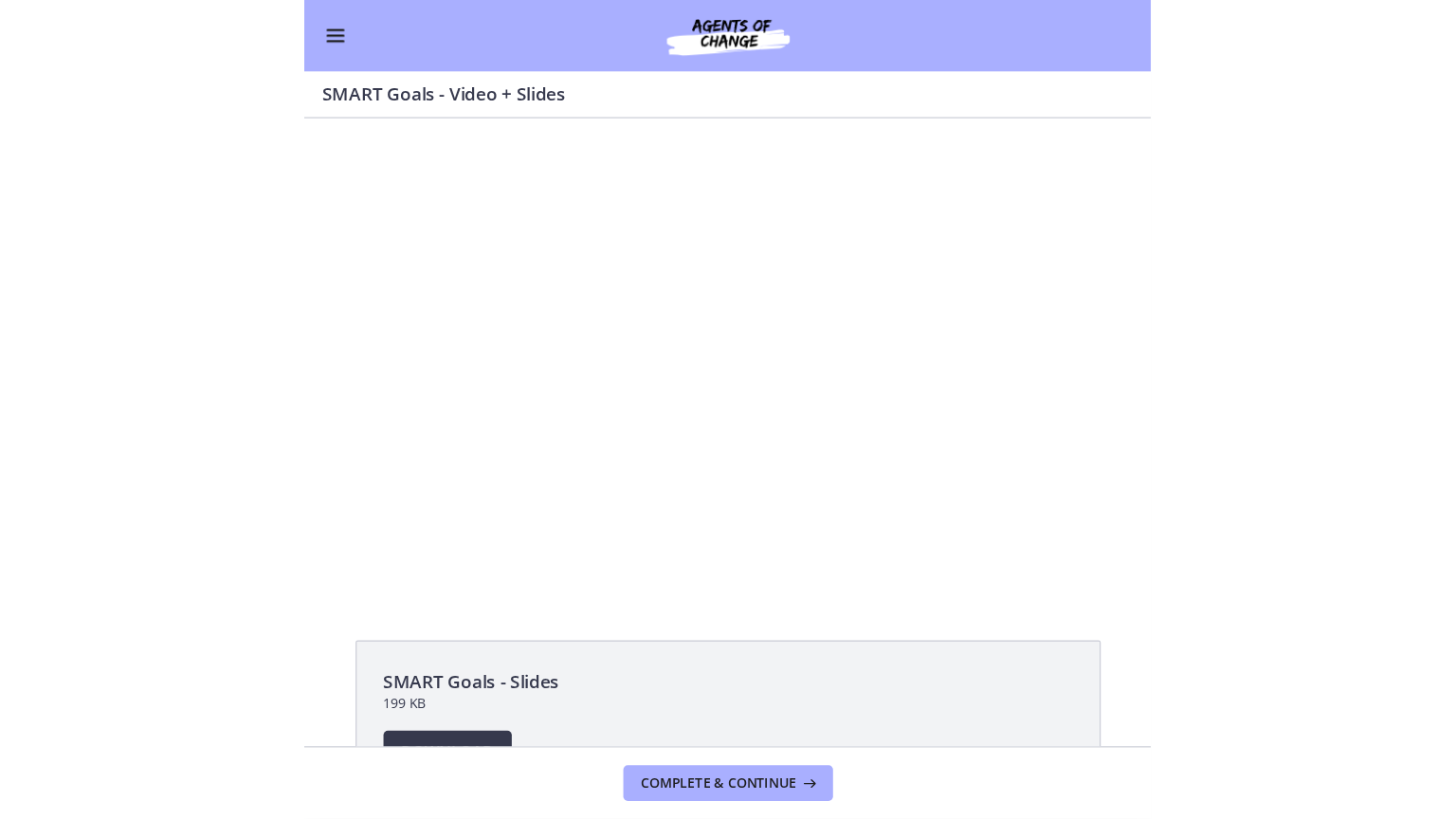 scroll, scrollTop: 848, scrollLeft: 0, axis: vertical 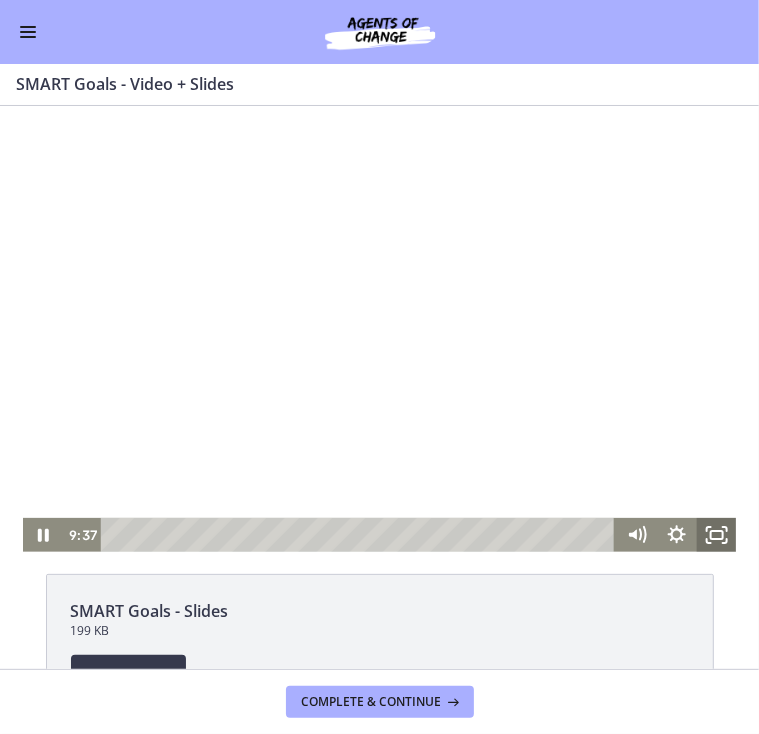 click 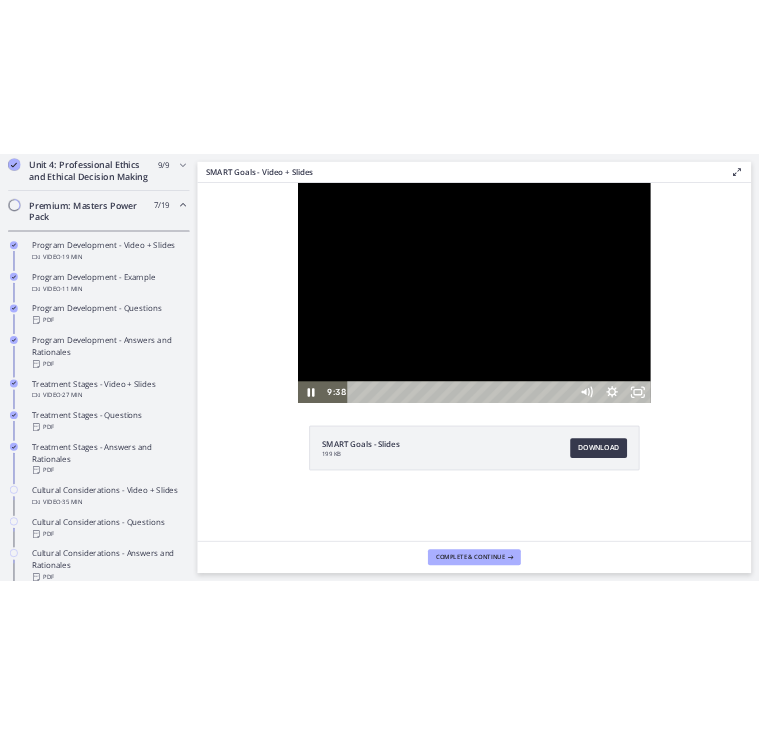 scroll, scrollTop: 900, scrollLeft: 0, axis: vertical 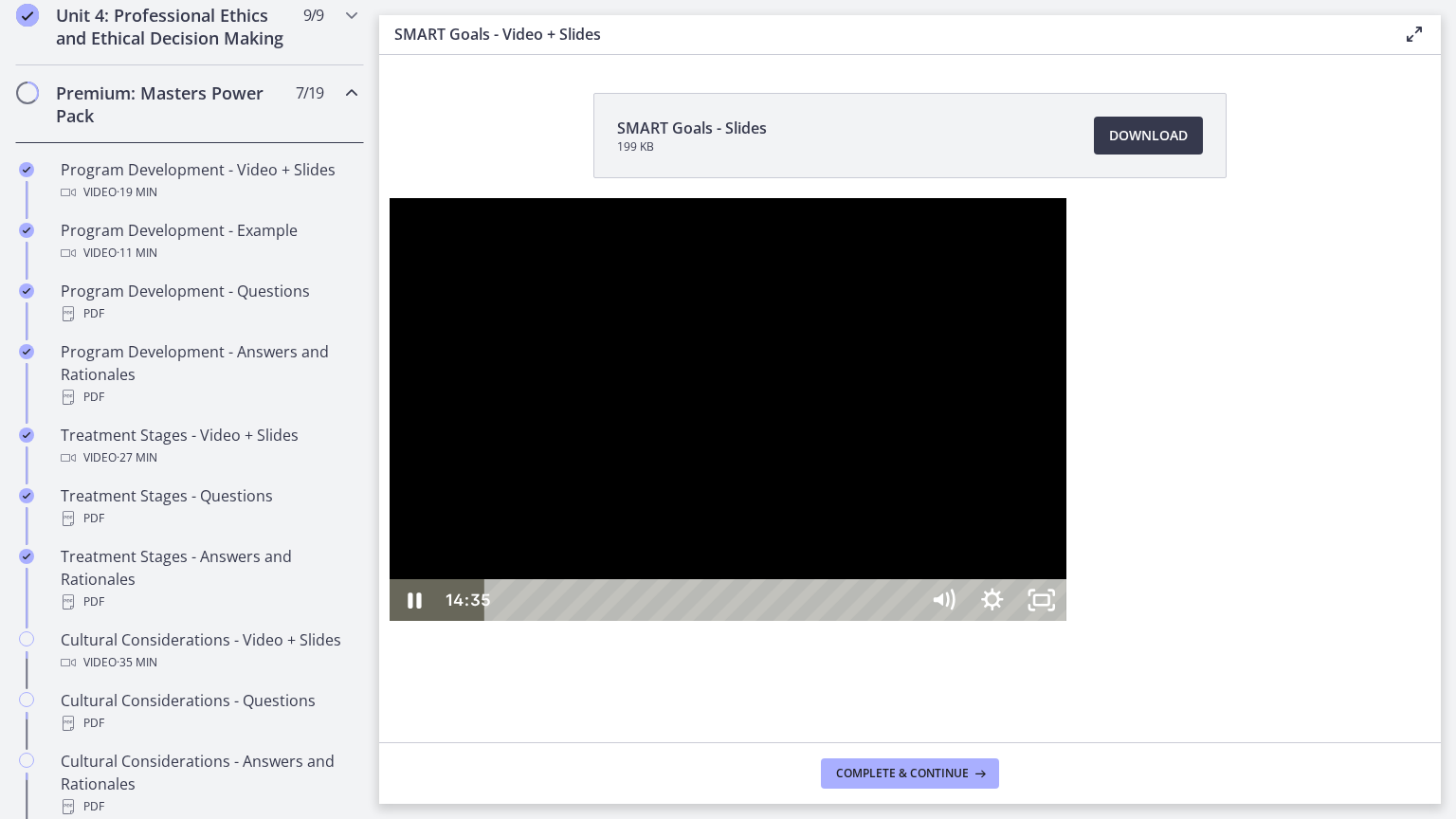 click on "14:35" at bounding box center [703, 600] 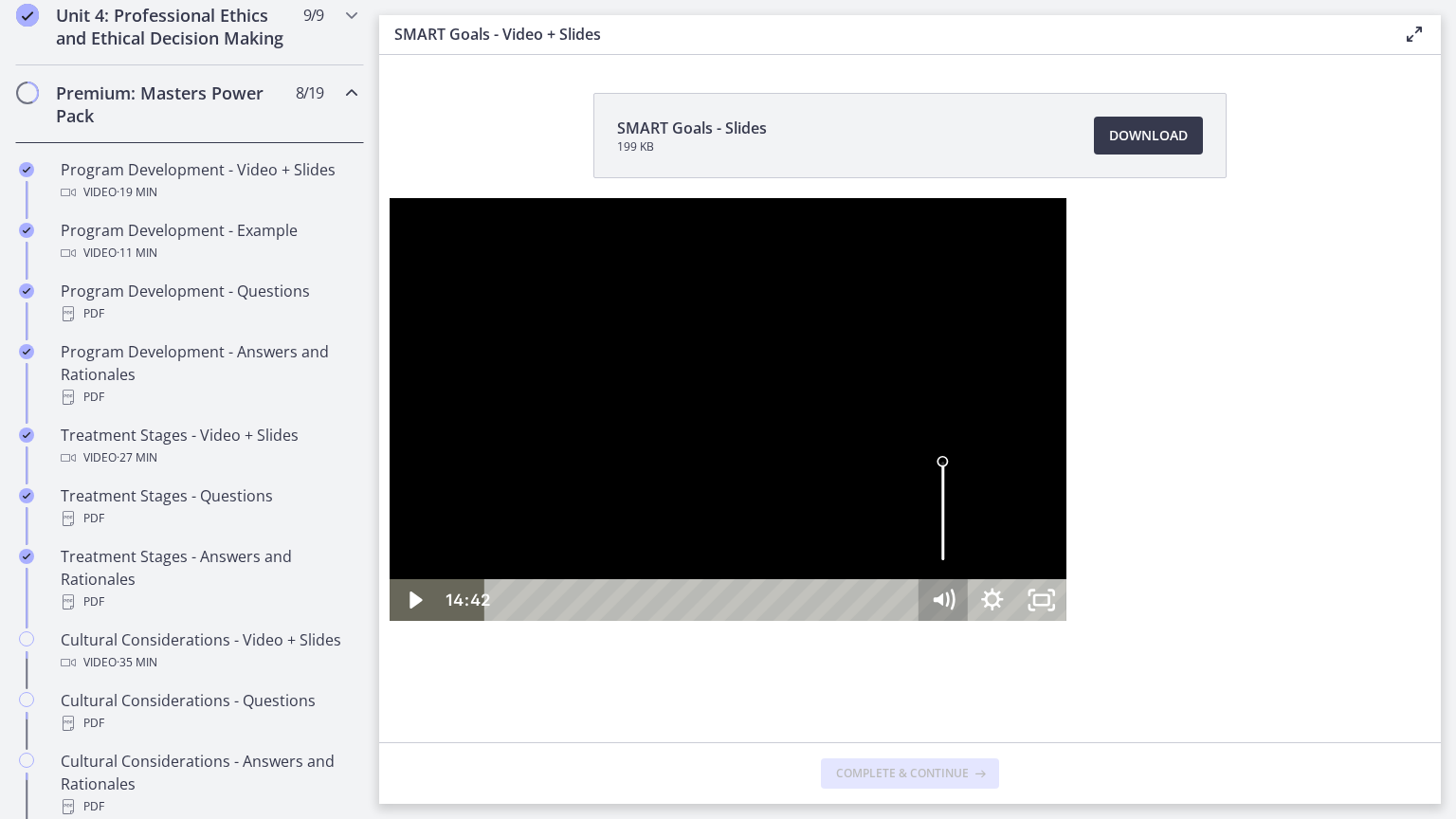 click on "14:42 14:42" at bounding box center [728, 600] 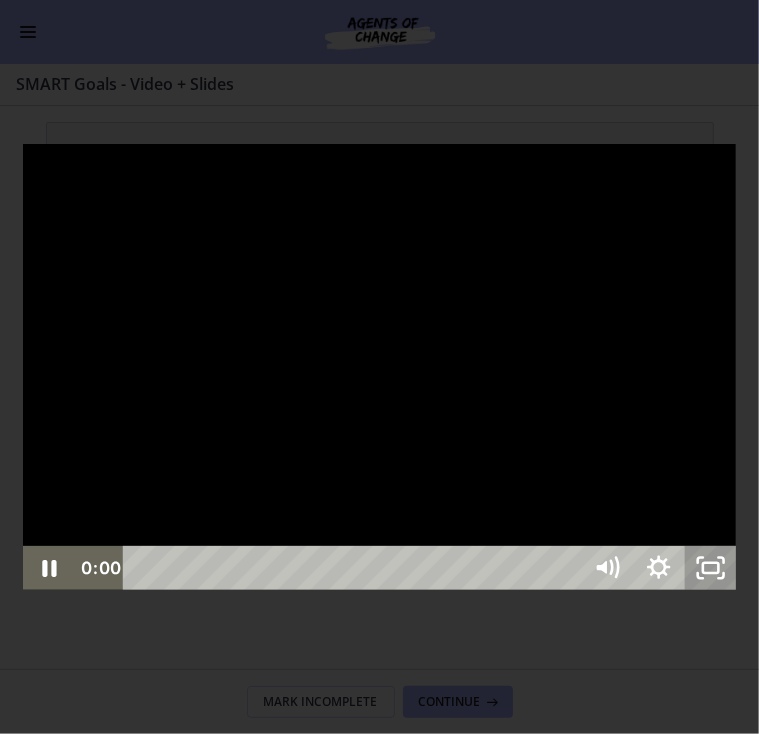 scroll, scrollTop: 896, scrollLeft: 0, axis: vertical 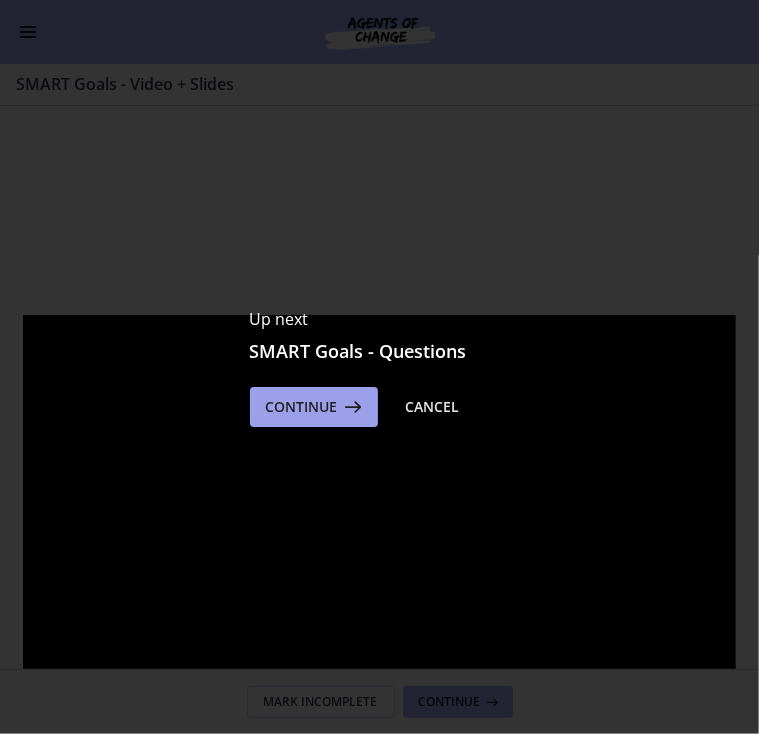 click on "Continue" at bounding box center (314, 407) 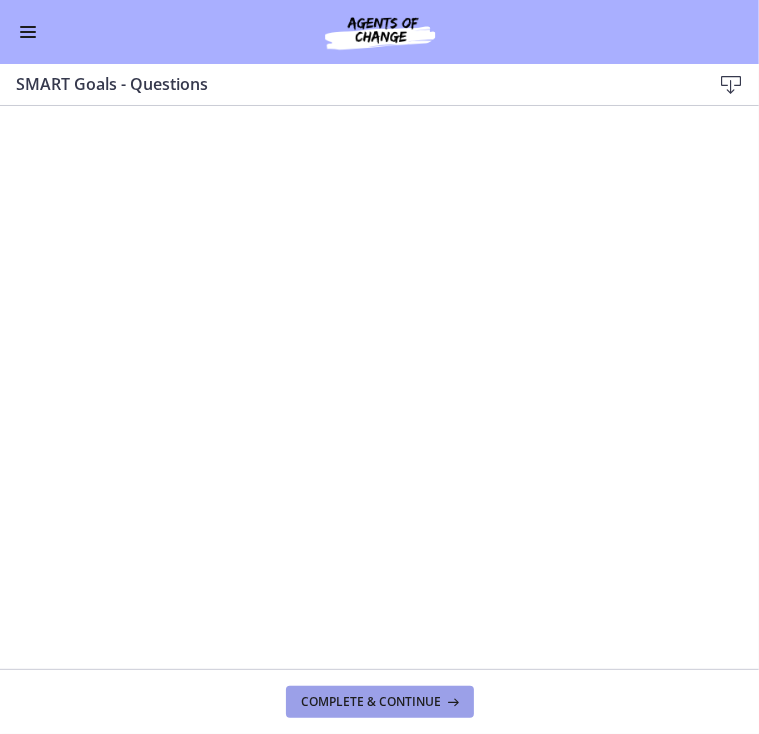 click on "Complete & continue" at bounding box center (372, 702) 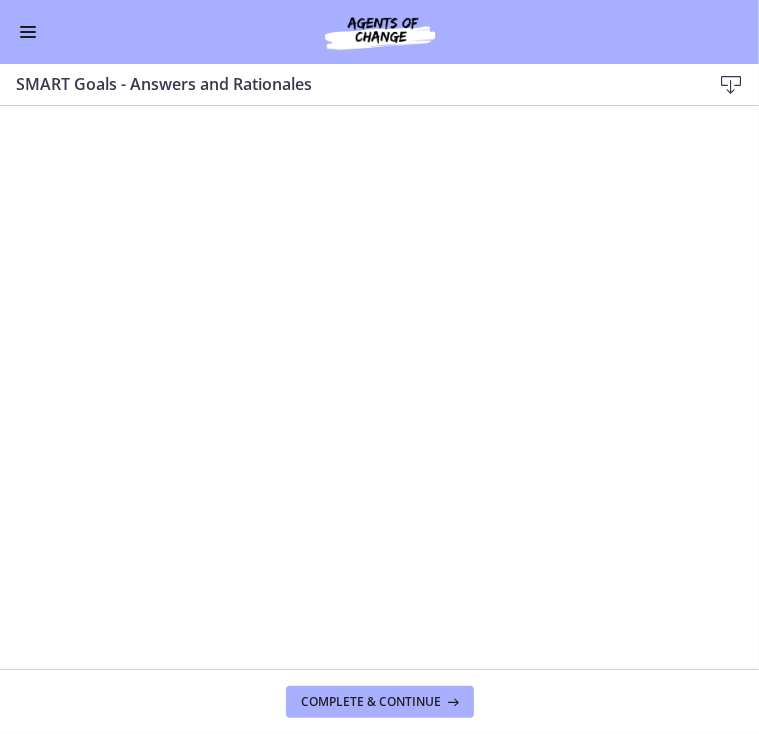 click on "Complete & continue" at bounding box center [379, 701] 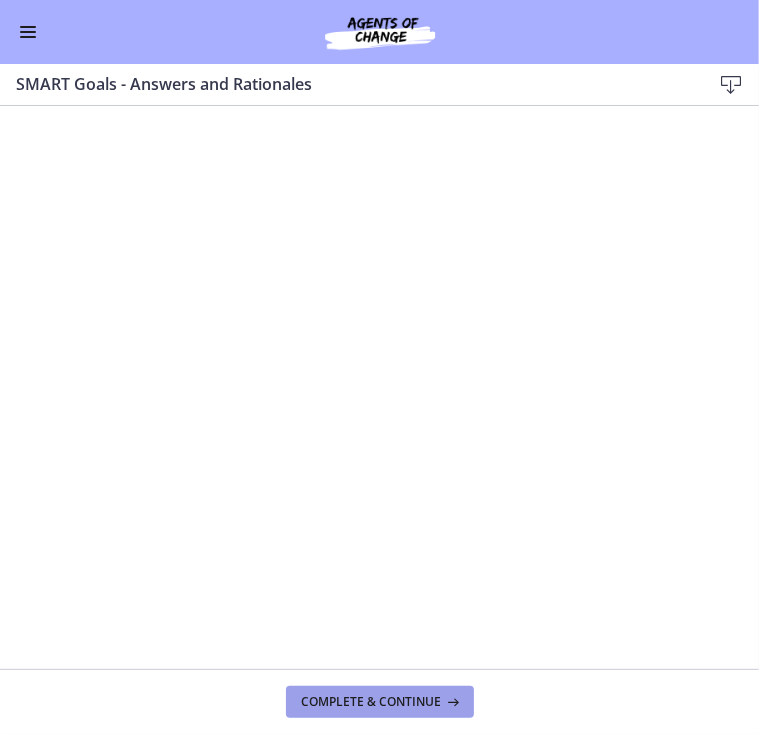 click on "Complete & continue" at bounding box center [372, 702] 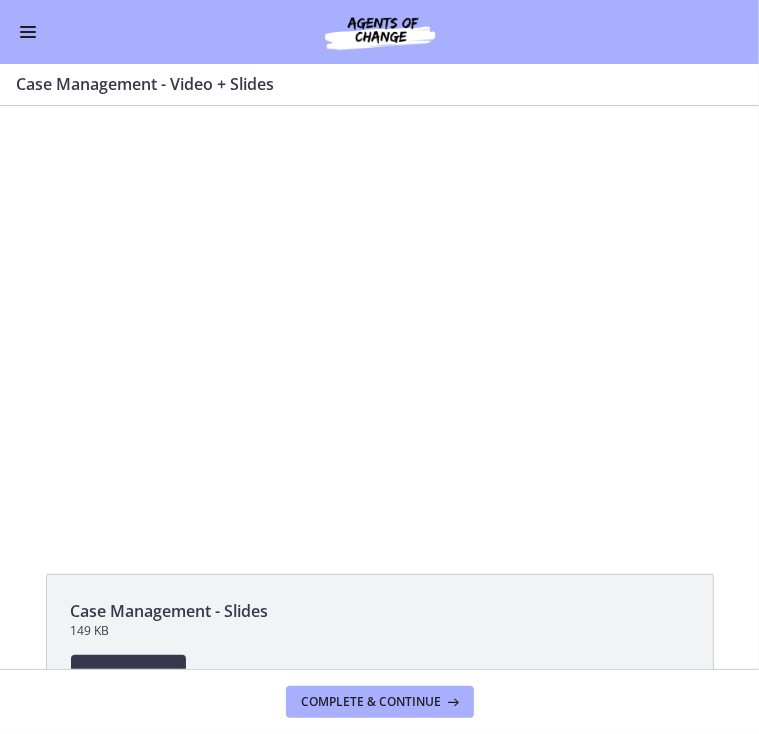 scroll, scrollTop: 0, scrollLeft: 0, axis: both 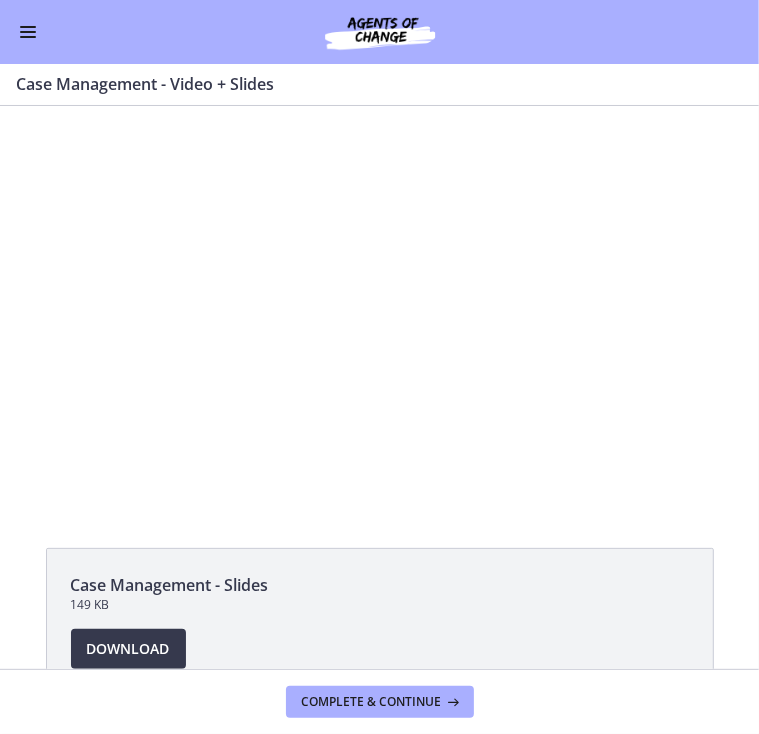 click at bounding box center [379, 315] 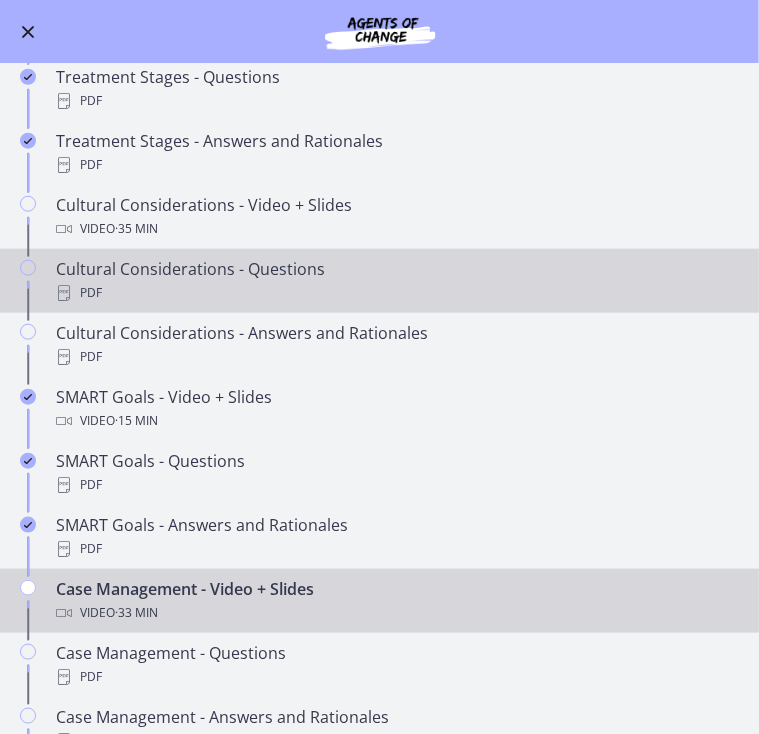 scroll, scrollTop: 989, scrollLeft: 0, axis: vertical 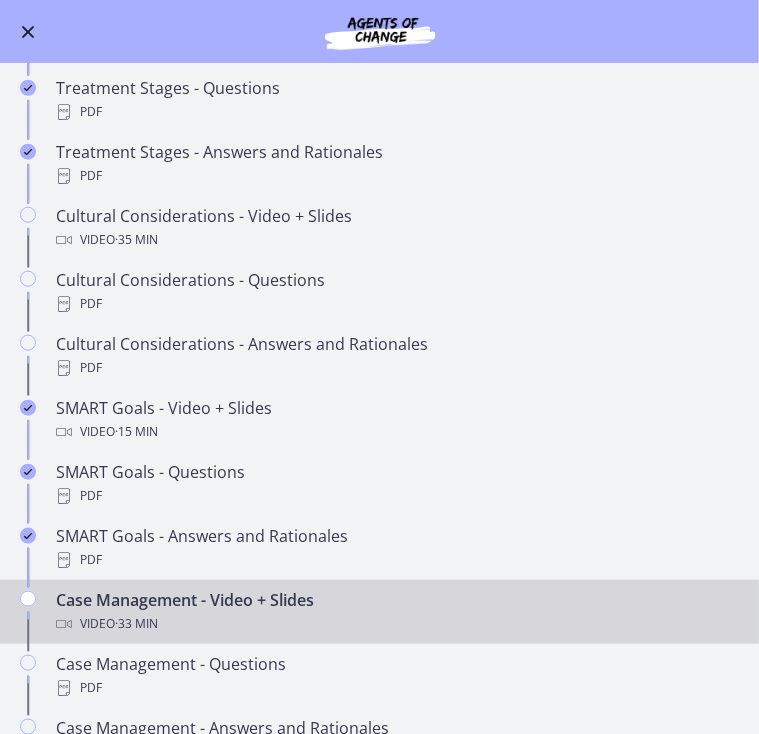 click at bounding box center (28, 32) 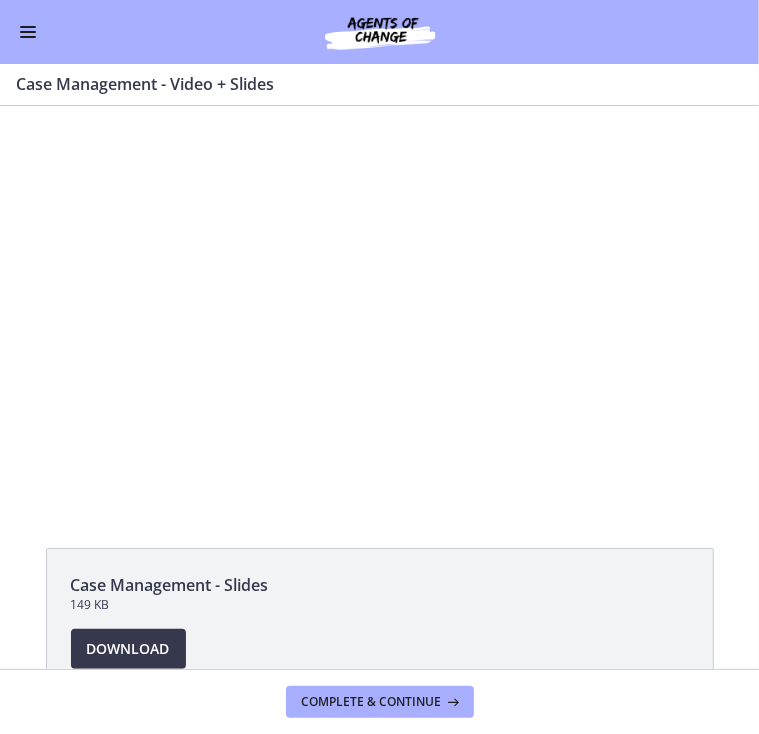 click on "Go to Dashboard" at bounding box center (379, 32) 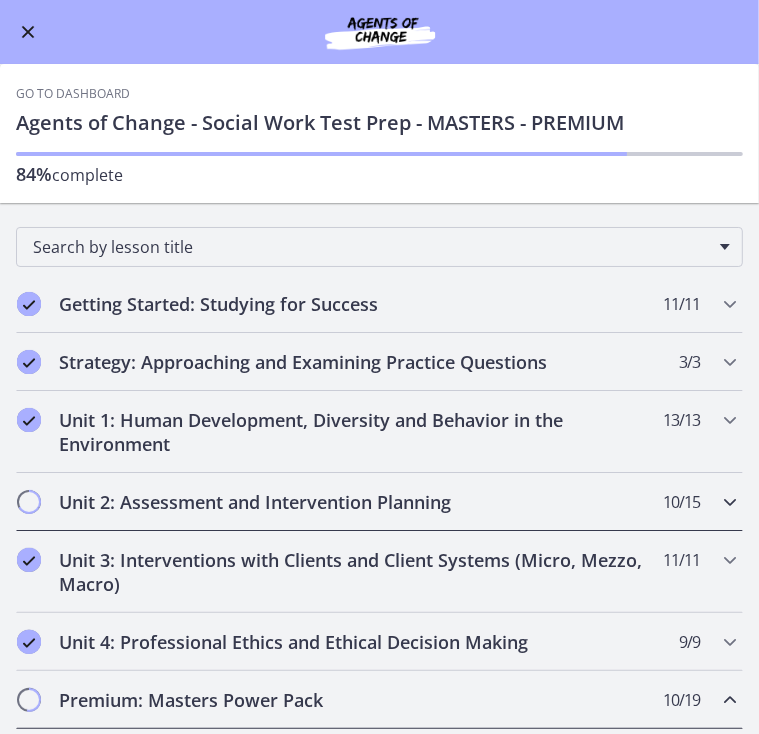 scroll, scrollTop: 20, scrollLeft: 0, axis: vertical 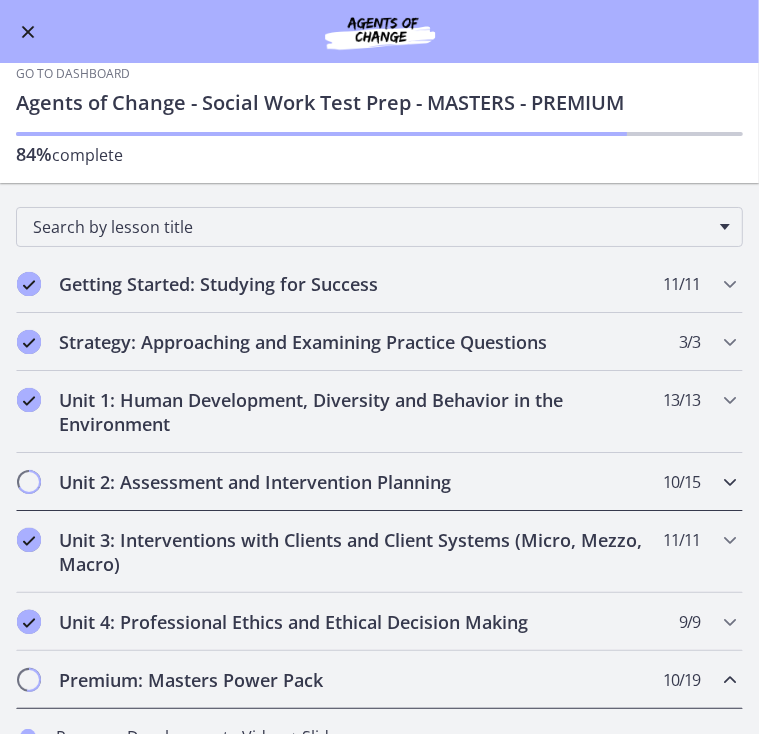 click on "Unit 2: Assessment and Intervention Planning" at bounding box center [360, 482] 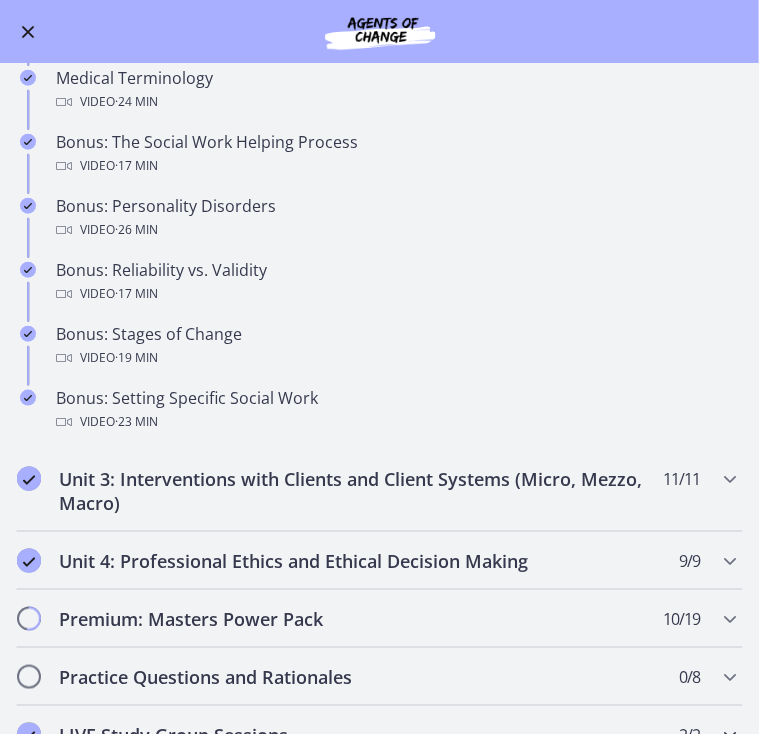 scroll, scrollTop: 1499, scrollLeft: 0, axis: vertical 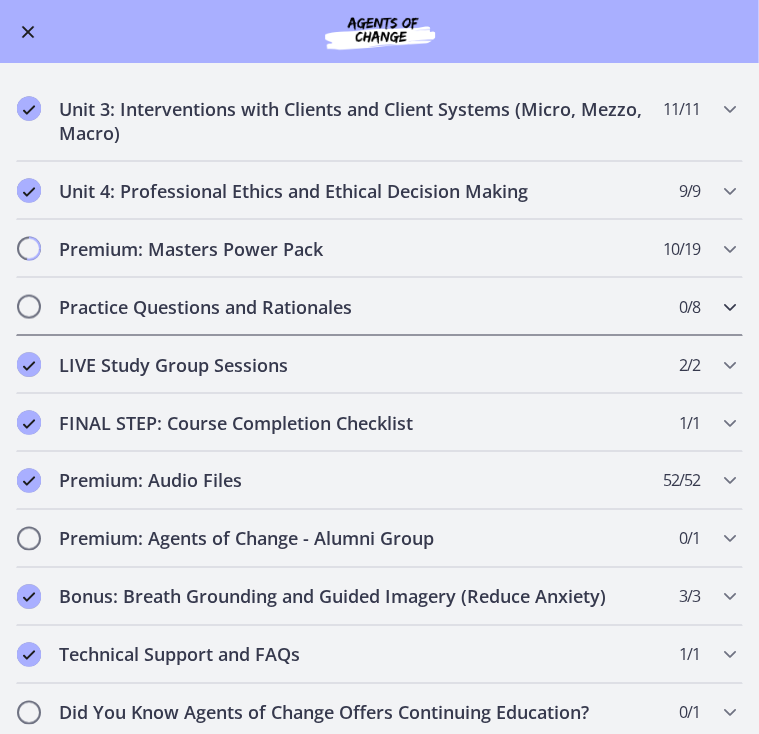 click on "Practice Questions and Rationales" at bounding box center (360, 307) 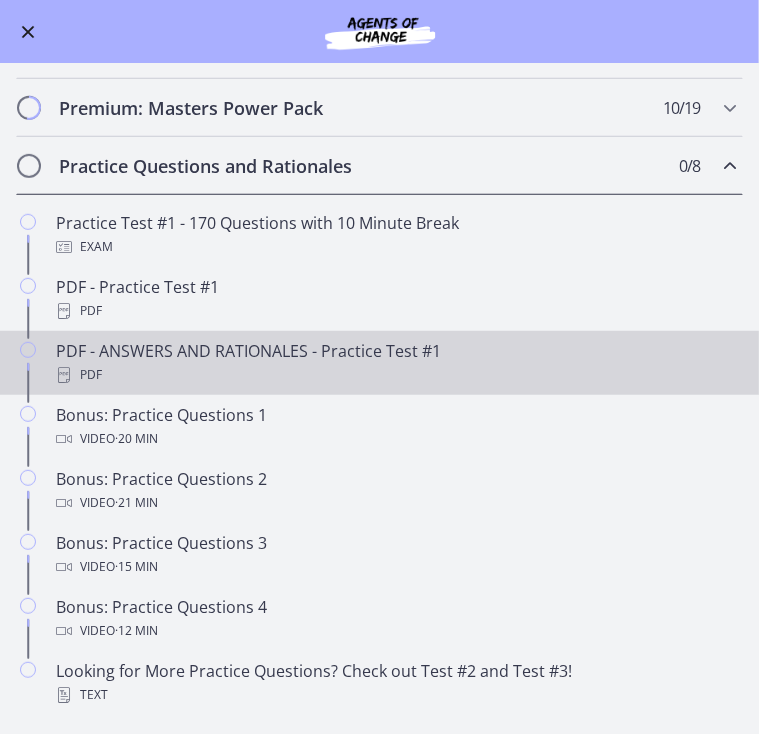 scroll, scrollTop: 325, scrollLeft: 0, axis: vertical 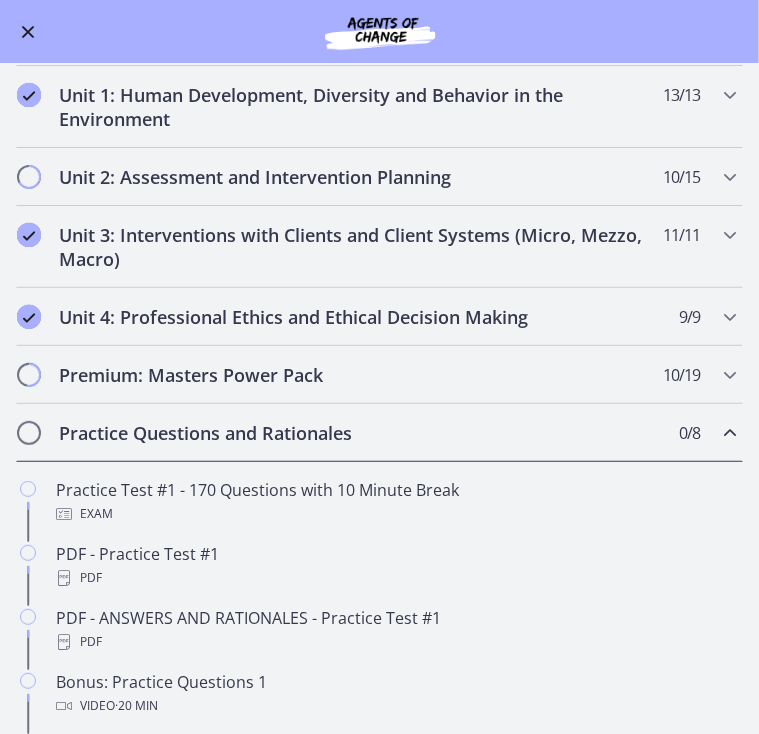 click on "Practice Questions and Rationales" at bounding box center [360, 433] 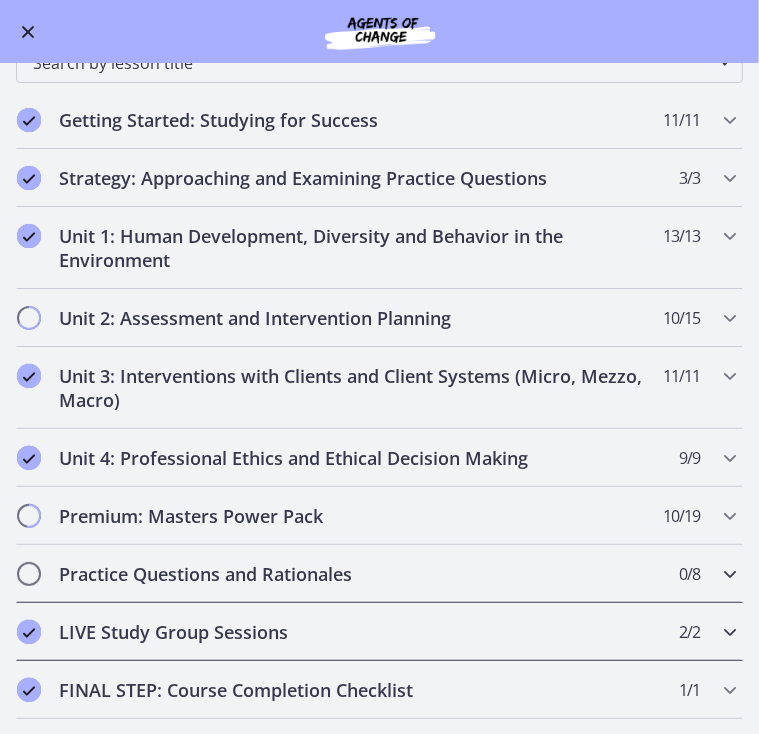 scroll, scrollTop: 451, scrollLeft: 0, axis: vertical 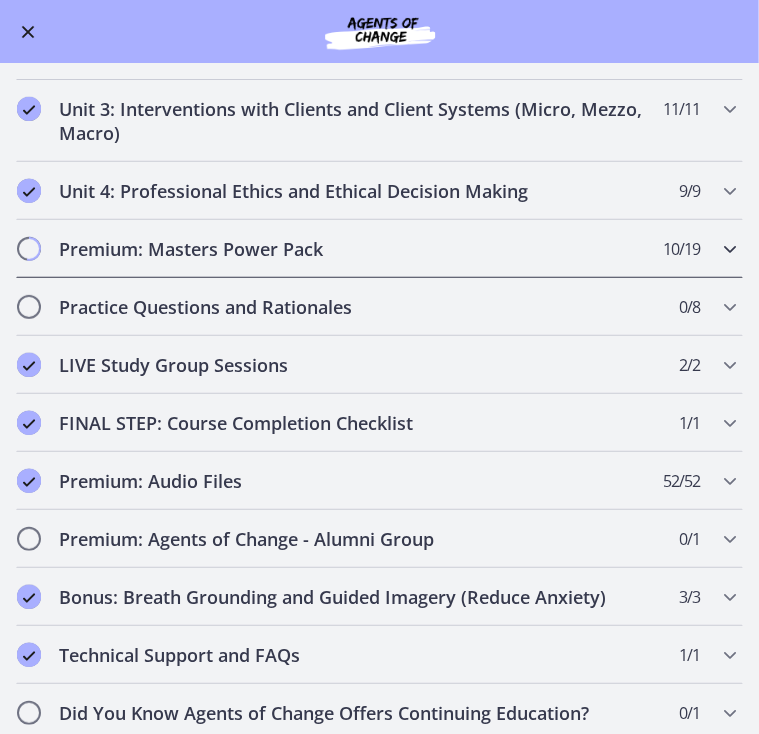 click on "Premium: Masters Power Pack" at bounding box center [360, 249] 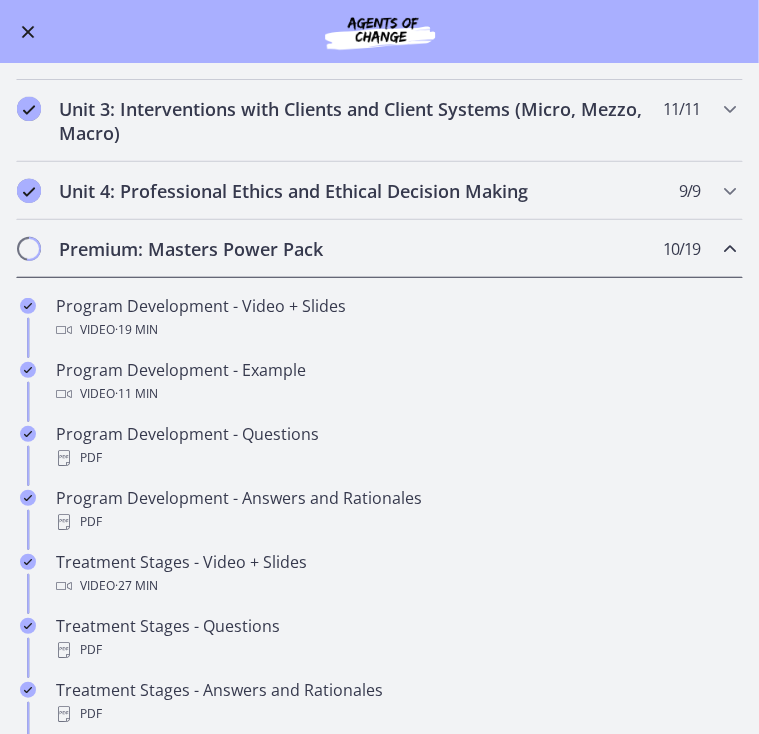click on "Premium: Masters Power Pack" at bounding box center (360, 249) 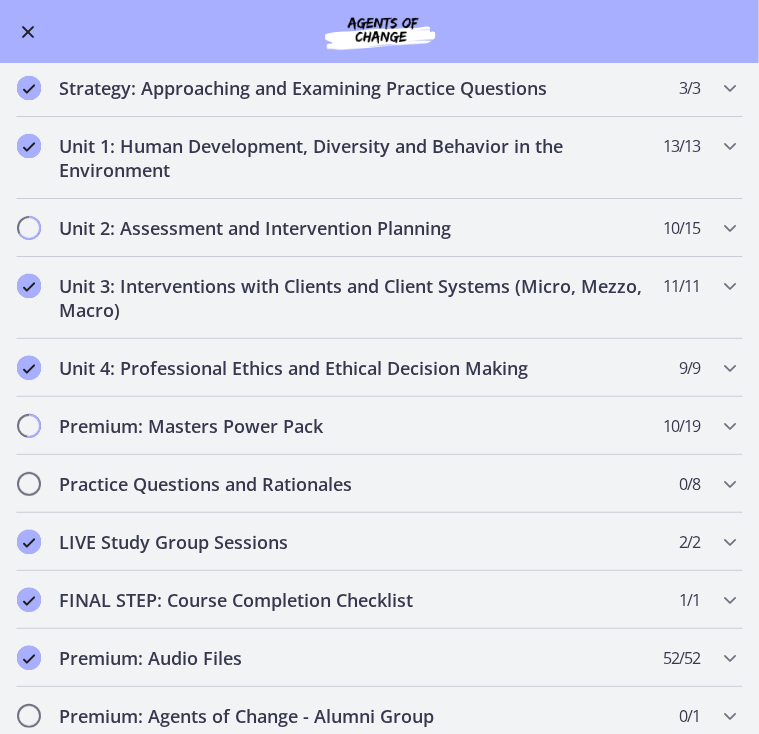 scroll, scrollTop: 264, scrollLeft: 0, axis: vertical 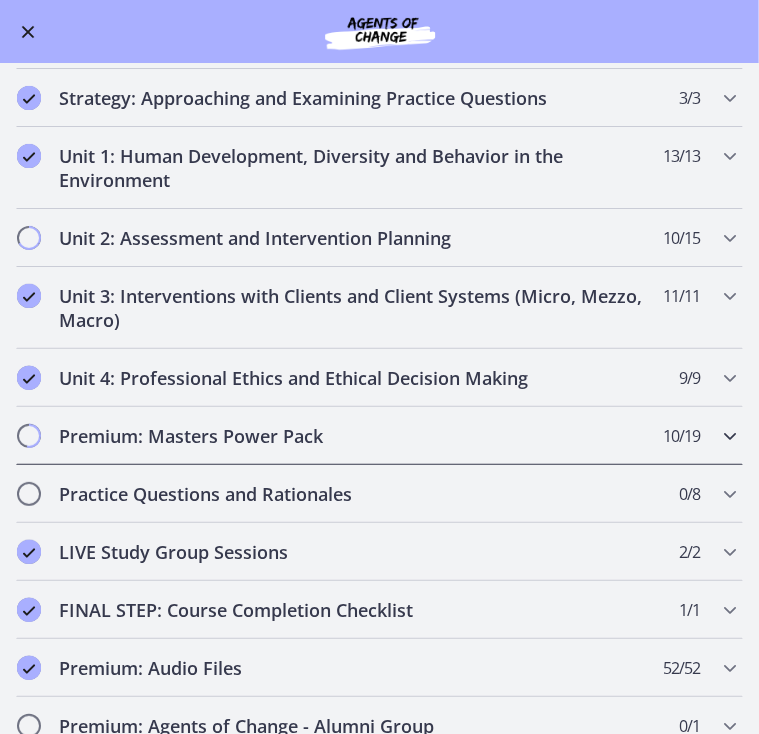 click on "Premium: Masters Power Pack" at bounding box center [360, 436] 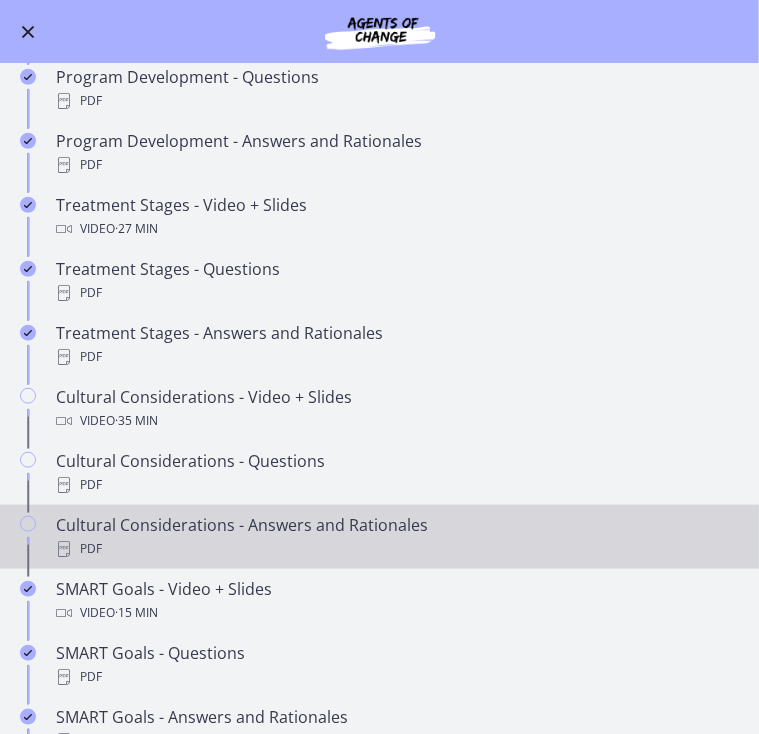 scroll, scrollTop: 877, scrollLeft: 0, axis: vertical 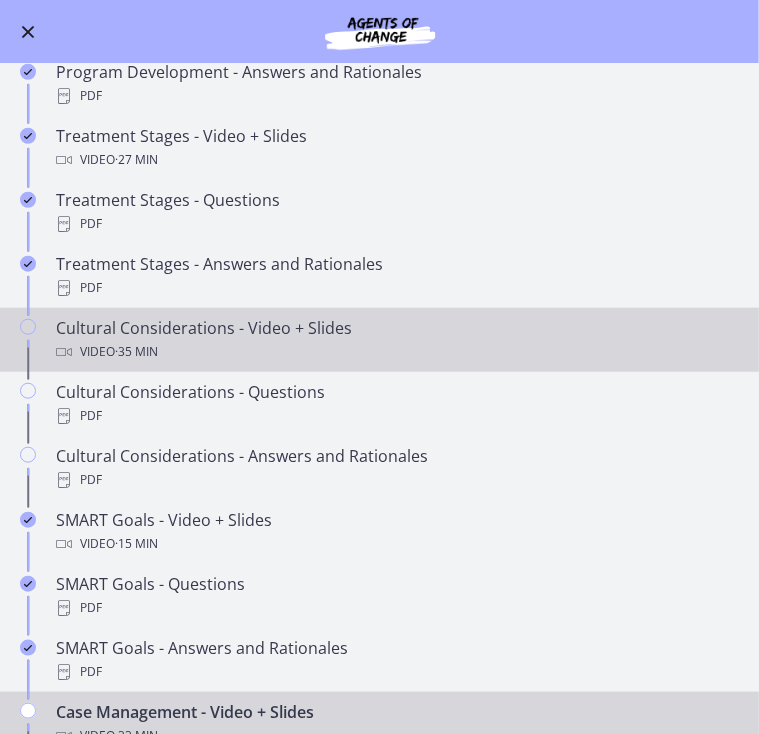 click on "Cultural Considerations - Video + Slides
Video
·  35 min" at bounding box center (399, 340) 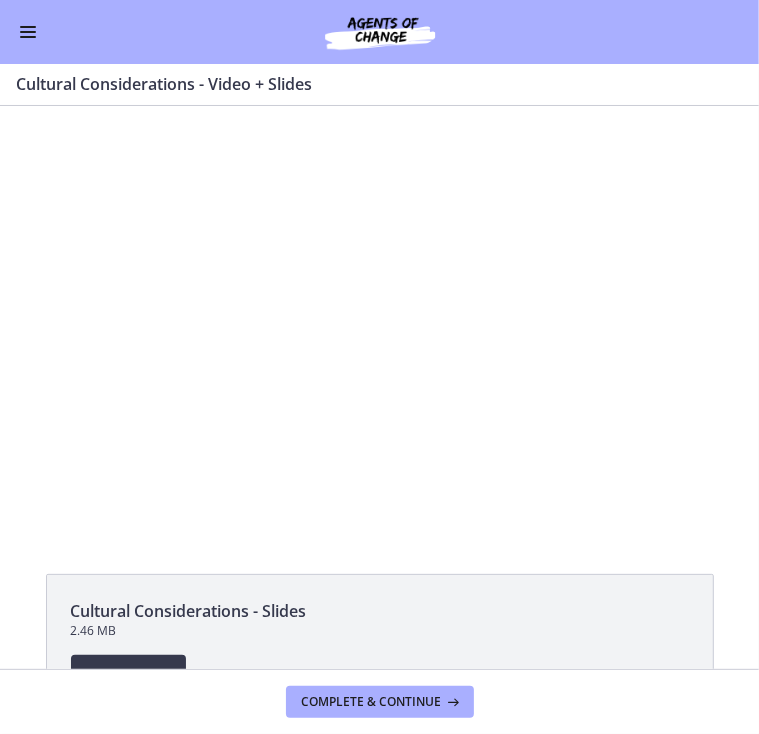 scroll, scrollTop: 0, scrollLeft: 0, axis: both 